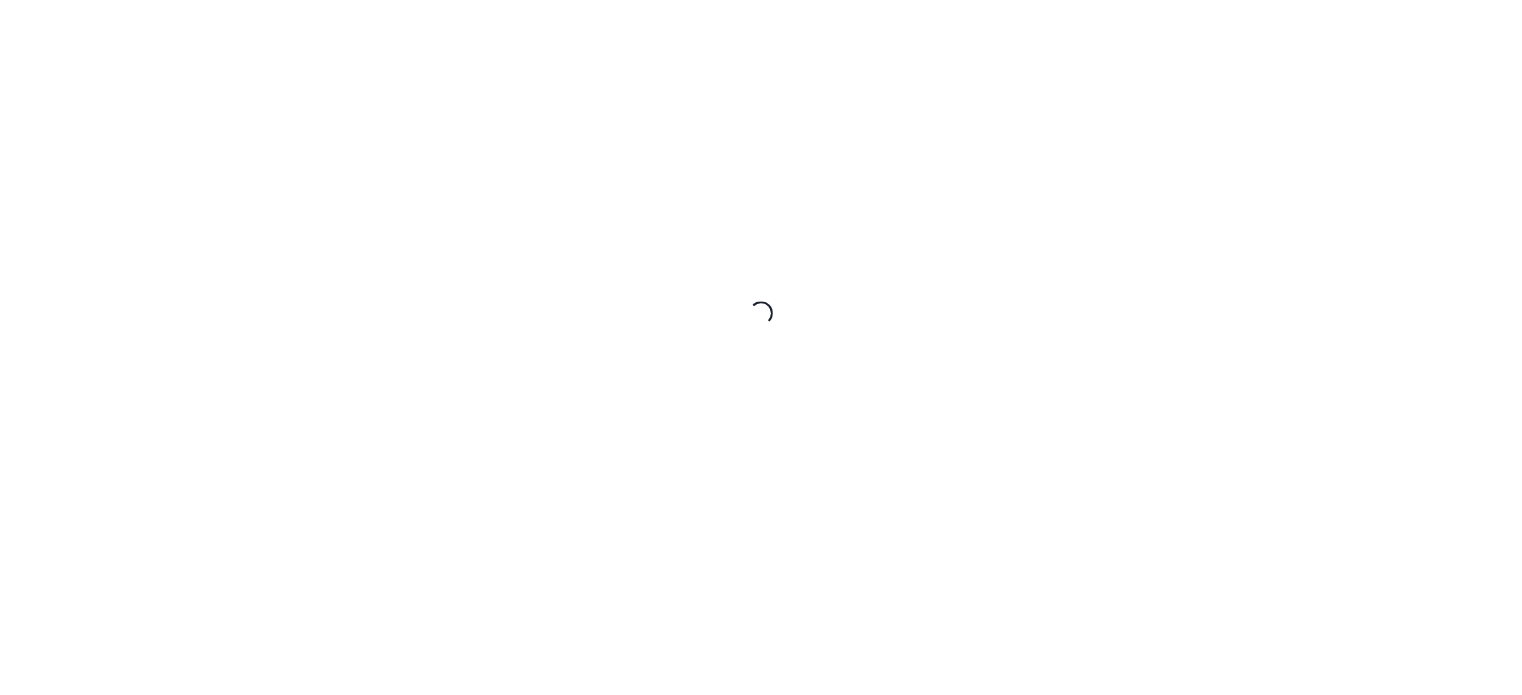 scroll, scrollTop: 0, scrollLeft: 0, axis: both 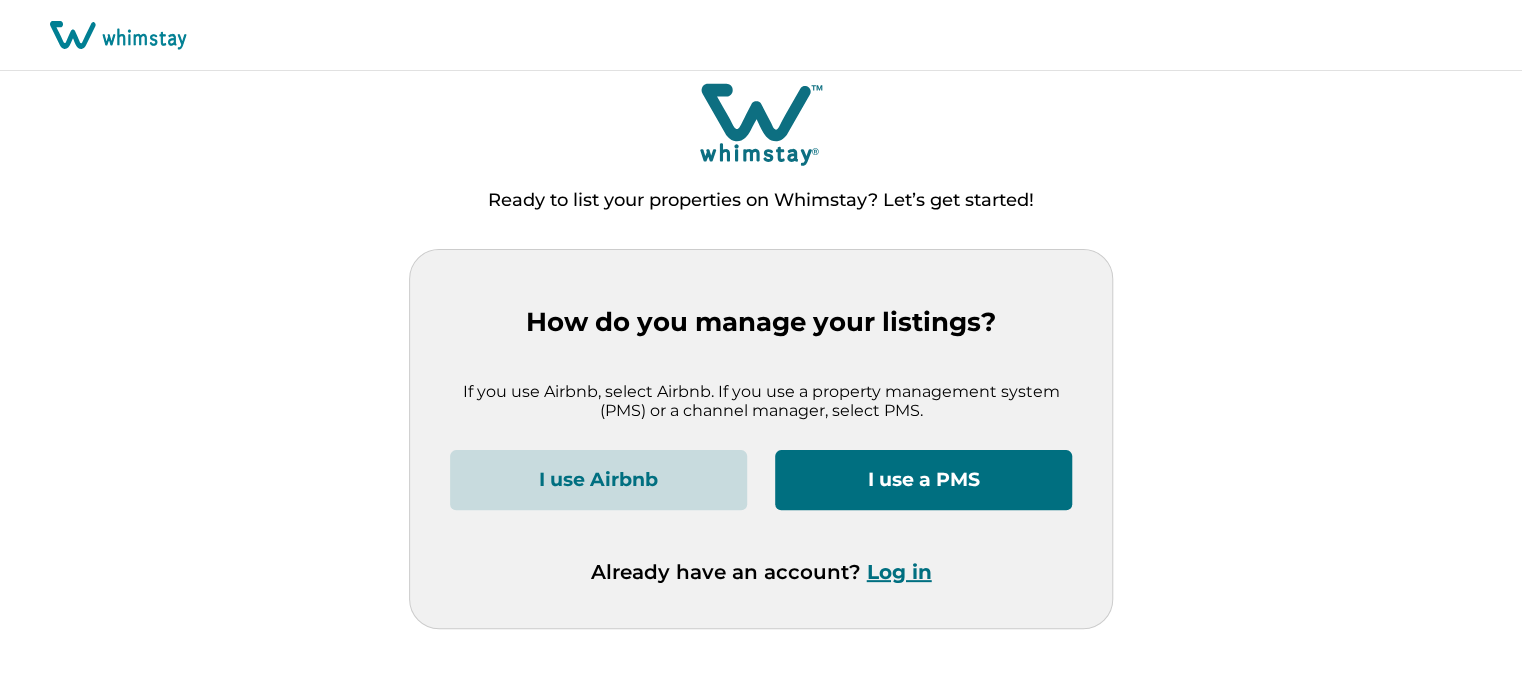 click on "Log in" at bounding box center (899, 572) 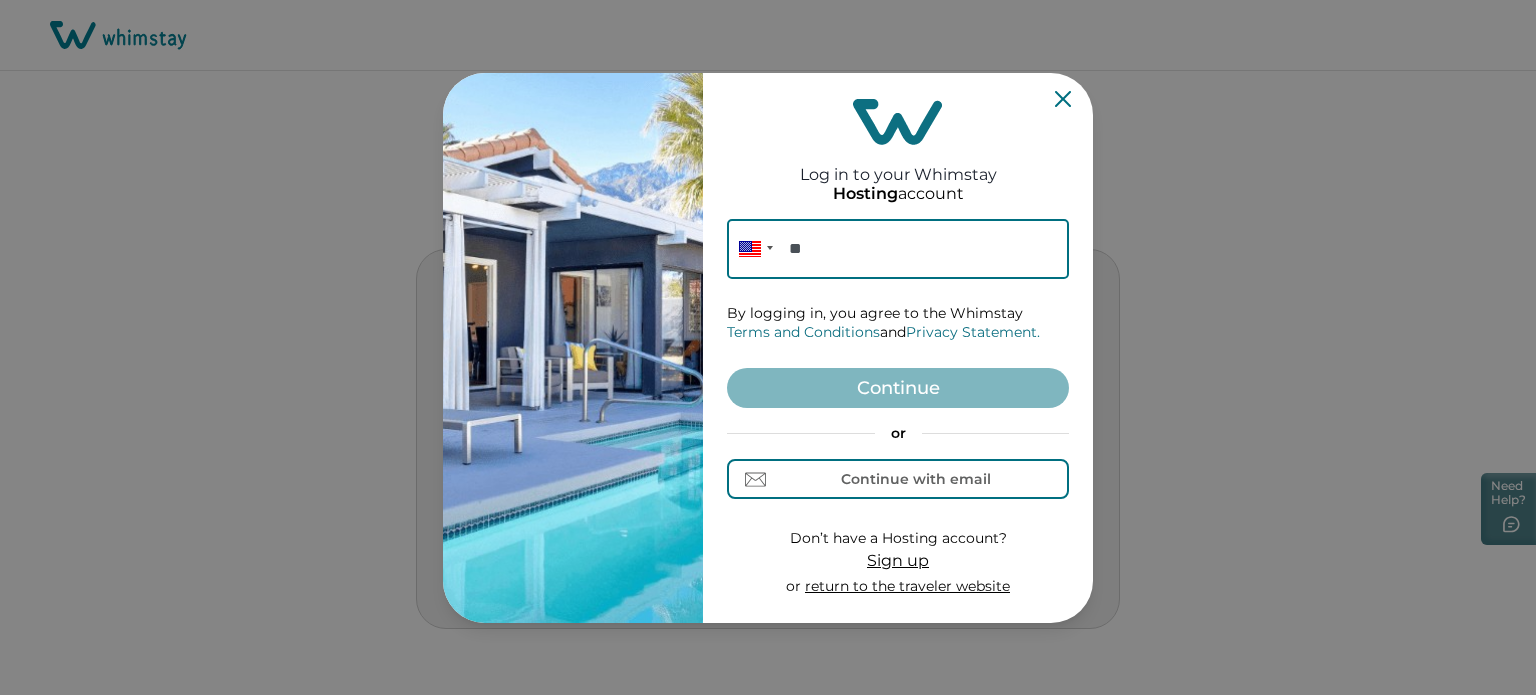 click on "Phone ** By logging in, you agree to the Whimstay   Terms and Conditions  and  Privacy Statement. Continue or Continue with email Don’t have a Hosting account? Sign up   or   return to the traveler website" at bounding box center [898, 408] 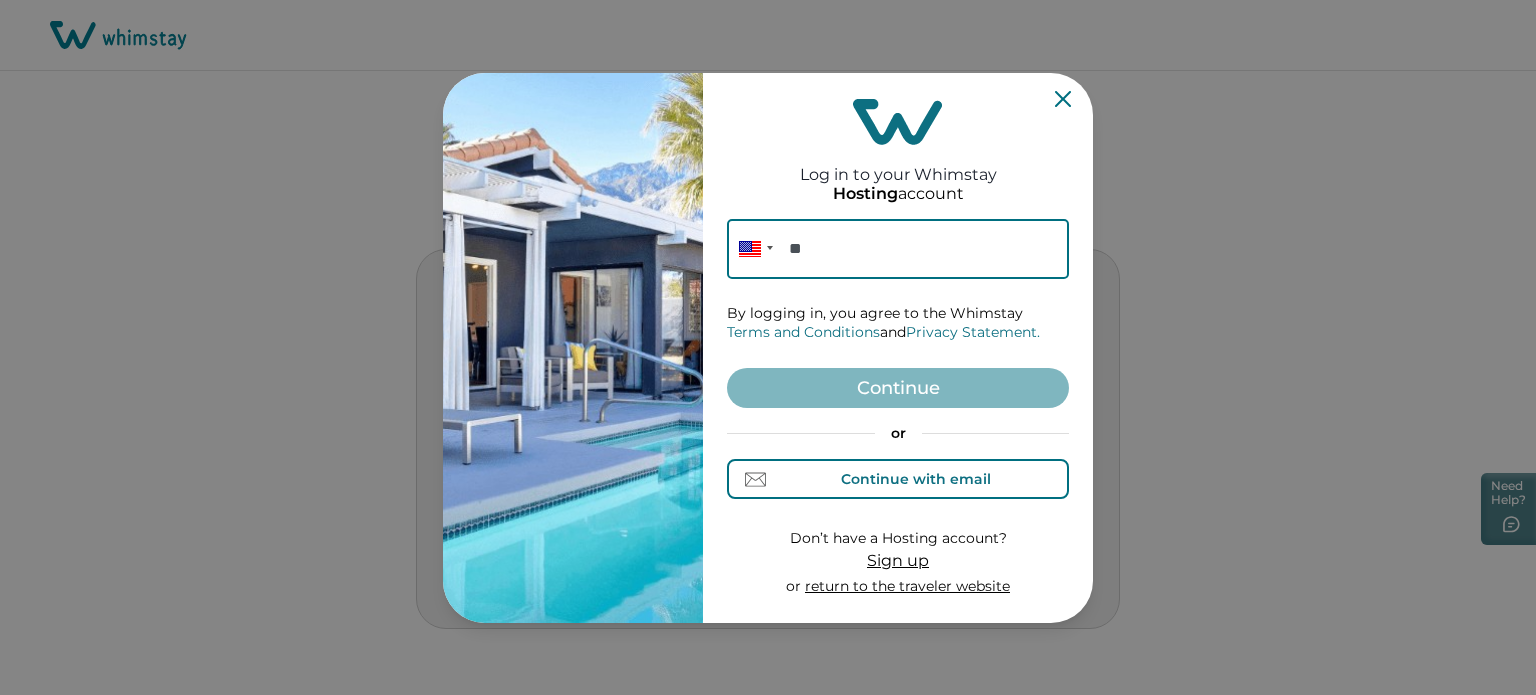 click on "Continue with email" at bounding box center [898, 479] 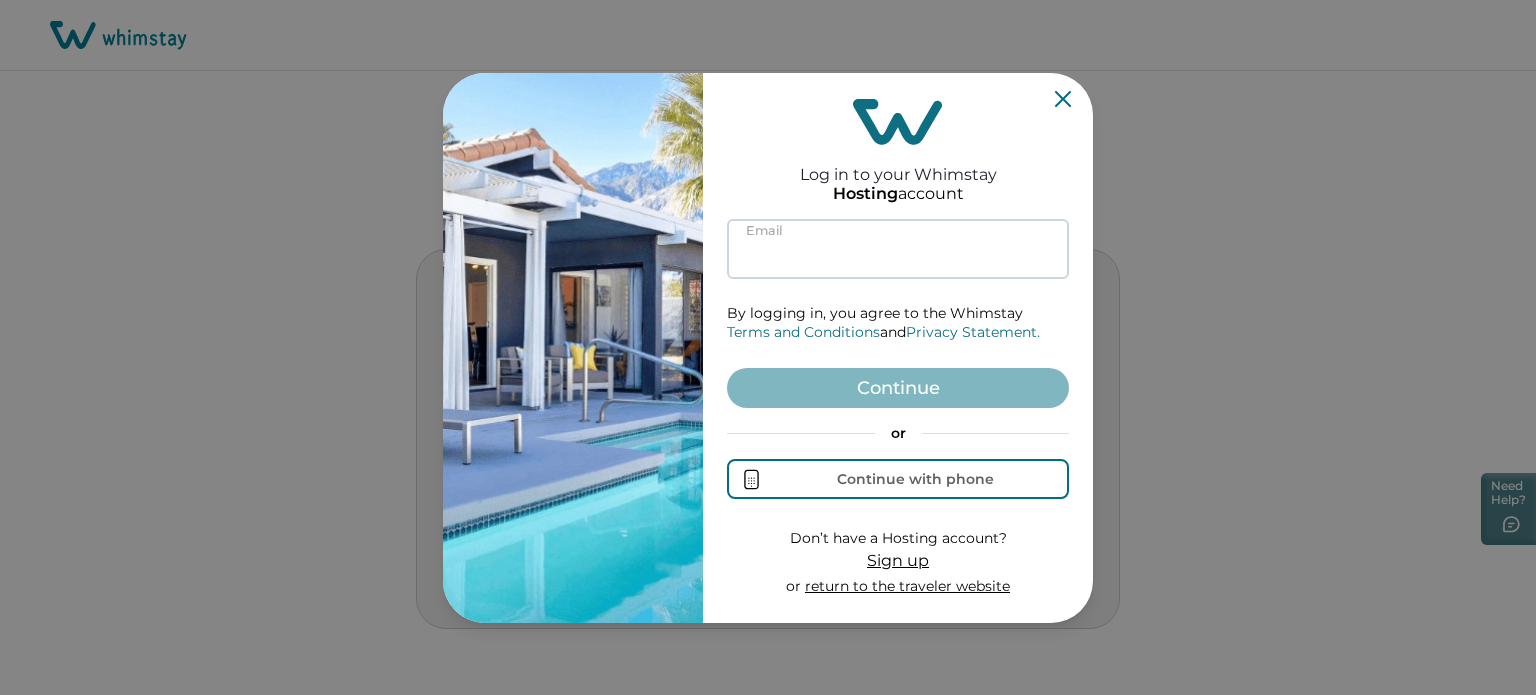 click at bounding box center [898, 249] 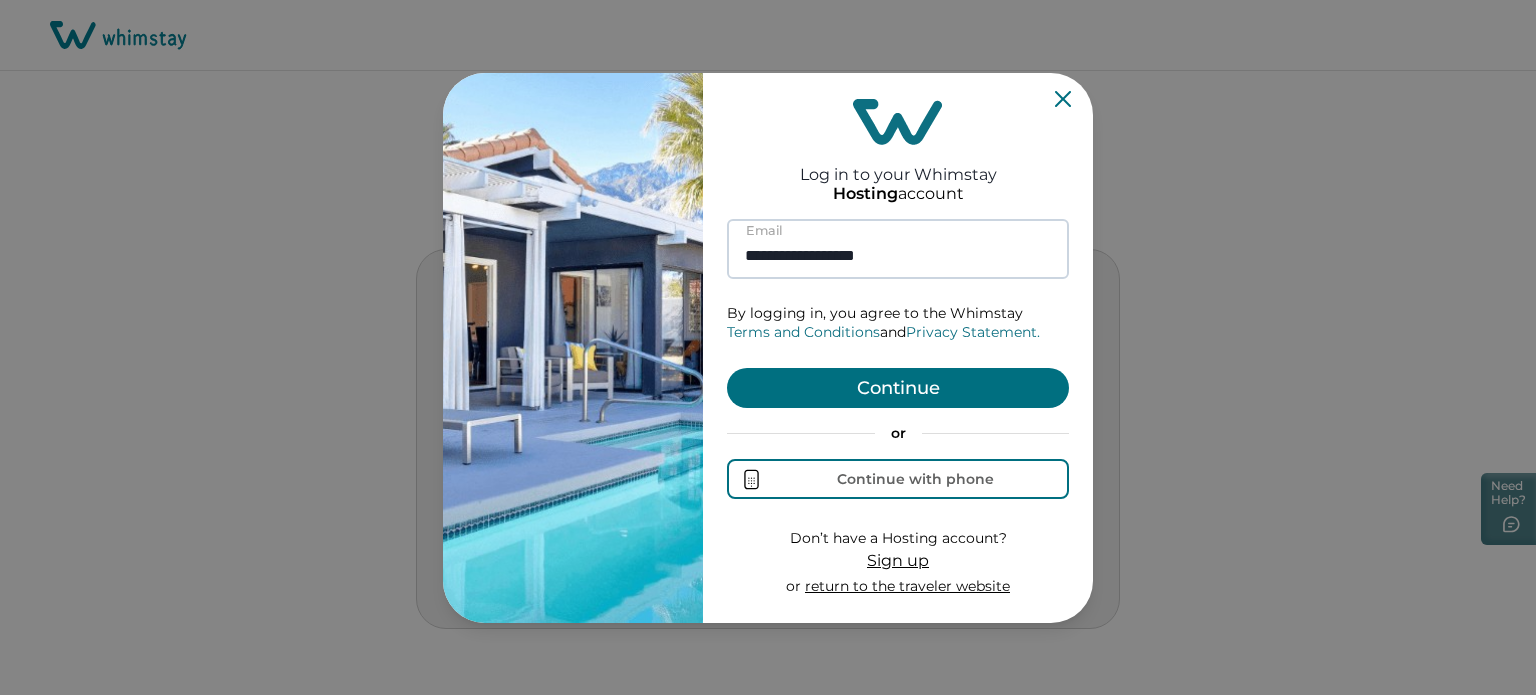 type on "**********" 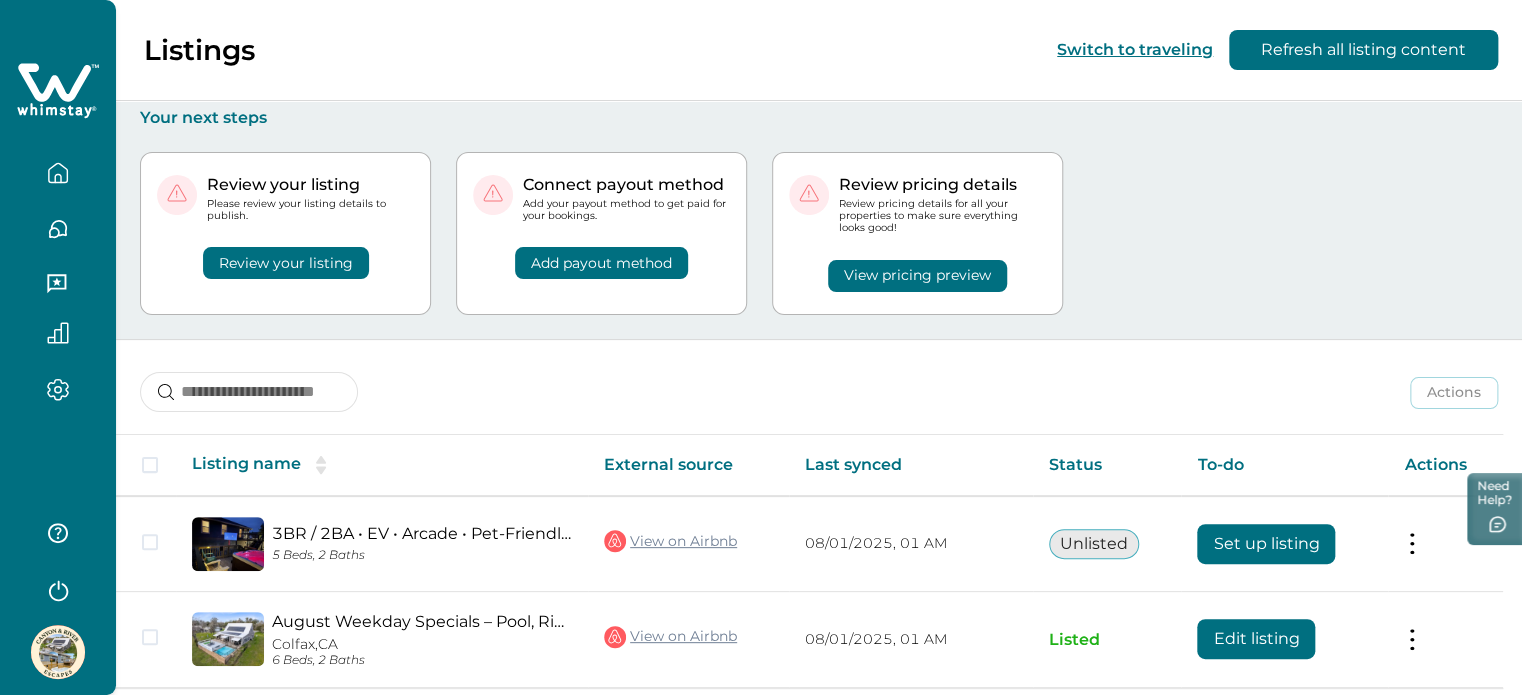 scroll, scrollTop: 78, scrollLeft: 0, axis: vertical 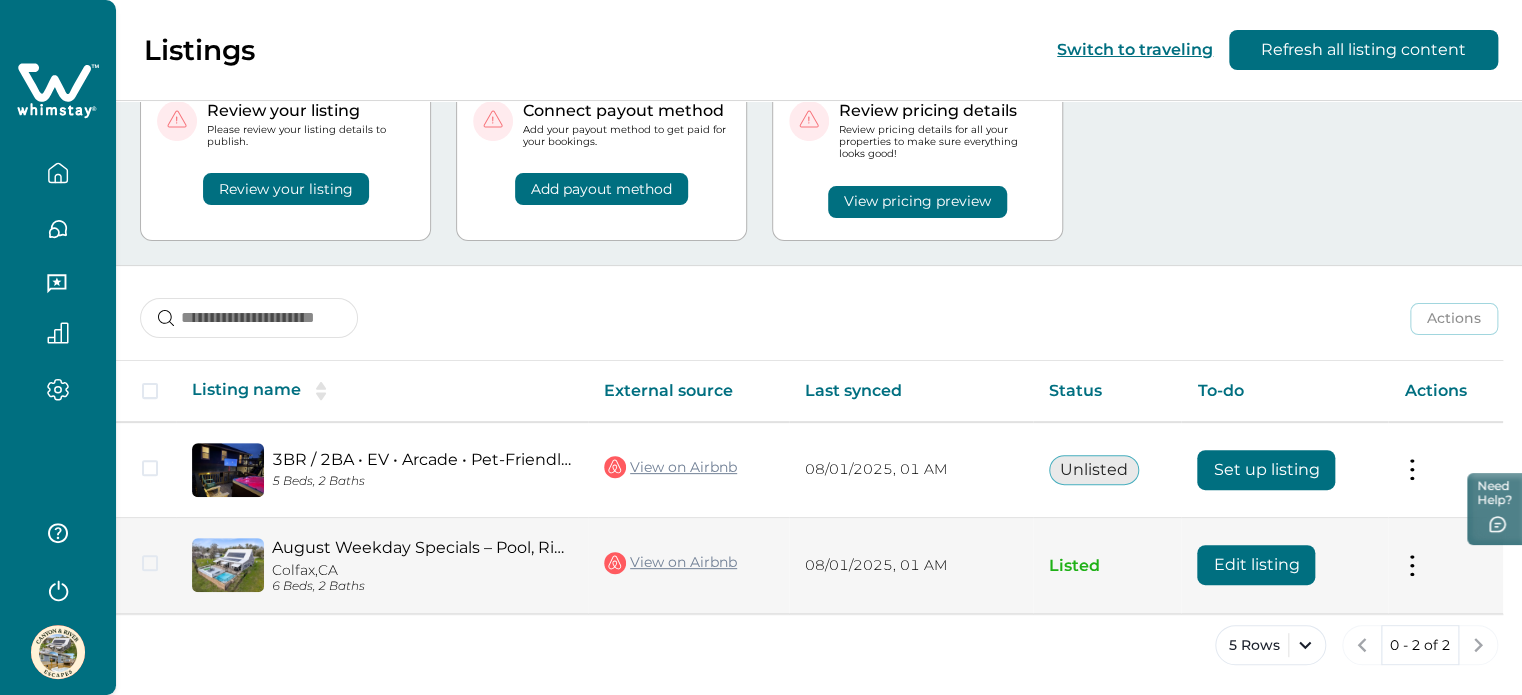 click on "Edit listing" at bounding box center [1256, 565] 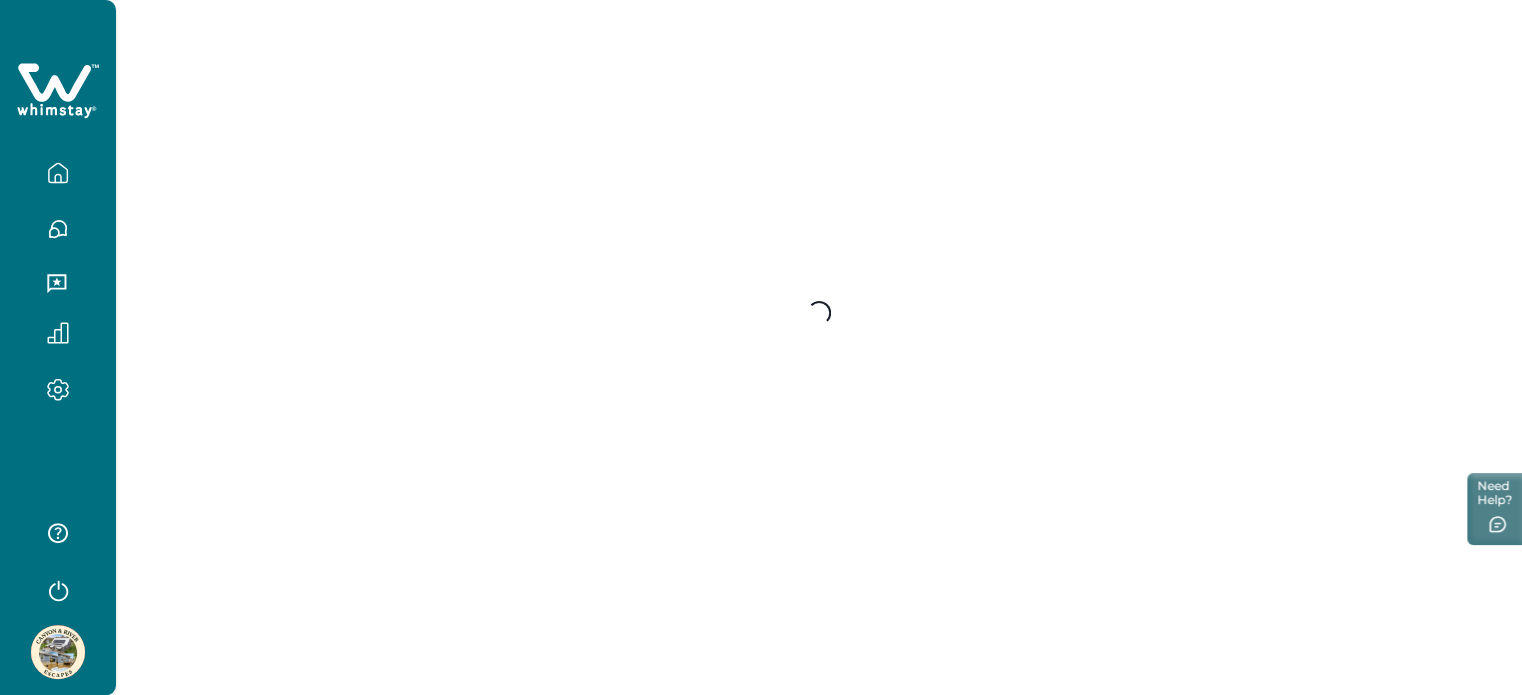 scroll, scrollTop: 0, scrollLeft: 0, axis: both 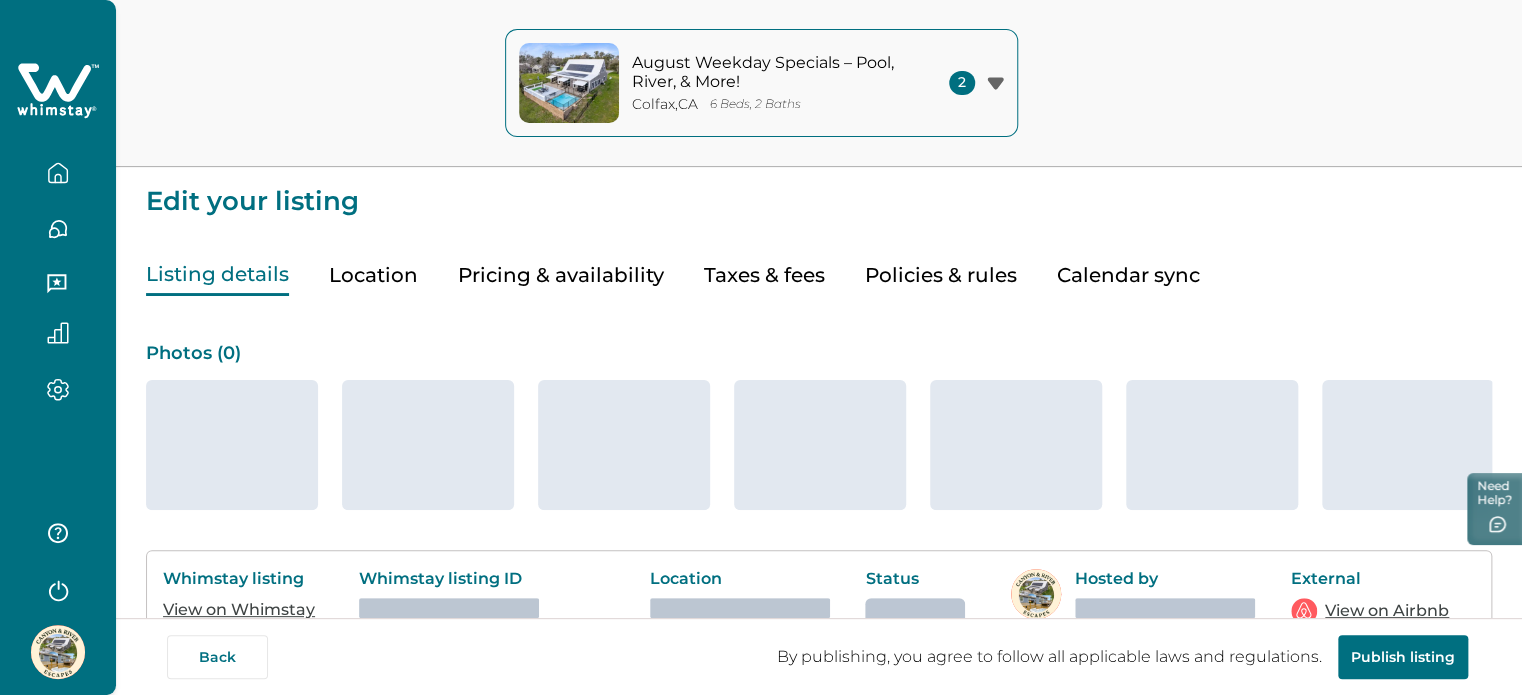 click on "Pricing & availability" at bounding box center [561, 275] 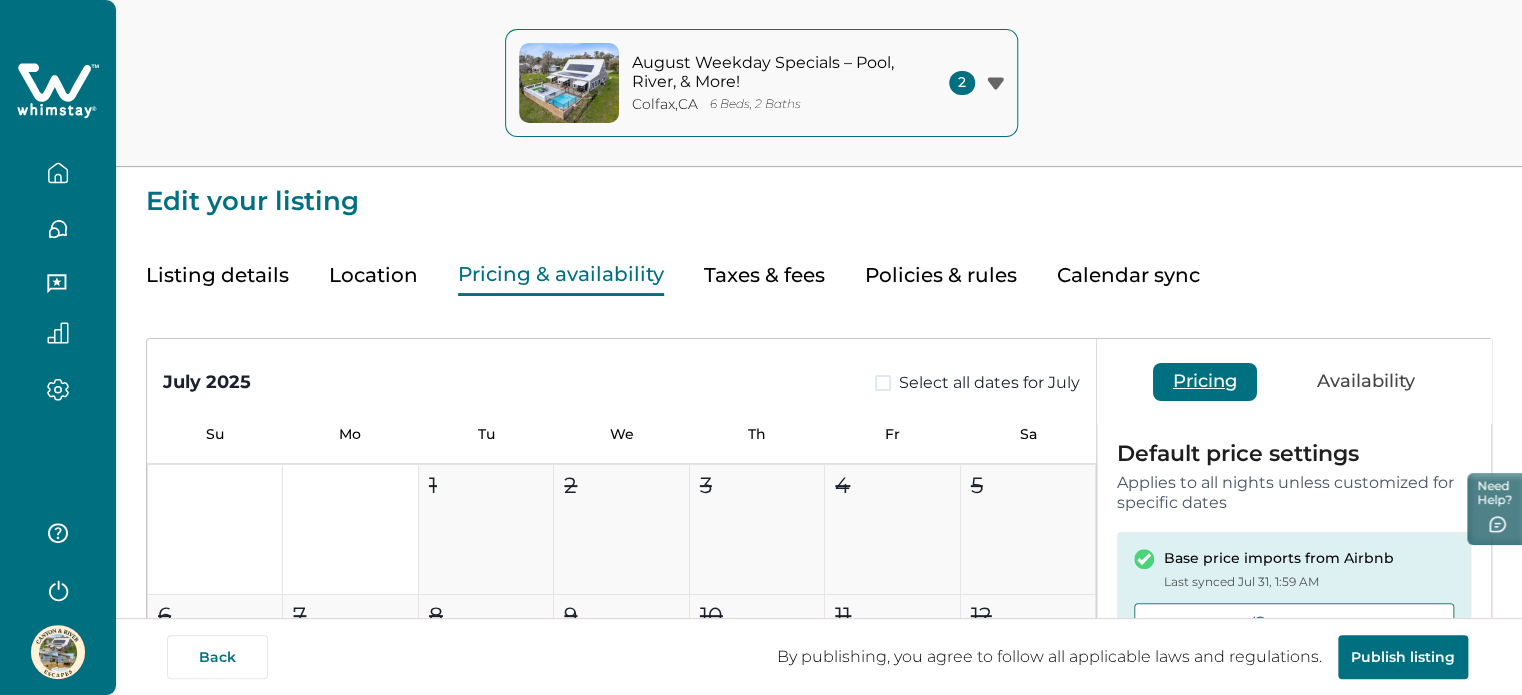 scroll, scrollTop: 34, scrollLeft: 0, axis: vertical 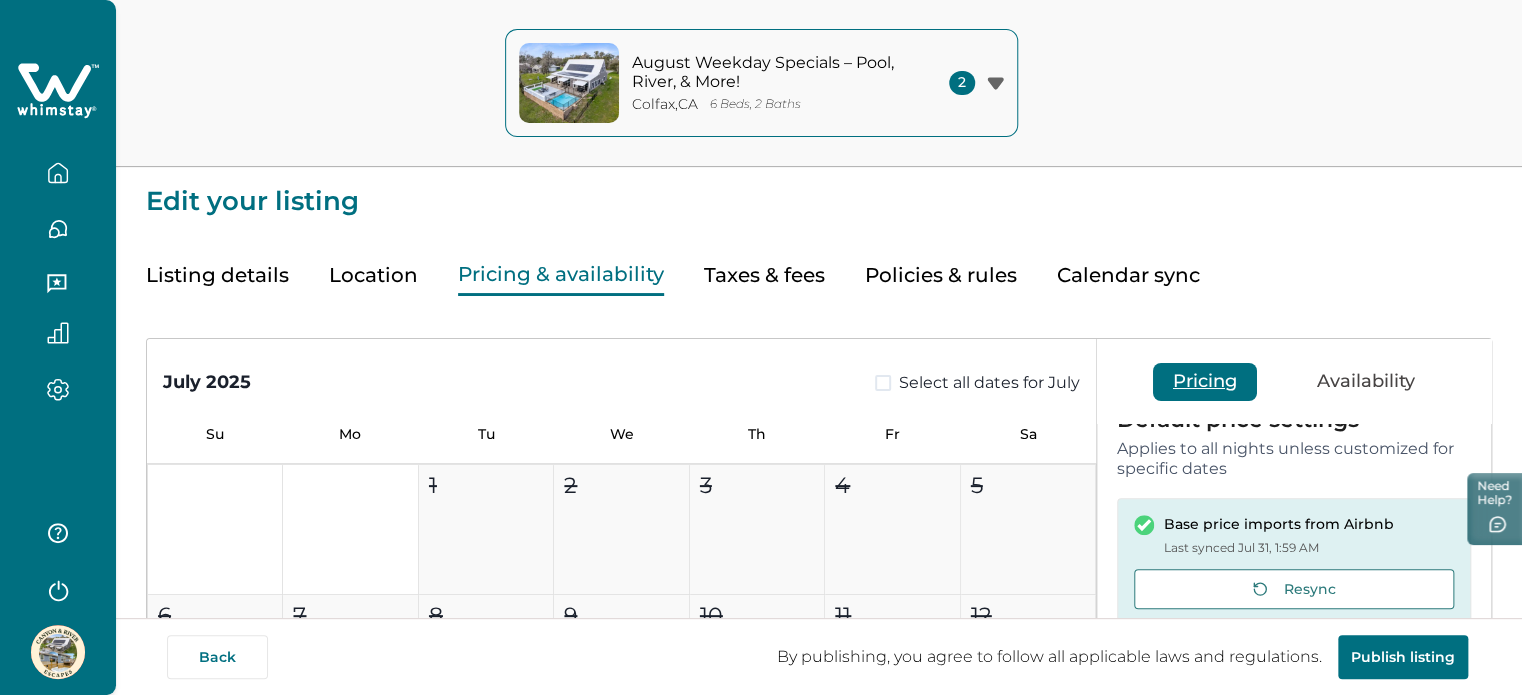 click at bounding box center (58, 652) 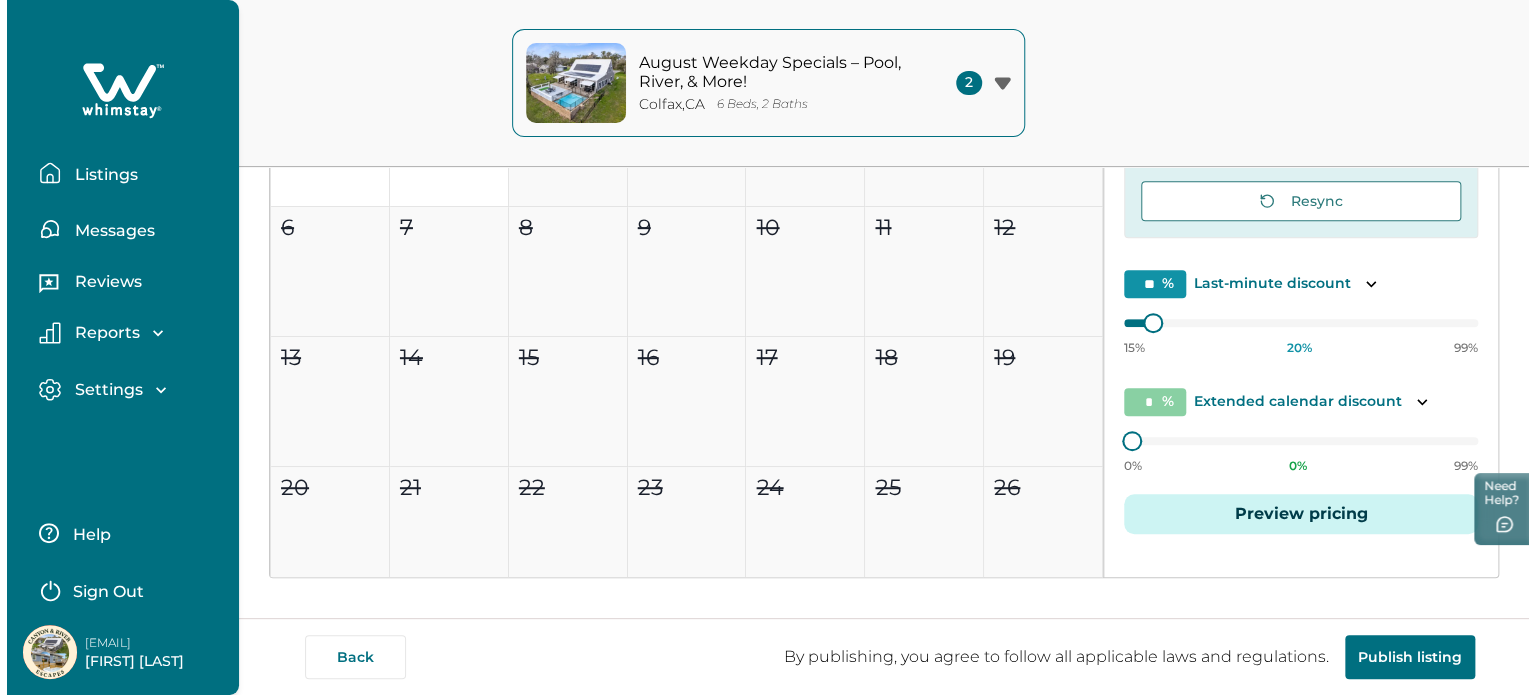 scroll, scrollTop: 405, scrollLeft: 0, axis: vertical 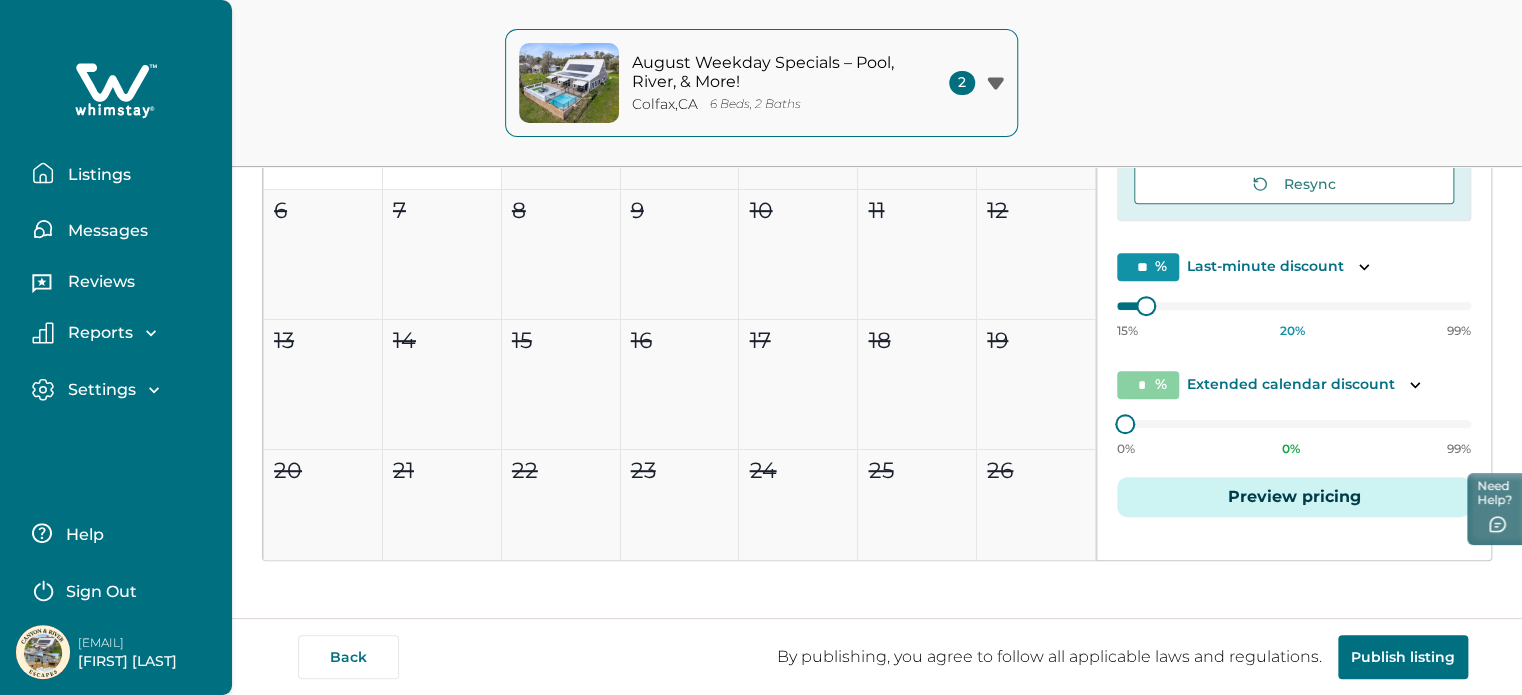 click on "Preview pricing" at bounding box center (1294, 497) 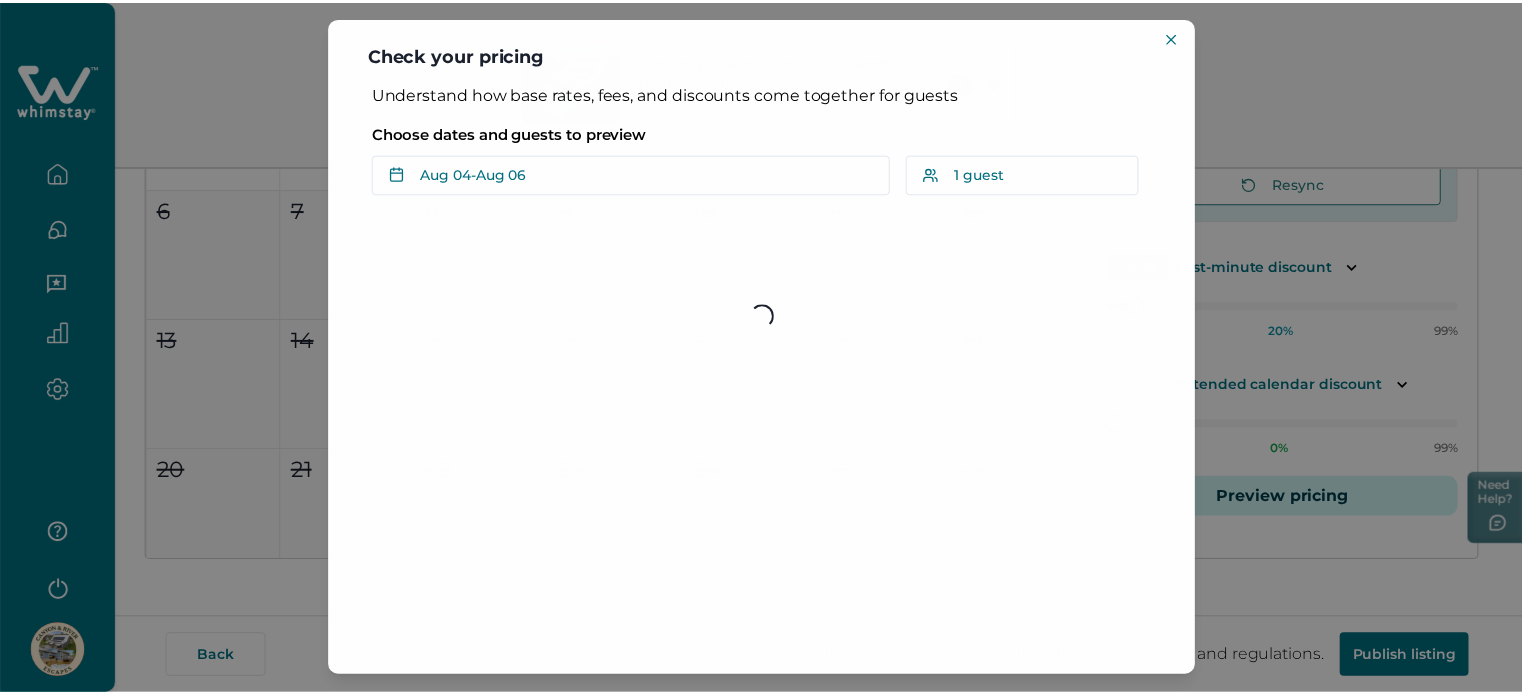 scroll, scrollTop: 814, scrollLeft: 0, axis: vertical 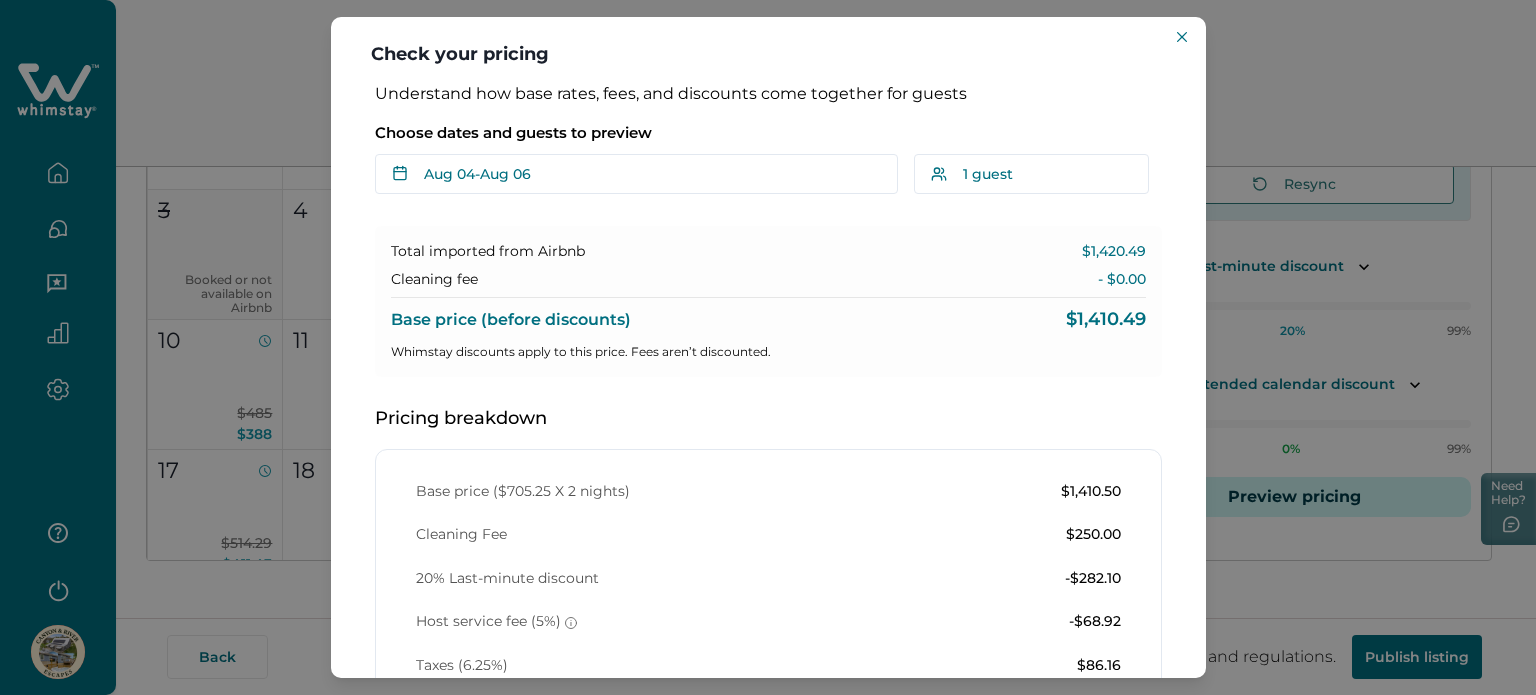 click on "Check your pricing Understand how base rates, fees, and discounts come together for guests Choose dates and guests to preview Aug 04  -  Aug 06 Su Mo Tu We Th Fr Sa Su Mo Tu We Th Fr Sa August 2025 Su Mo Tu We Th Fr Sa 1 2 3 4 5 6 7 8 9 10 11 12 13 14 15 16 17 18 19 20 21 22 23 24 25 26 27 28 29 30 31 September 2025 Su Mo Tu We Th Fr Sa 1 2 3 4 5 6 7 8 9 10 11 12 13 14 15 16 17 18 19 20 21 22 23 24 25 26 27 28 29 30 Clear dates Minimum nights vary 1 guest Adults Ages 18 or above 1 Children Ages 2-12 0 Pets Are you bringing a pet? 15 guests maximum, not including infants. Minimum renter age is 21.  Reset Apply Total imported from Airbnb $1,420.49 Cleaning fee - $0.00 Base price (before discounts) $1,410.49 Whimstay discounts apply to this price. Fees aren’t discounted. Pricing breakdown Base price ($705.25 X 2 nights)   $1,410.50 Cleaning Fee   $250.00 20% Last-minute discount   -$282.10 Host service fee (5%)   -$68.92 Taxes   (6.25%) $86.16 Total payout   $1,395.64  How discounts work   Ask about pricing" at bounding box center (768, 347) 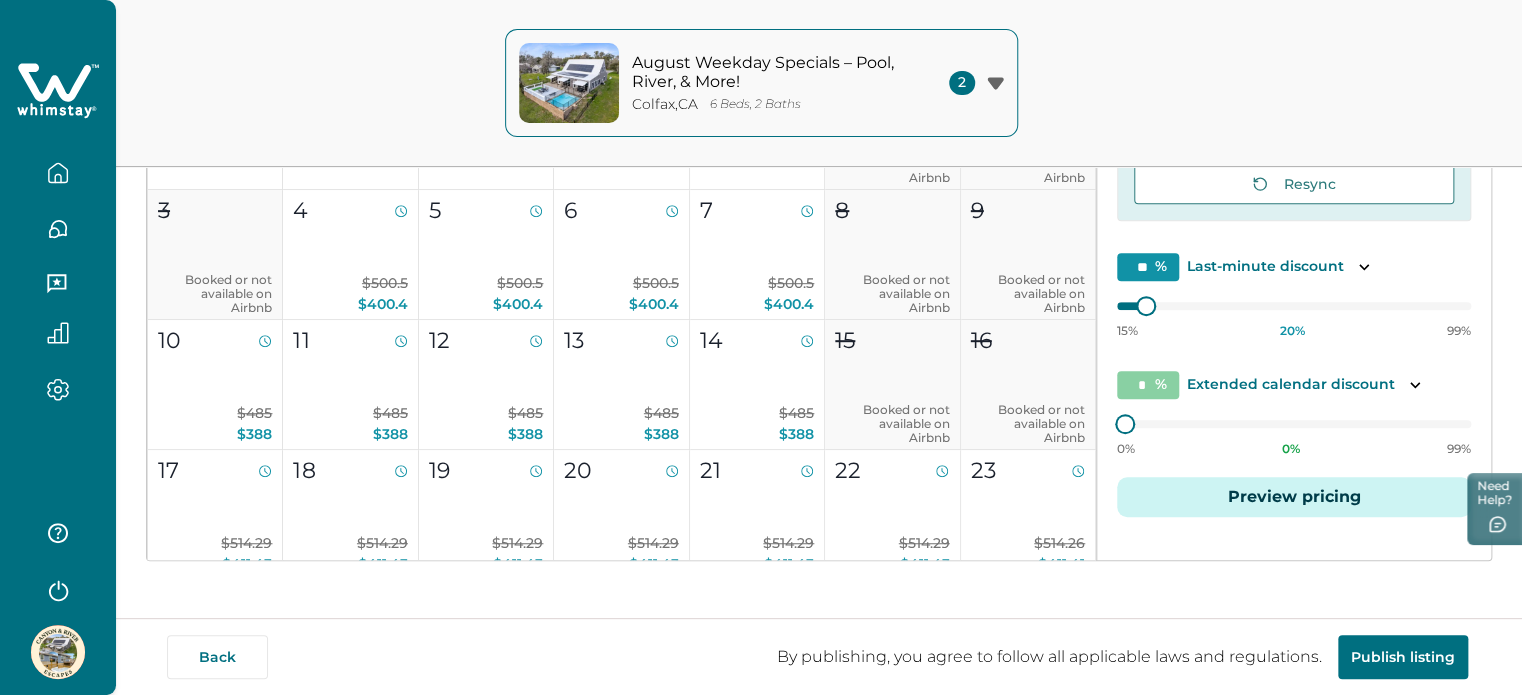 click on "August Weekday Specials – Pool, River, & More!" at bounding box center (767, 72) 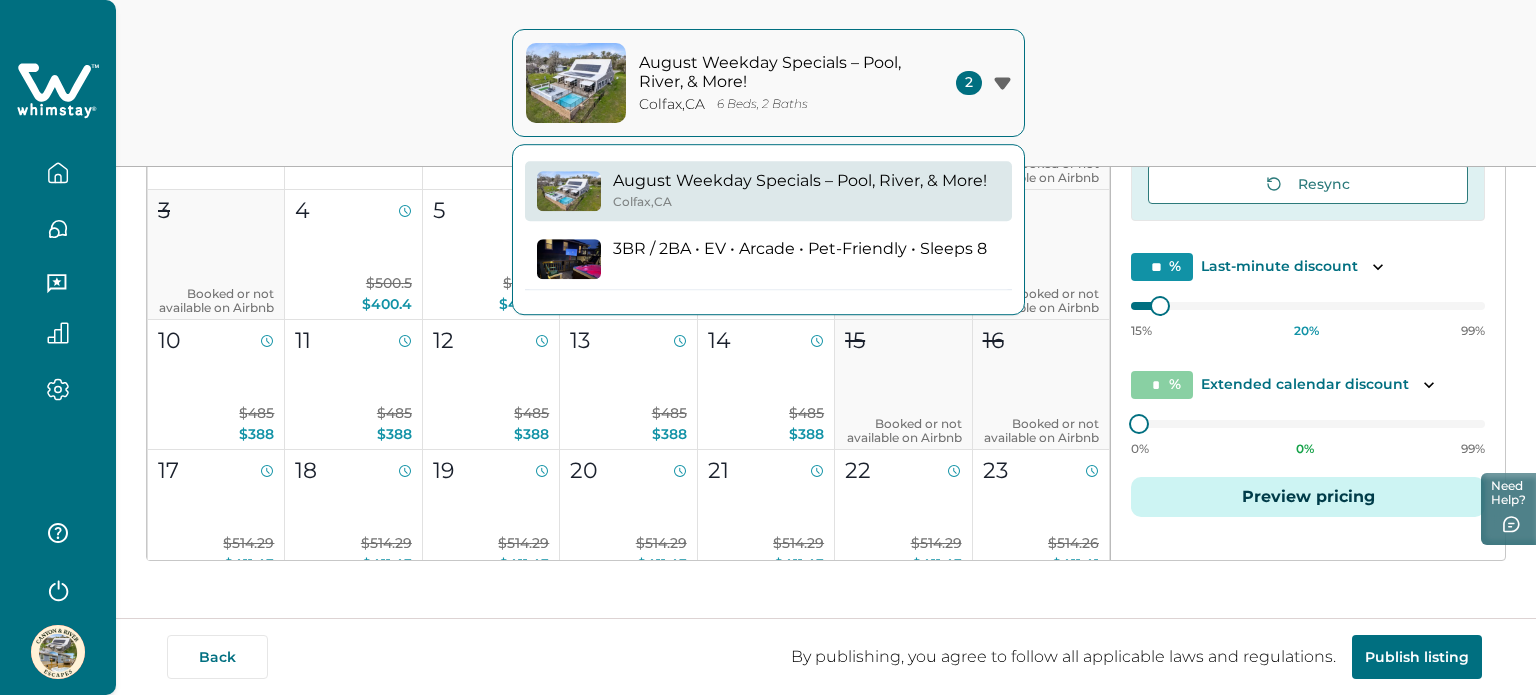 click on "3BR / 2BA • EV • Arcade • Pet-Friendly • Sleeps 8" at bounding box center [800, 251] 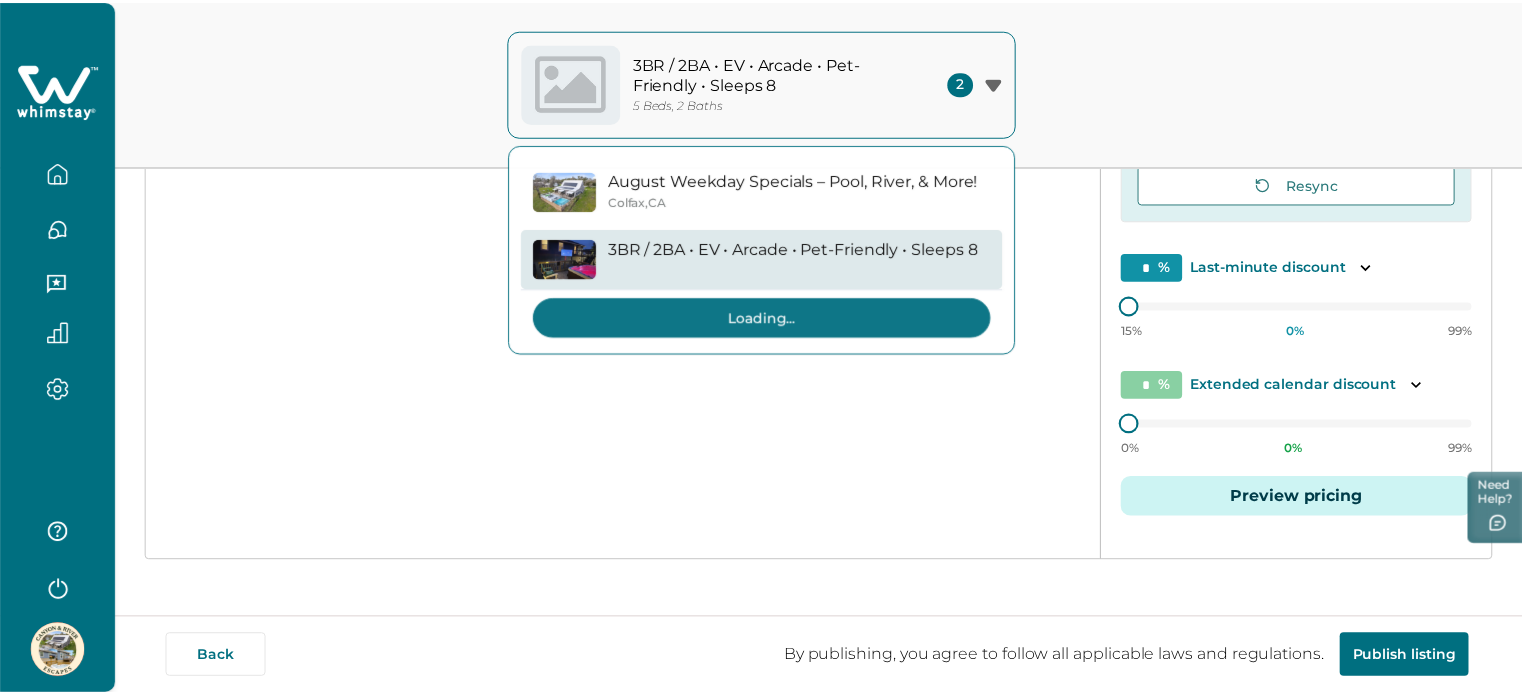 scroll, scrollTop: 0, scrollLeft: 0, axis: both 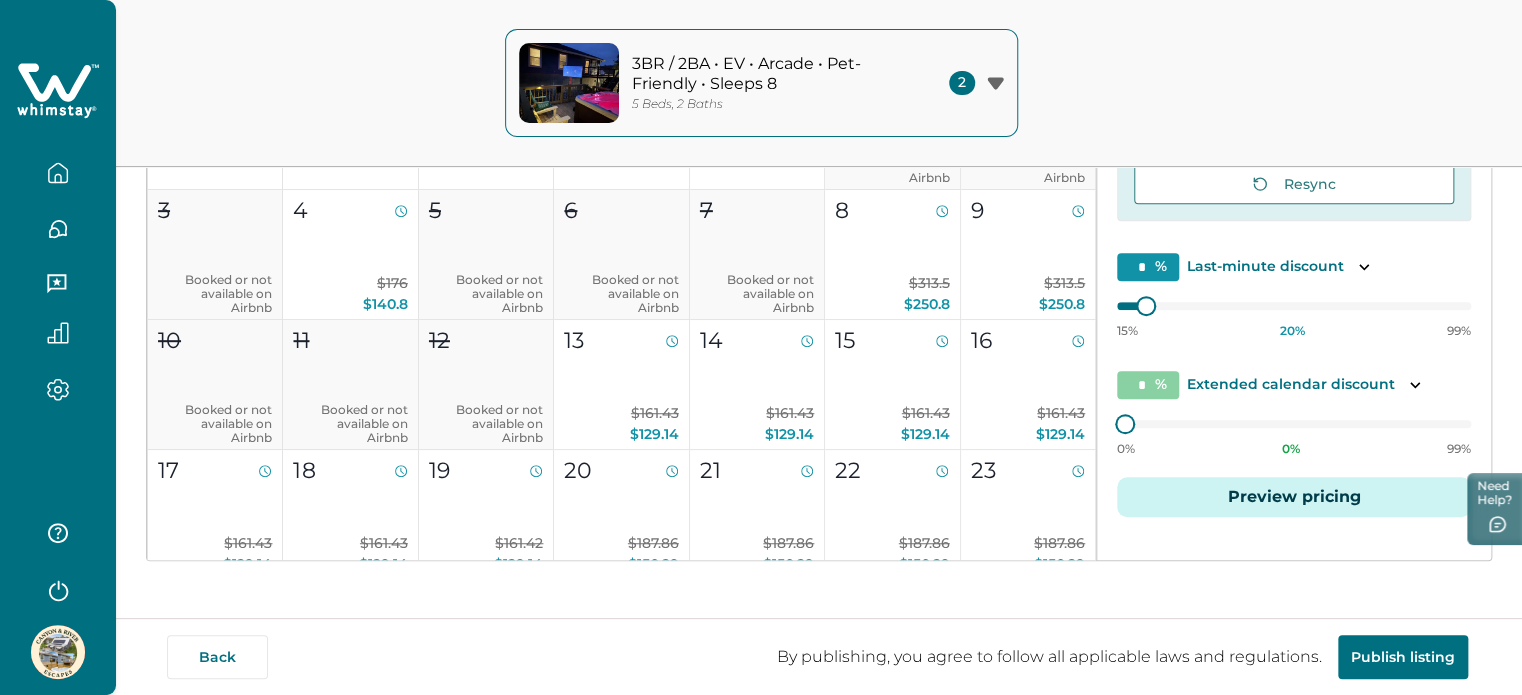 type on "**" 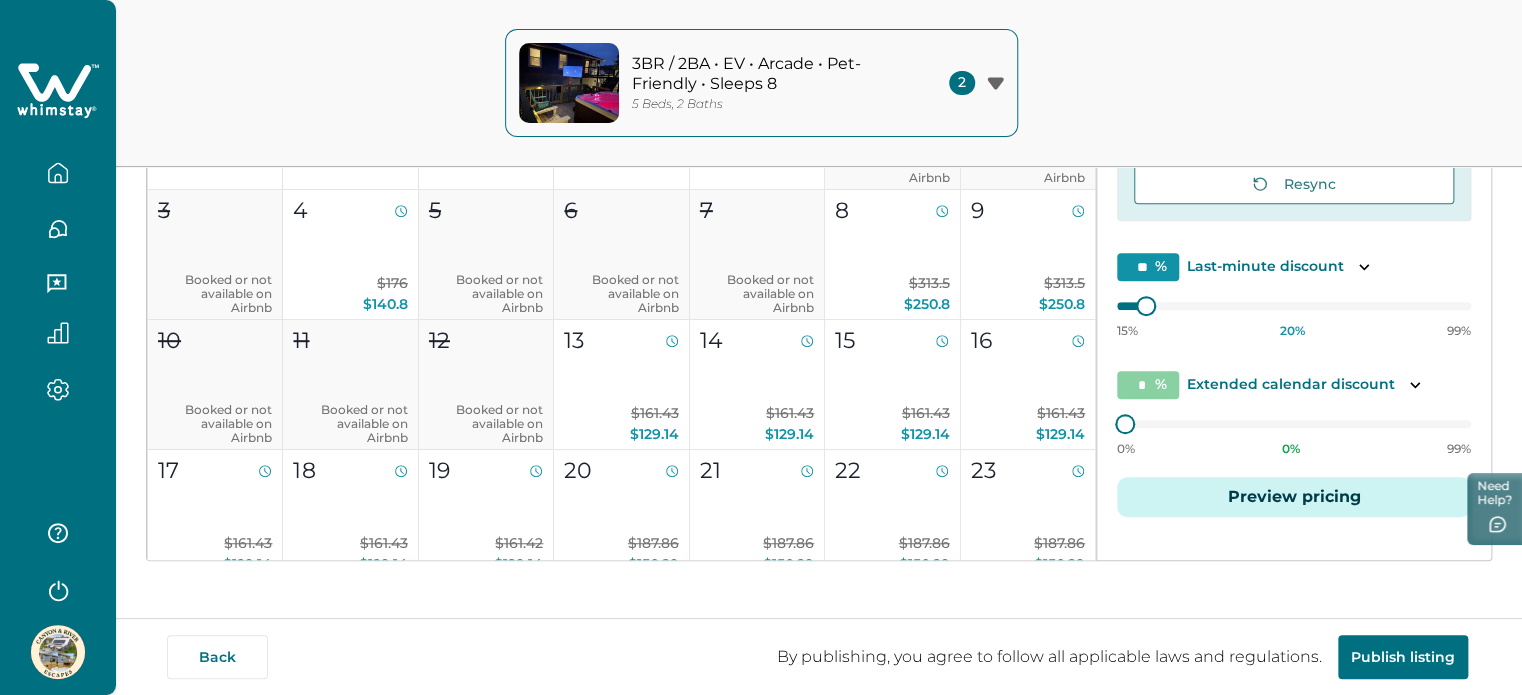 click on "Preview pricing" at bounding box center [1294, 497] 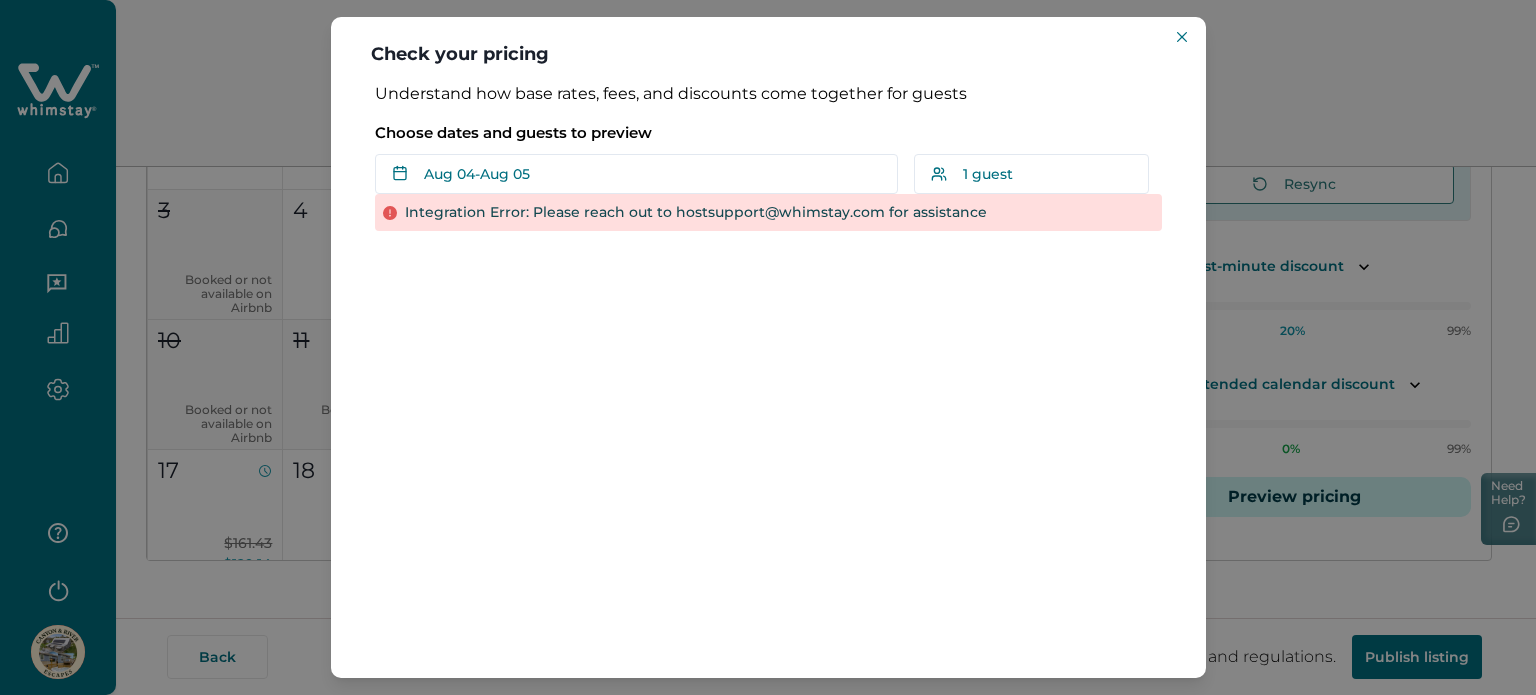 click on "Check your pricing Understand how base rates, fees, and discounts come together for guests Choose dates and guests to preview Aug 04  -  Aug 05 Su Mo Tu We Th Fr Sa Su Mo Tu We Th Fr Sa August 2025 Su Mo Tu We Th Fr Sa 1 2 3 4 5 6 7 8 9 10 11 12 13 14 15 16 17 18 19 20 21 22 23 24 25 26 27 28 29 30 31 September 2025 Su Mo Tu We Th Fr Sa 1 2 3 4 5 6 7 8 9 10 11 12 13 14 15 16 17 18 19 20 21 22 23 24 25 26 27 28 29 30 Clear dates Minimum nights vary 1 guest Adults Ages 18 or above 1 Children Ages 2-12 0 Pets Are you bringing a pet? 8 guests maximum, not including infants.   Reset Apply   Integration Error: Please reach out to hostsupport@whimstay.com for assistance" at bounding box center [768, 347] 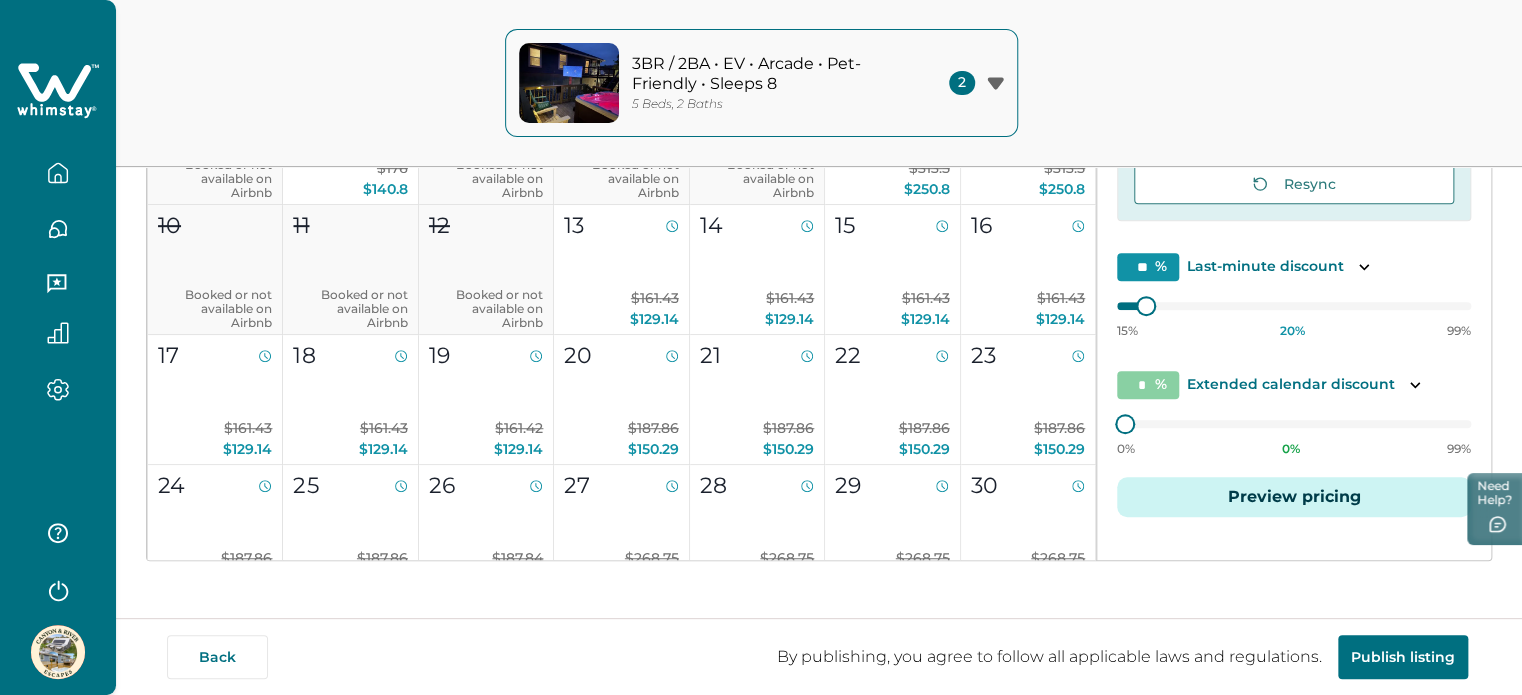 scroll, scrollTop: 0, scrollLeft: 0, axis: both 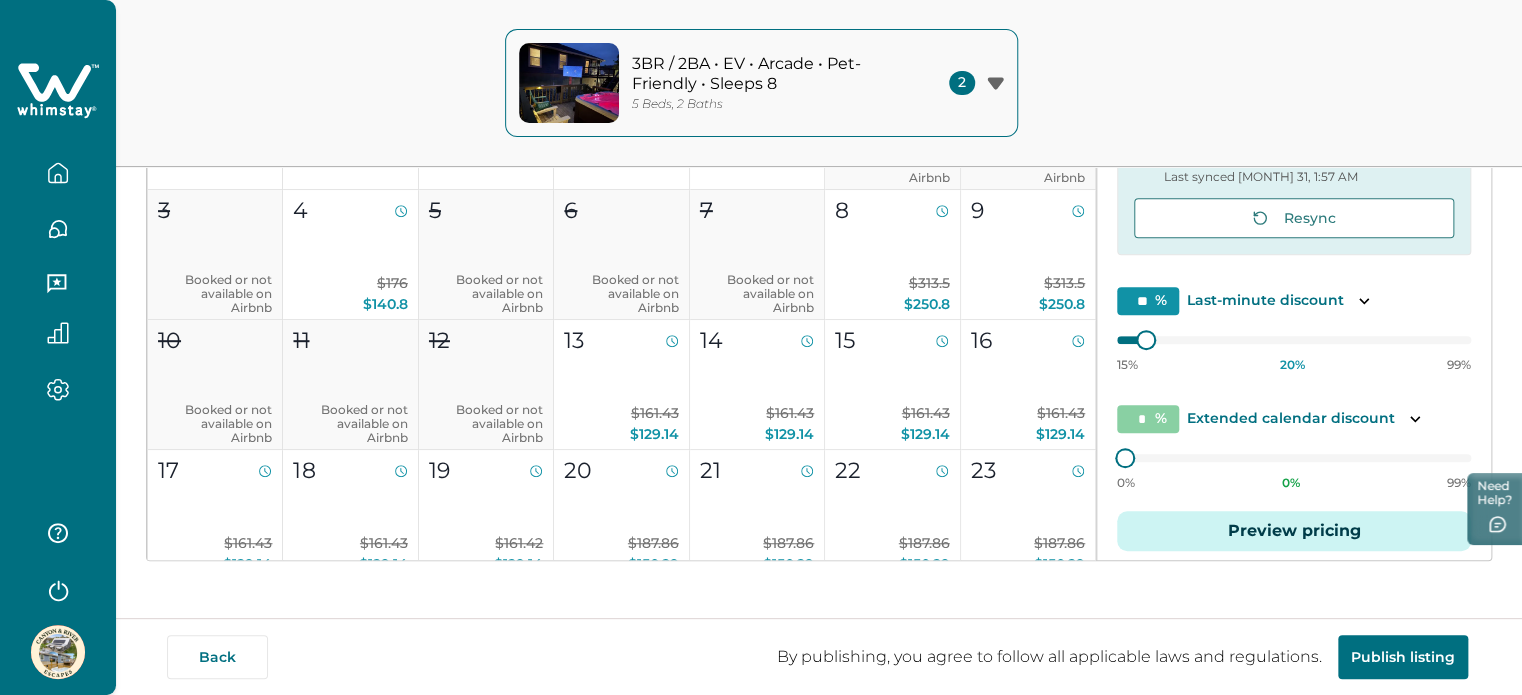 click at bounding box center [58, 173] 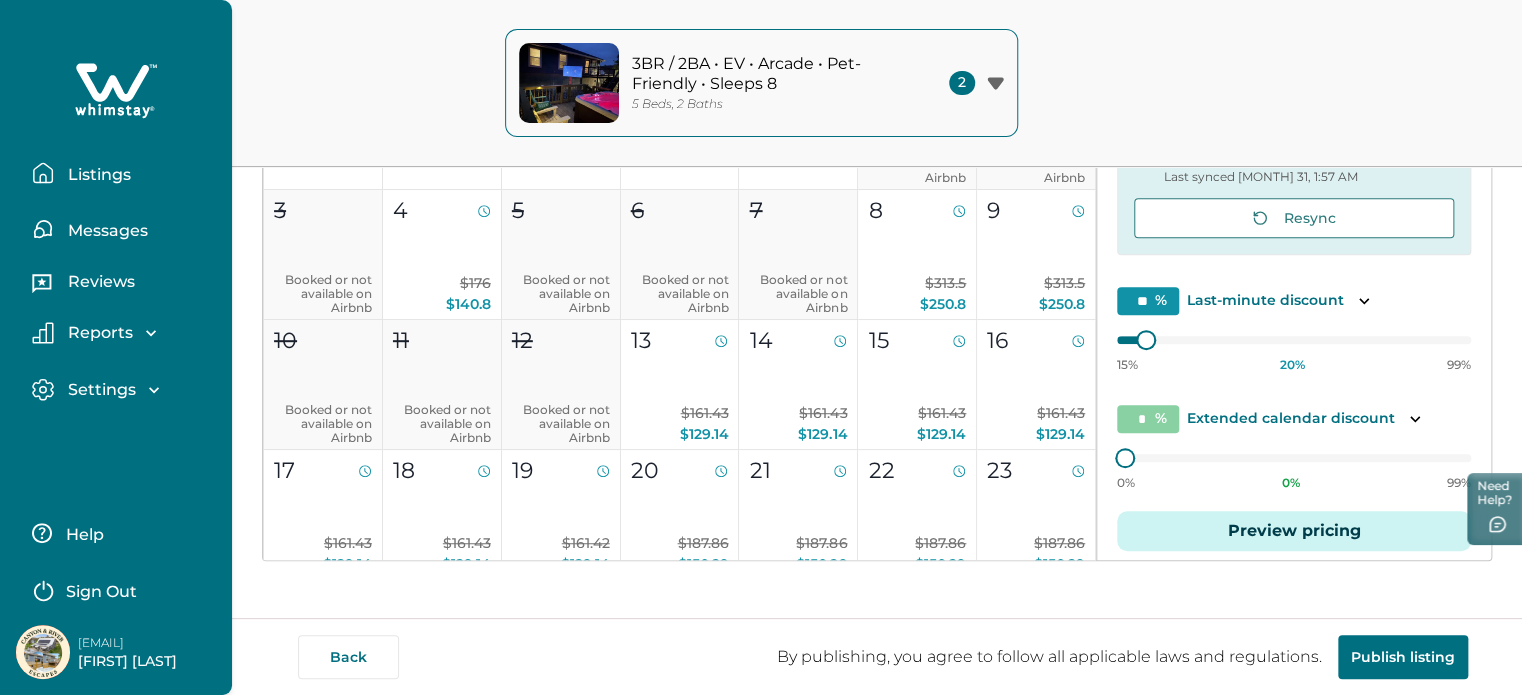click on "Listings" at bounding box center (124, 173) 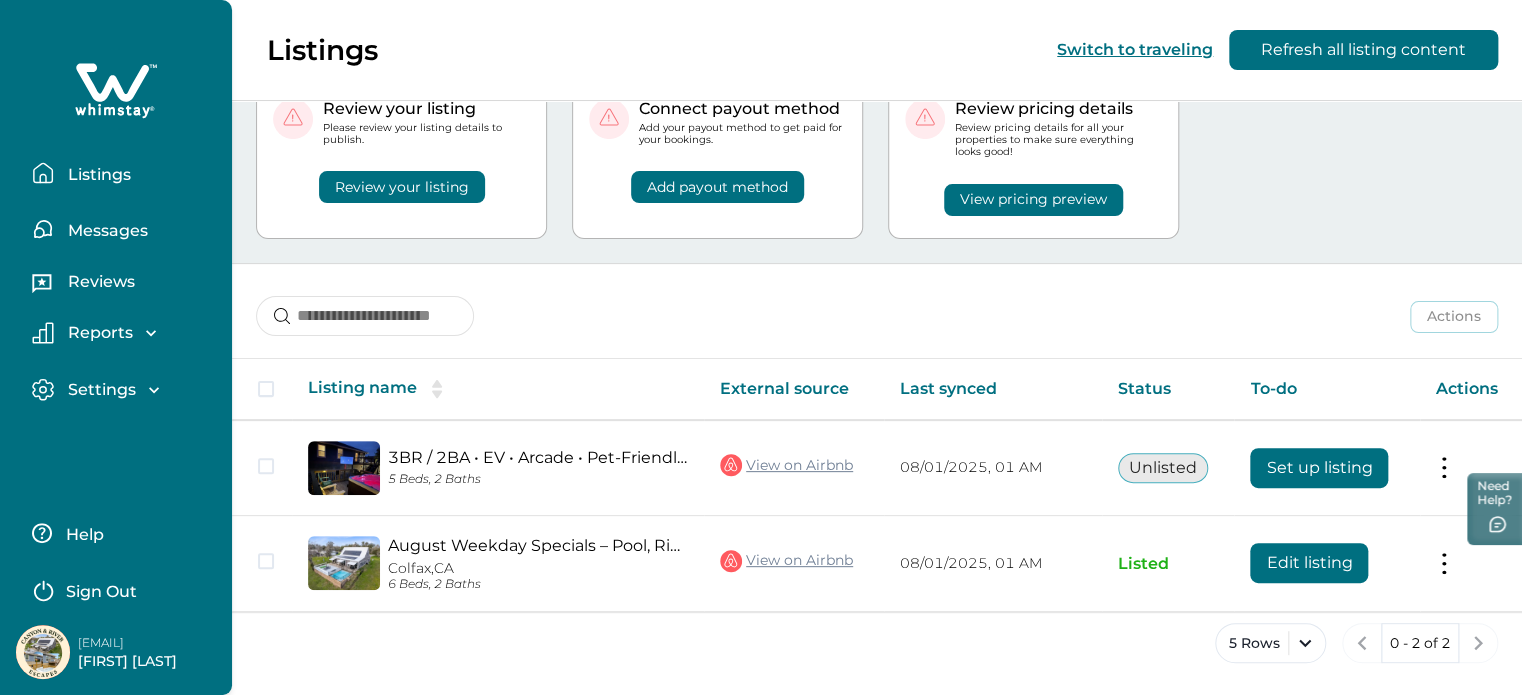 scroll, scrollTop: 78, scrollLeft: 0, axis: vertical 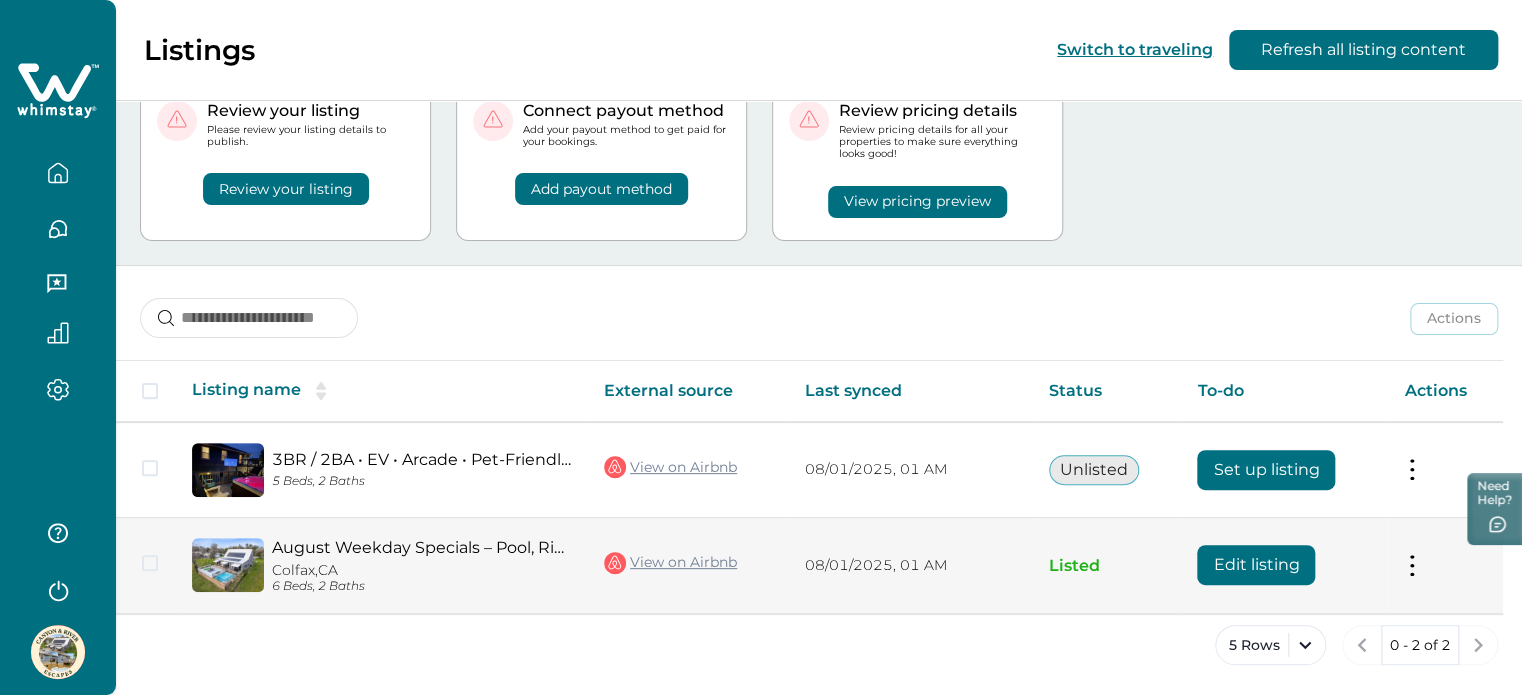 click on "Edit listing" at bounding box center (1256, 565) 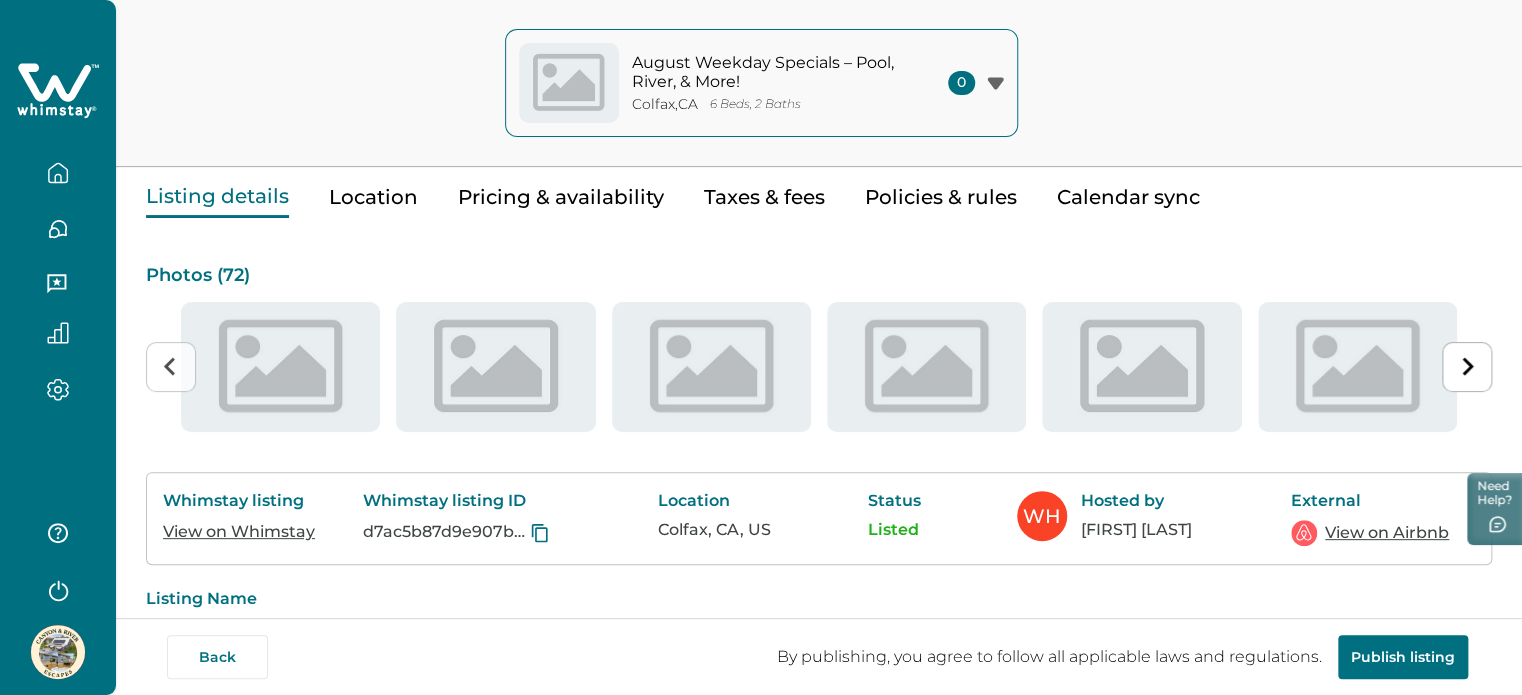 click on "Photos ( 72 ) Whimstay listing View on Whimstay Whimstay listing ID d7ac5b87d9e907b9ccbbdfa52d46fa38 Location Colfax, CA, US Status Listed WH Hosted by Rutvik Butani External View on Airbnb Listing Name August Weekday Specials – Pool, River, & More! Max guests 15 Bedrooms 4 Beds 6 Bathrooms 2 Amenities Lake view Pool view River view Hair dryer Cleaning products Shampoo Conditioner Body soap Hot water Shower gel Free washer – In unit Free dryer – In unit Essentials Hangers Bed linens Extra pillows and blankets Iron Drying rack for clothing Clothing storage: closet and dresser Ethernet connection 60 inch HDTV with Hulu, Netflix Game console Pool table Arcade games Books and reading material Life size games Mini golf Pack ’n play/Travel crib - always at the listing Children’s books and toys for ages 0-2 years old and 2-5 years old Standalone high chair - always at the listing Children’s dinnerware Outlet covers Board games Children's playroom Central air conditioning Window AC unit Ceiling fan Coffee" at bounding box center (819, 3563) 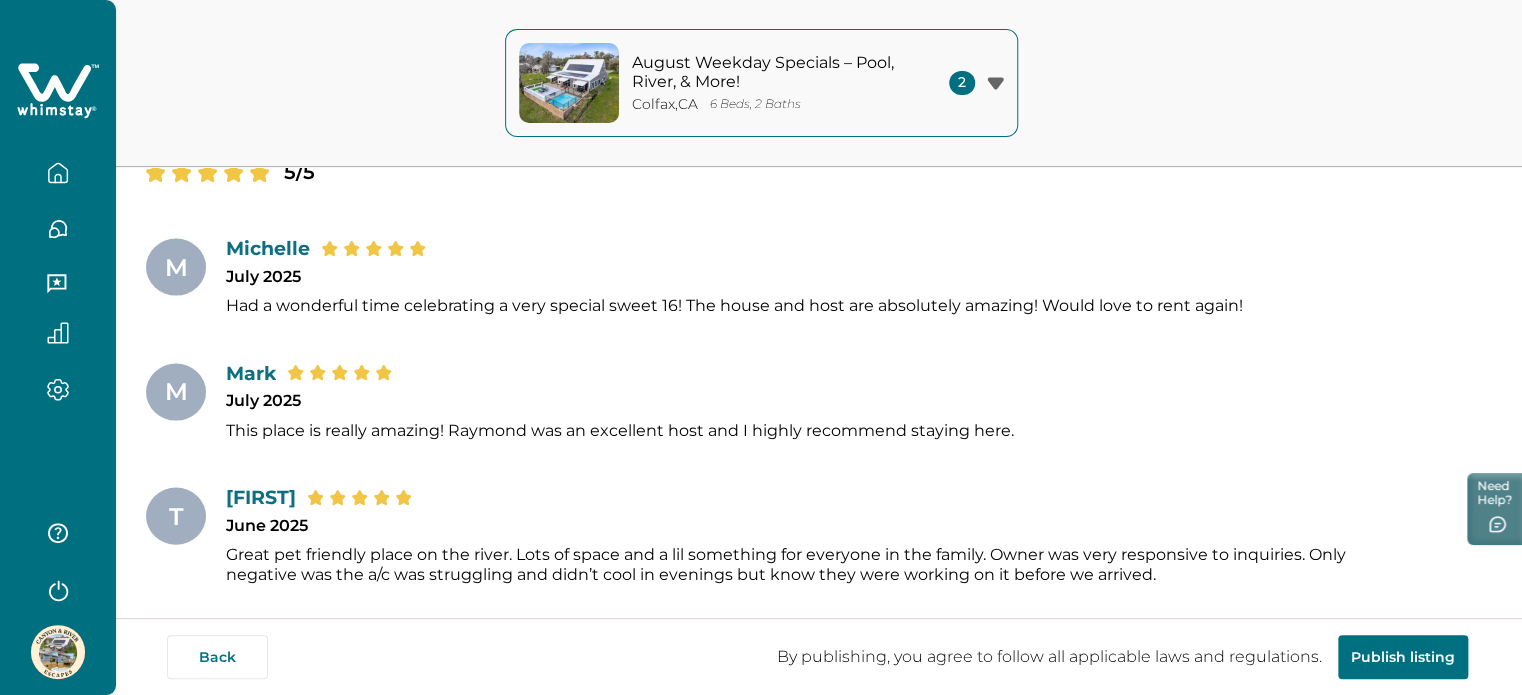 scroll, scrollTop: 1847, scrollLeft: 0, axis: vertical 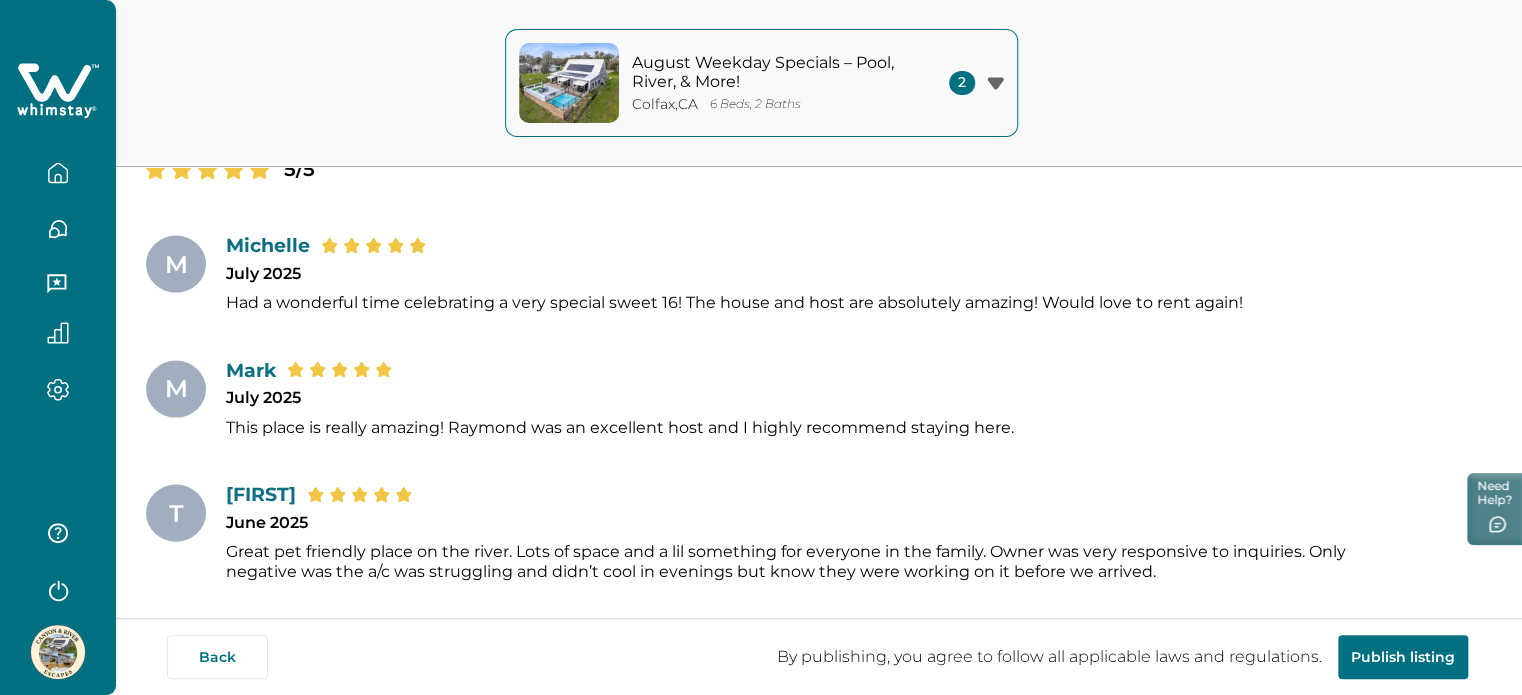 click 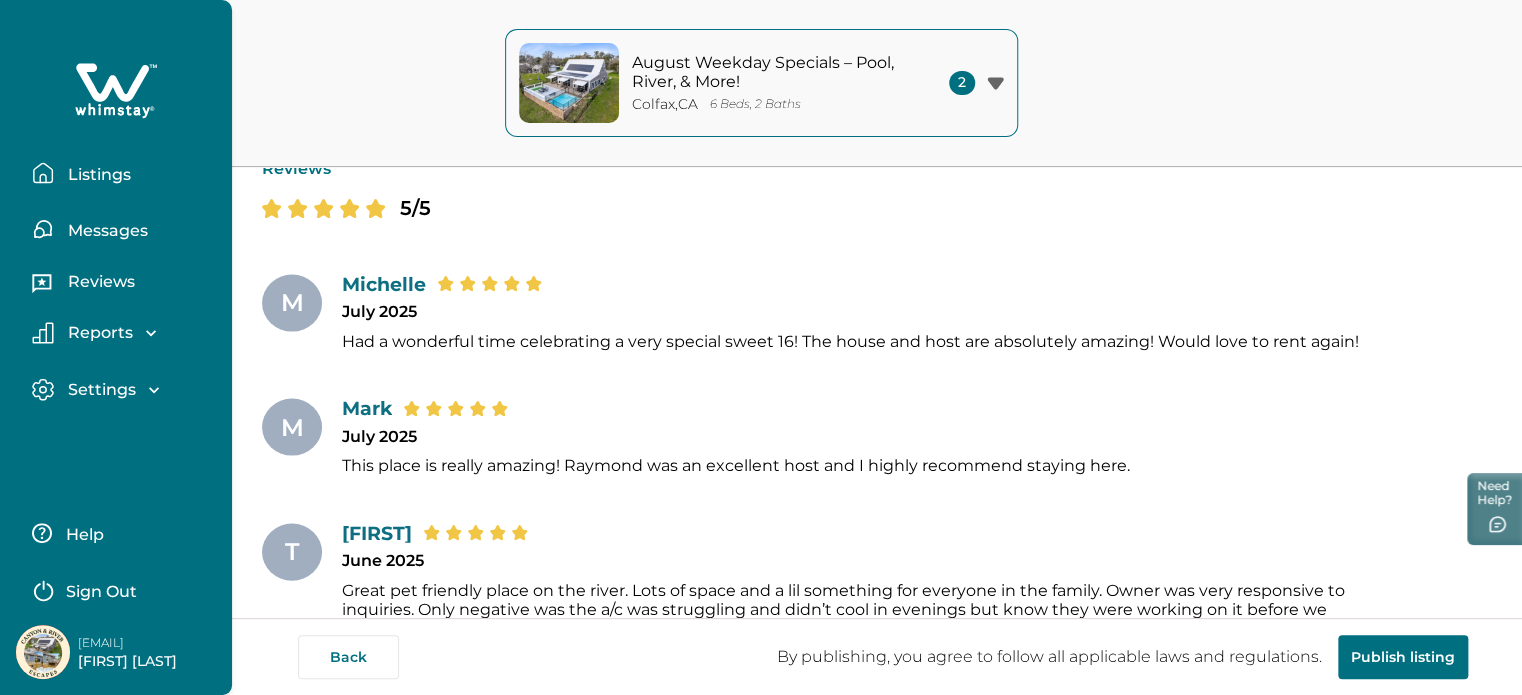 click 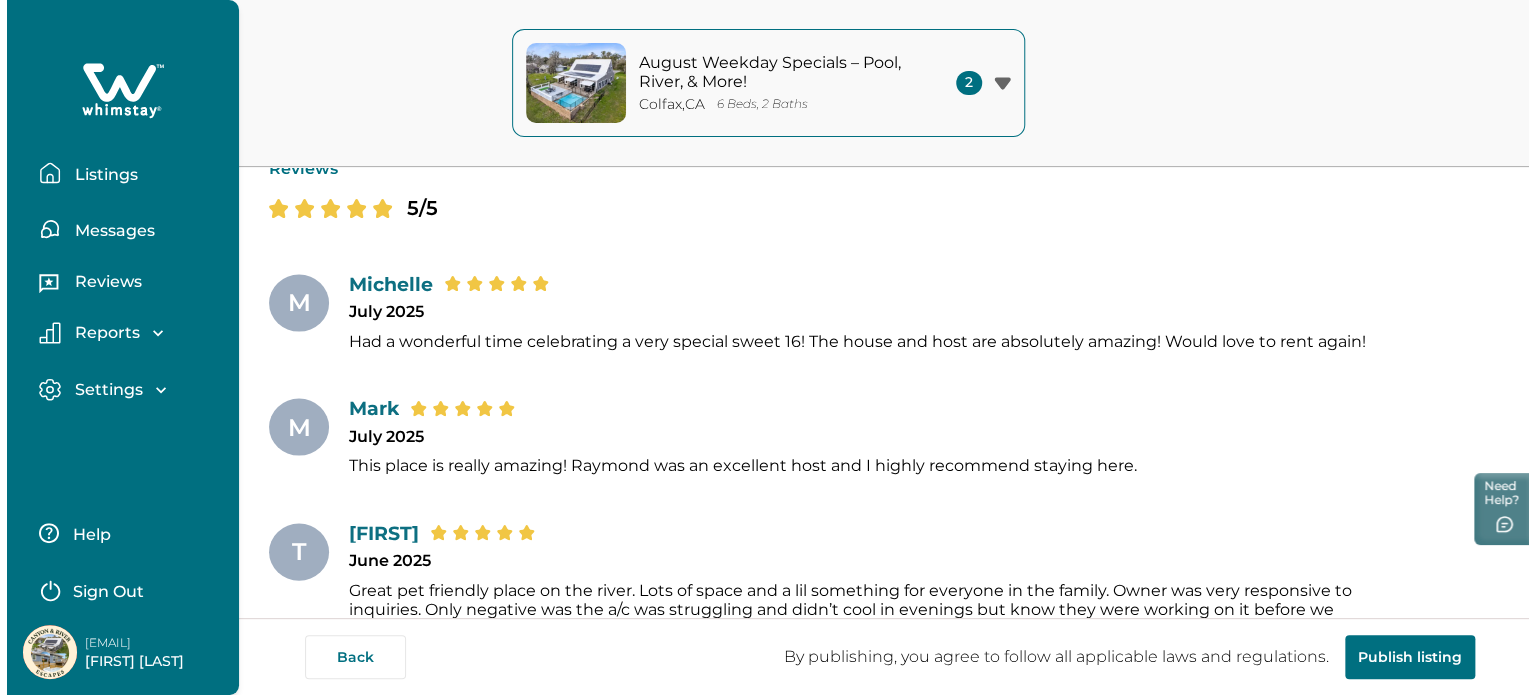 scroll, scrollTop: 0, scrollLeft: 0, axis: both 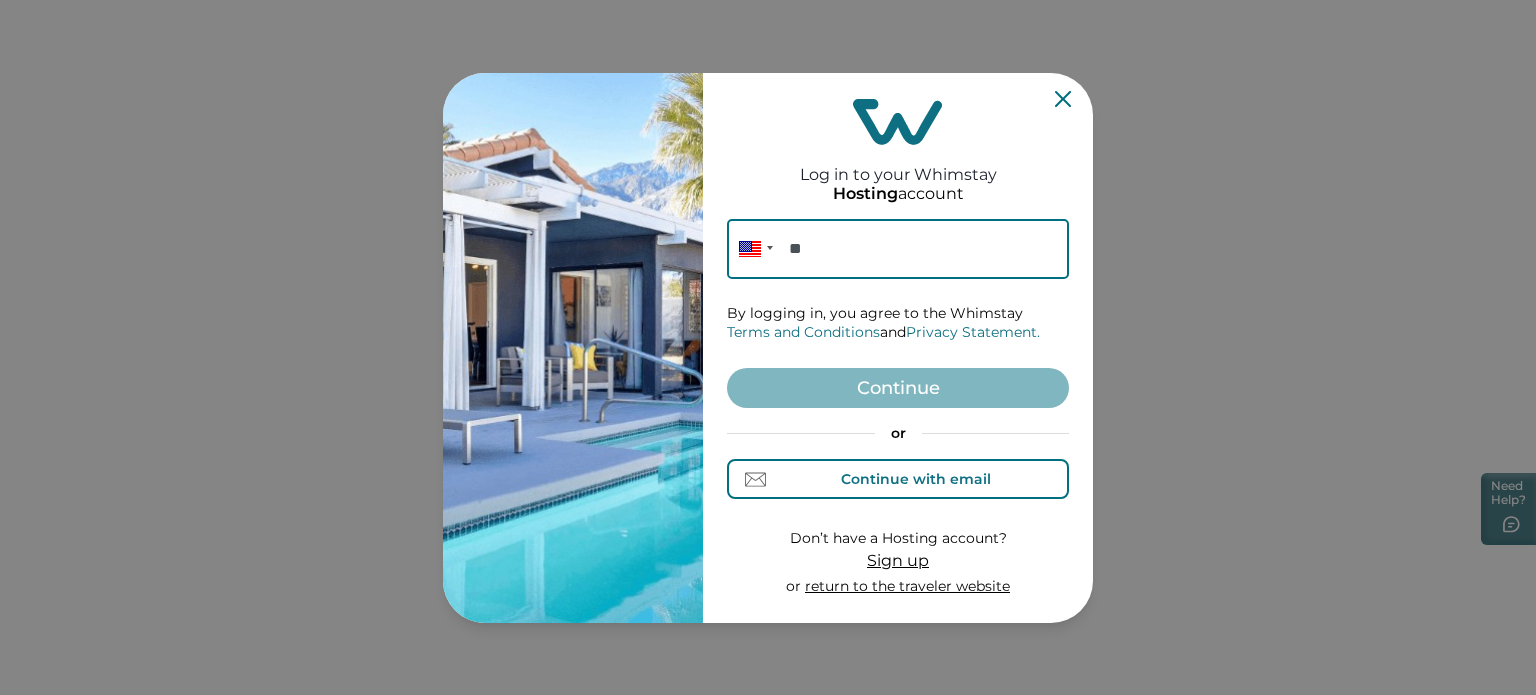 click on "Continue with email" at bounding box center (898, 479) 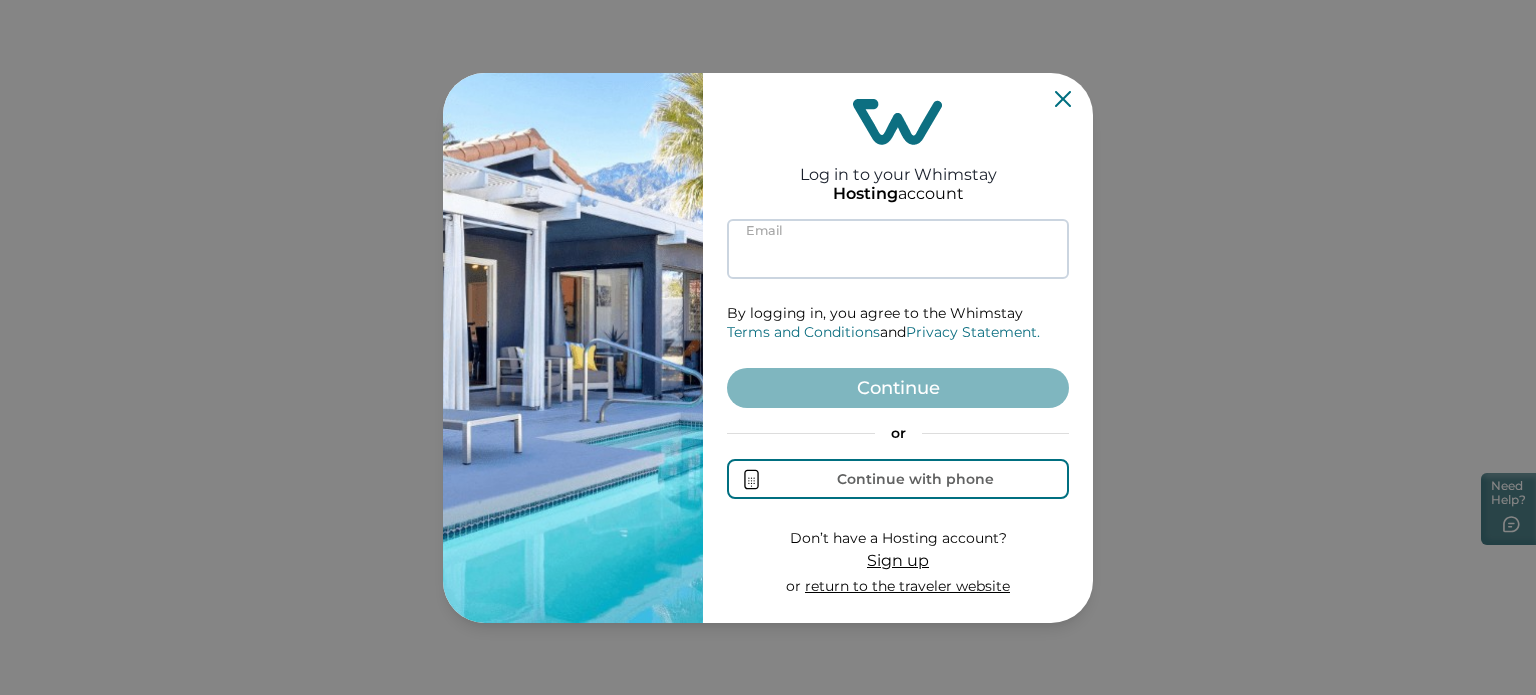 click at bounding box center (898, 249) 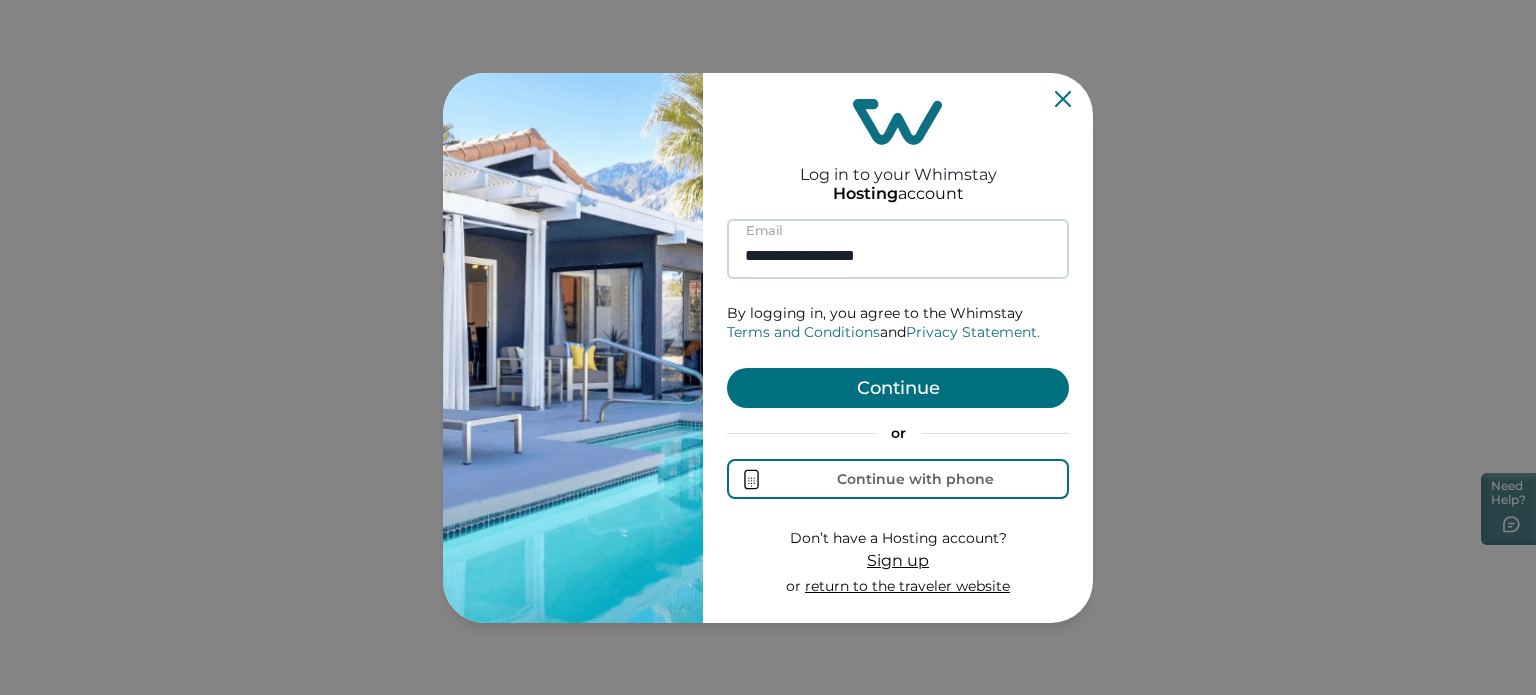 type on "**********" 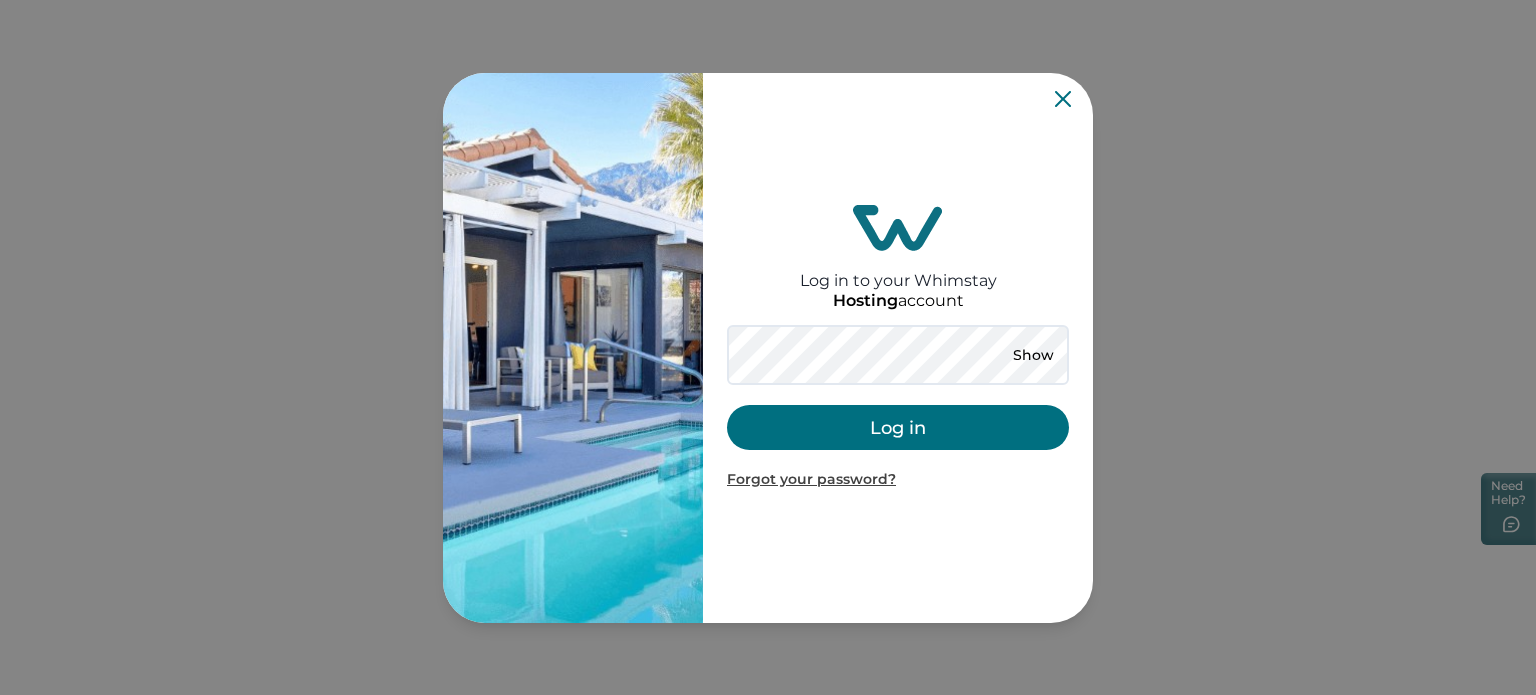 click on "Show Log in Forgot your password?" at bounding box center (898, 407) 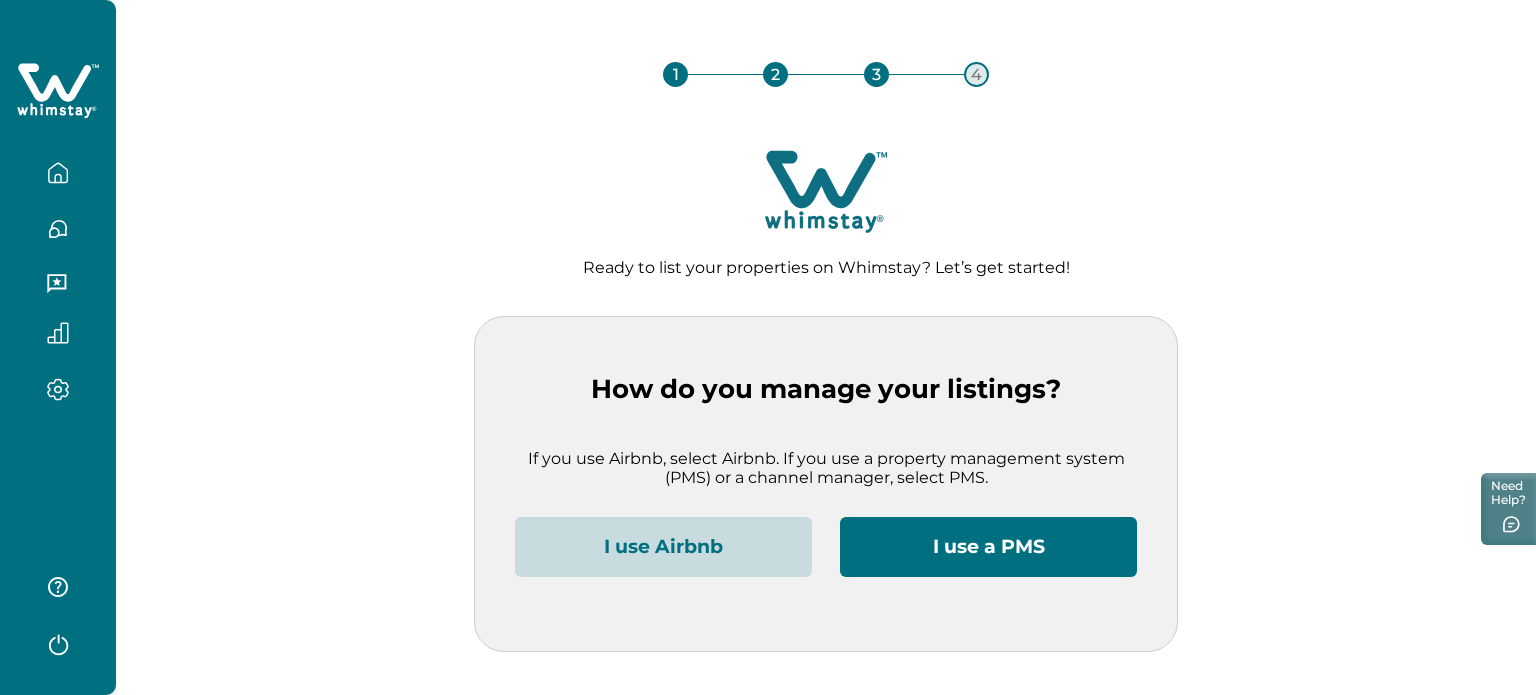 click on "I use Airbnb" at bounding box center (663, 547) 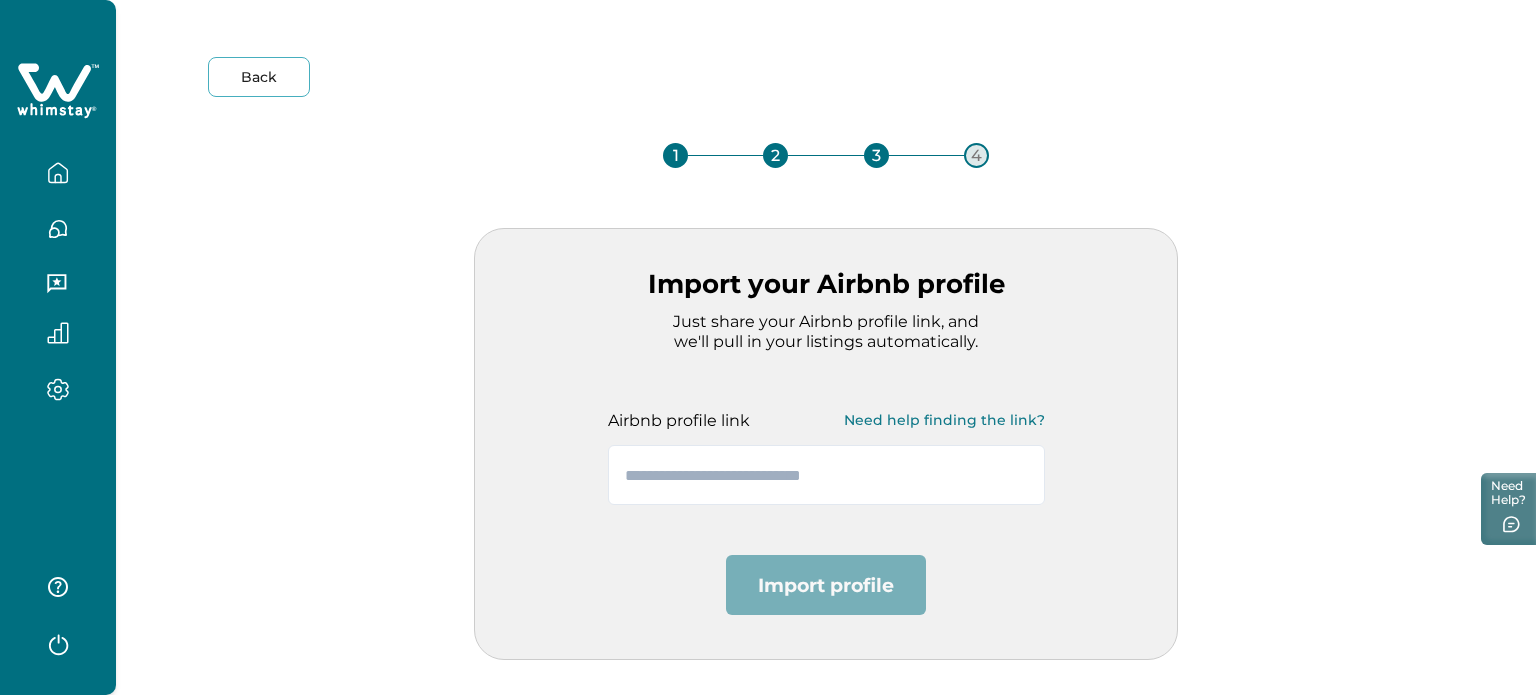 click 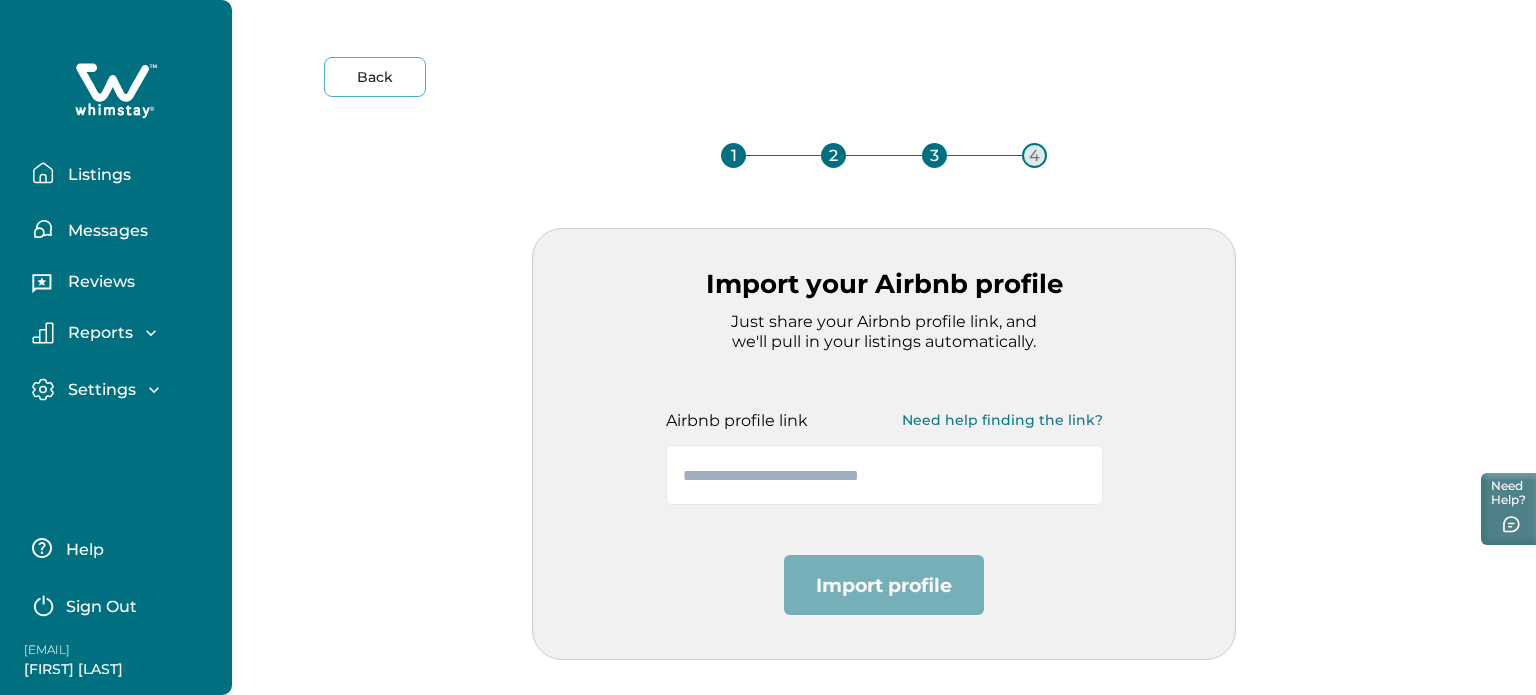 click on "Help   Sign Out" at bounding box center [112, 568] 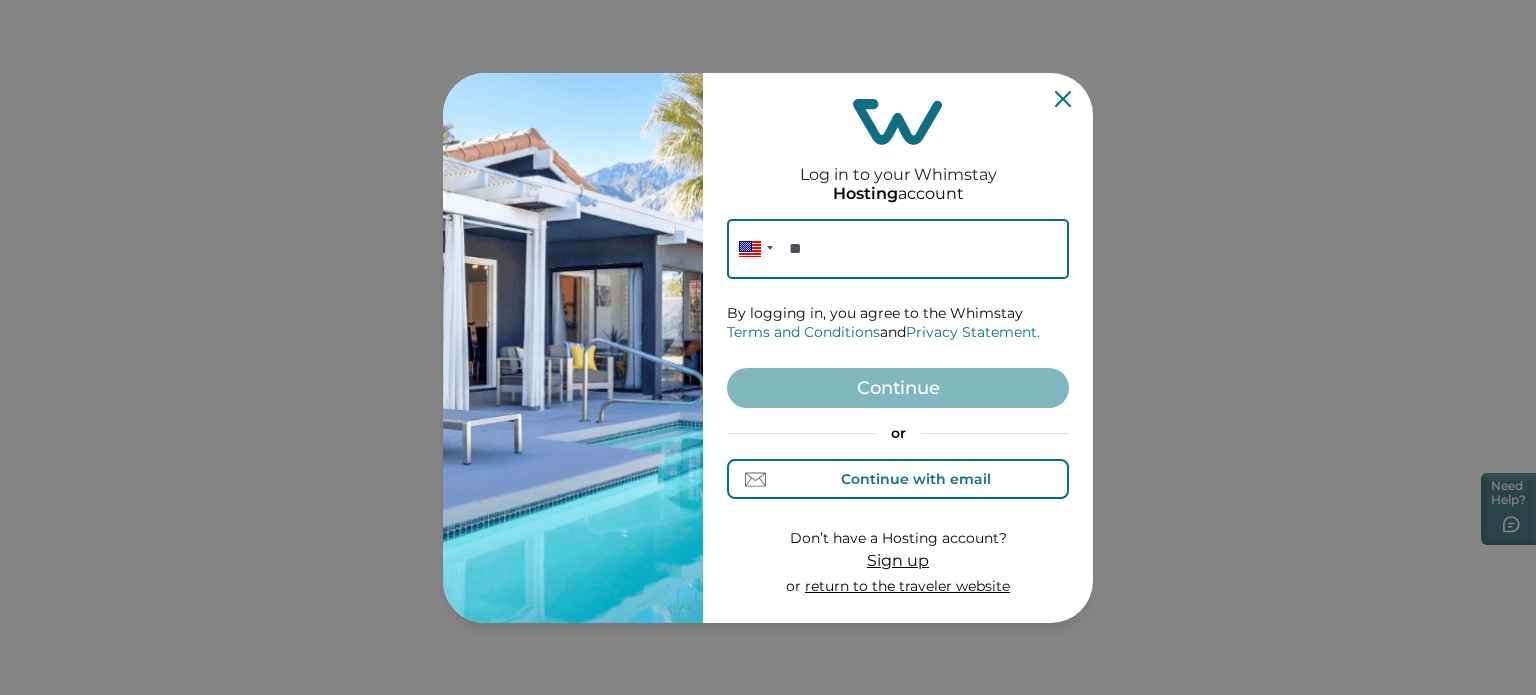 click on "Continue with email" at bounding box center (916, 479) 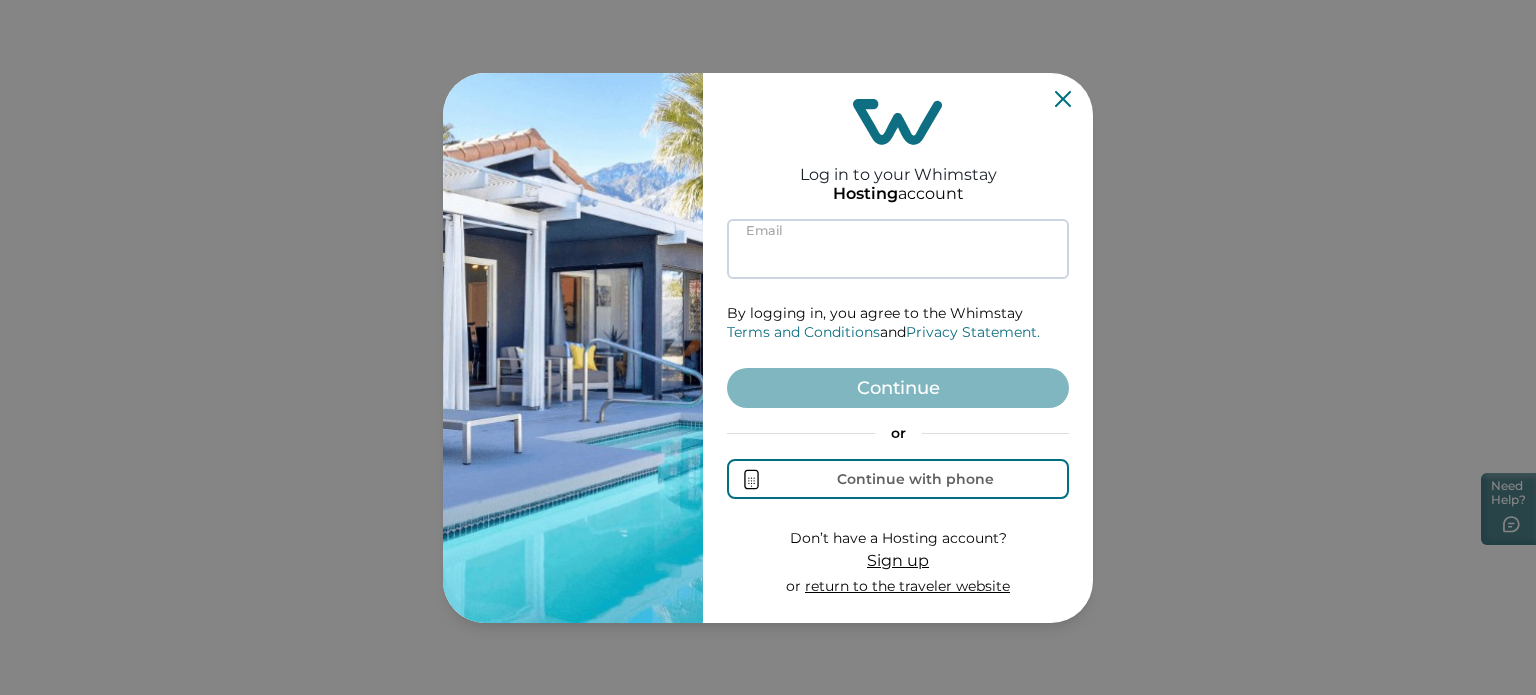 click at bounding box center (898, 249) 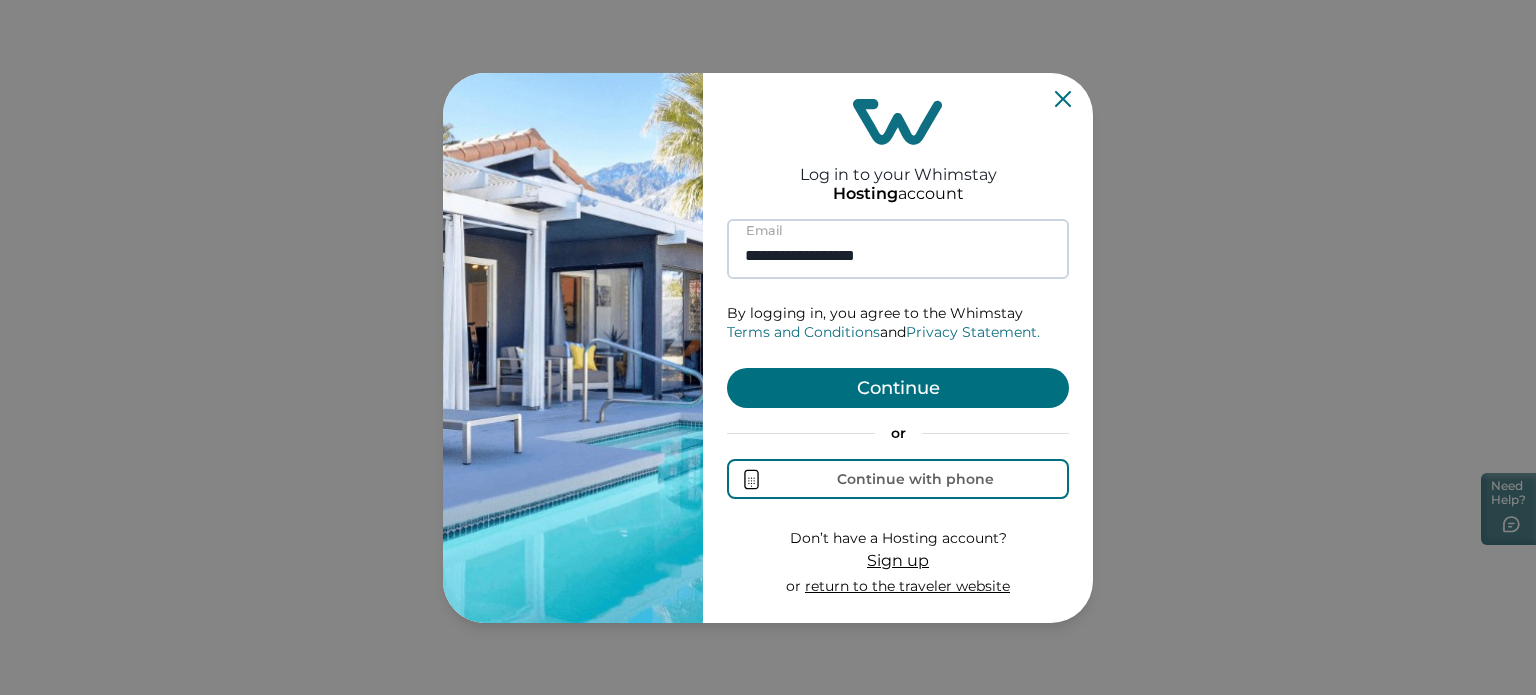 type on "**********" 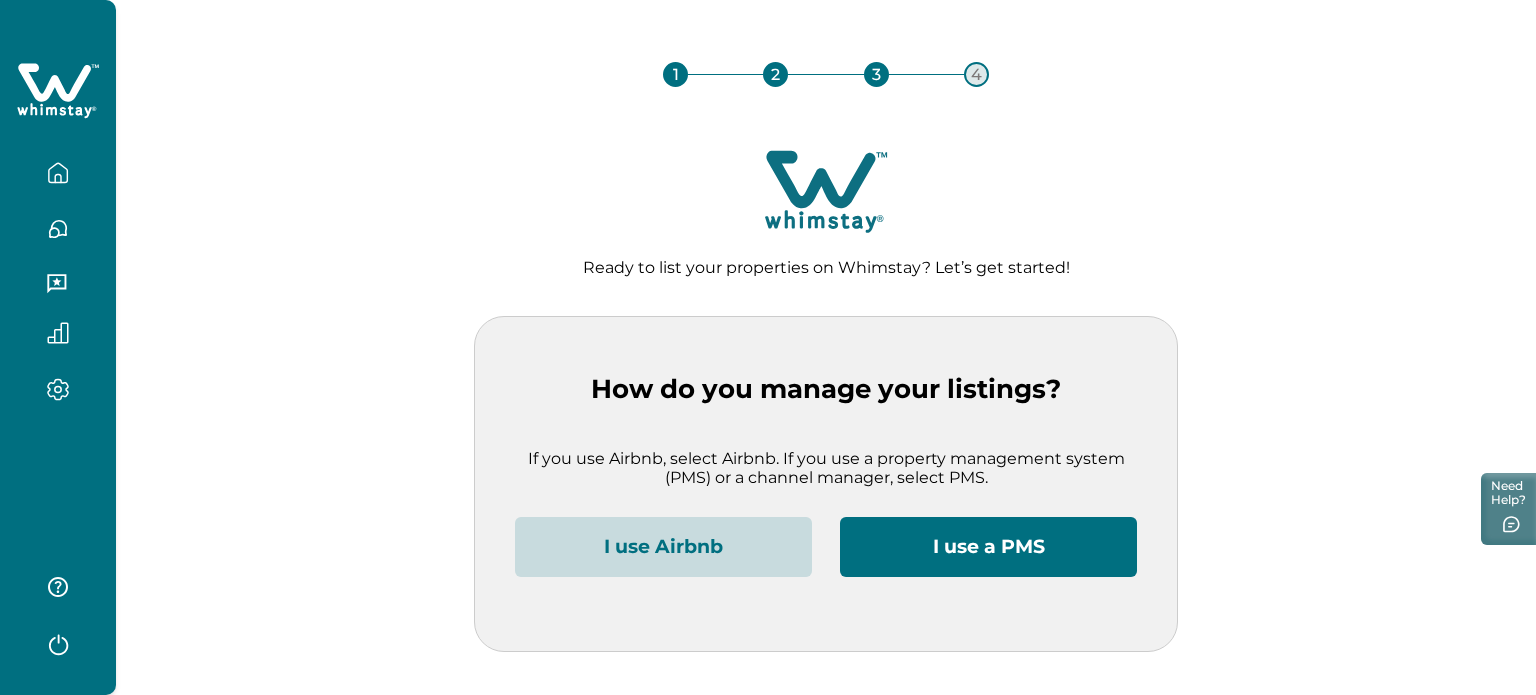 click on "I use Airbnb" at bounding box center (663, 547) 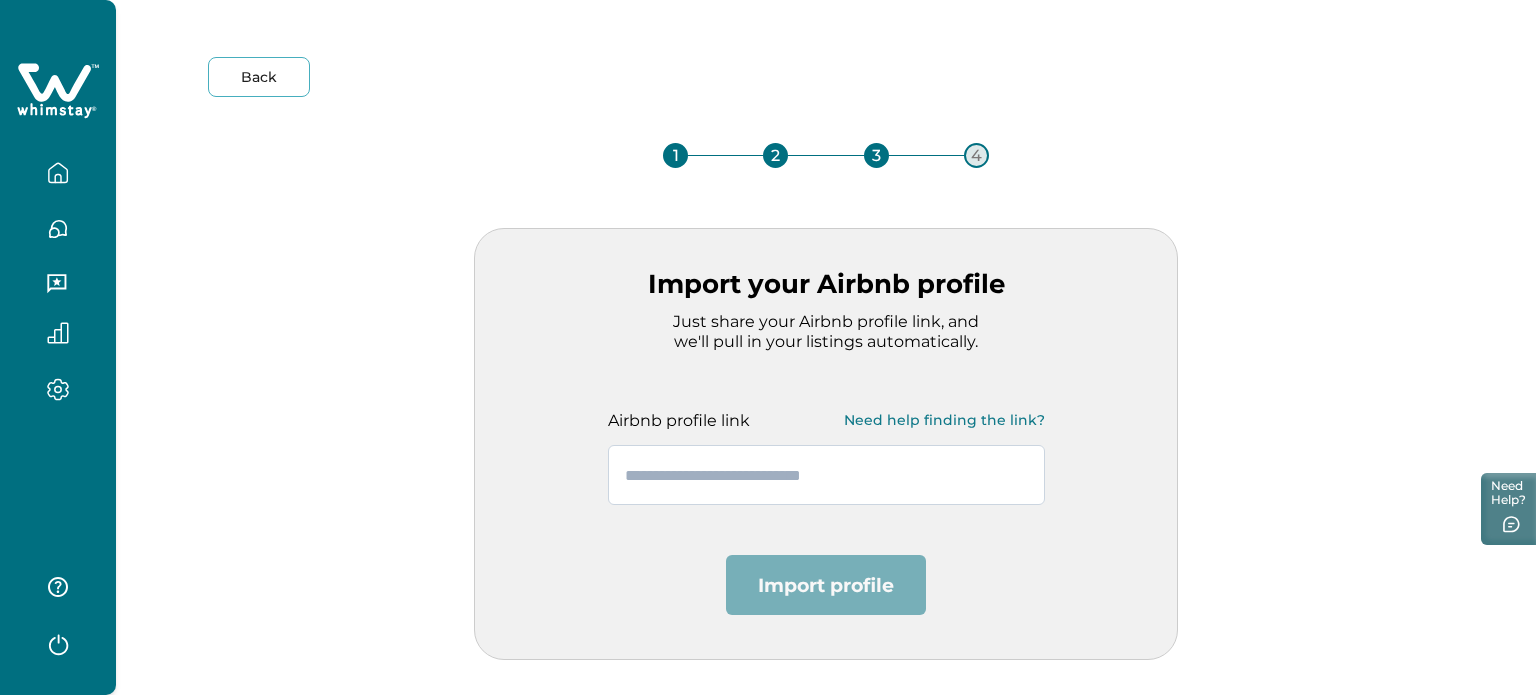 click at bounding box center (826, 475) 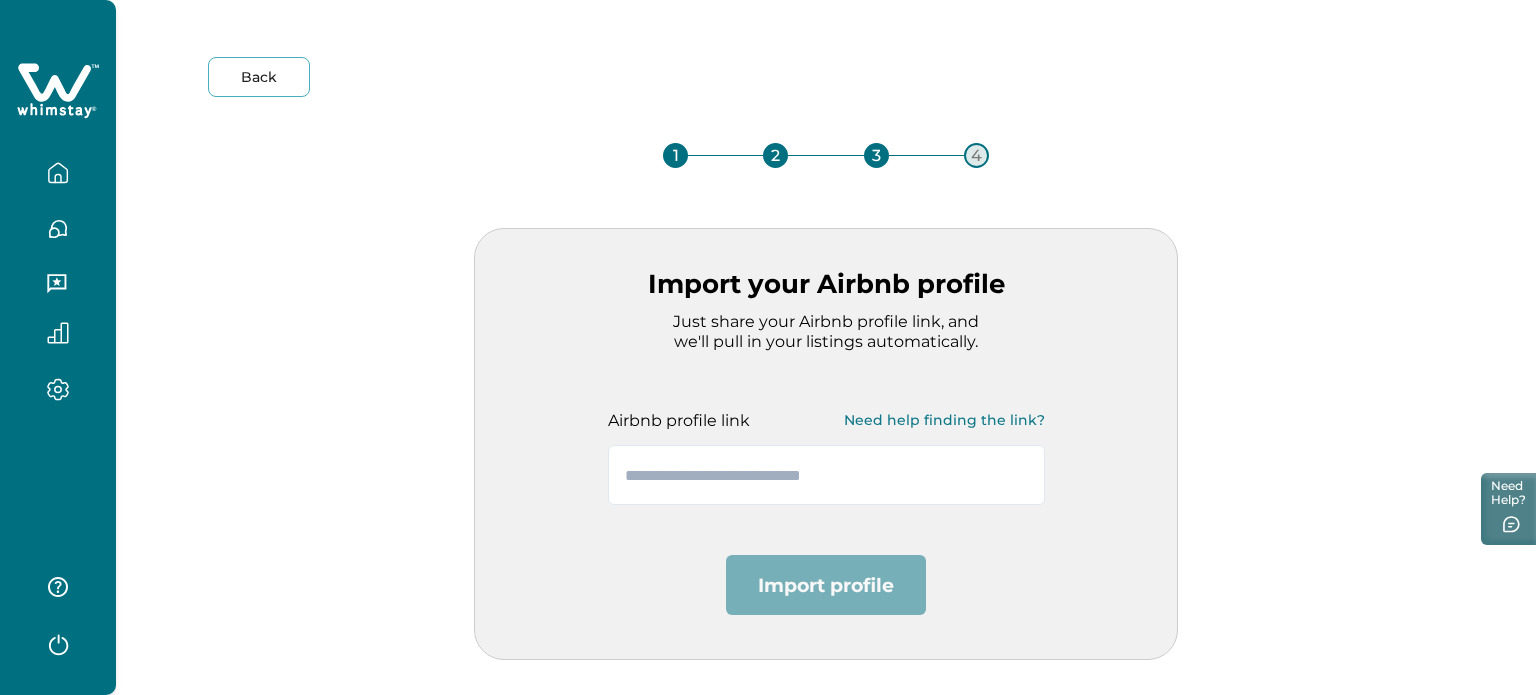 click 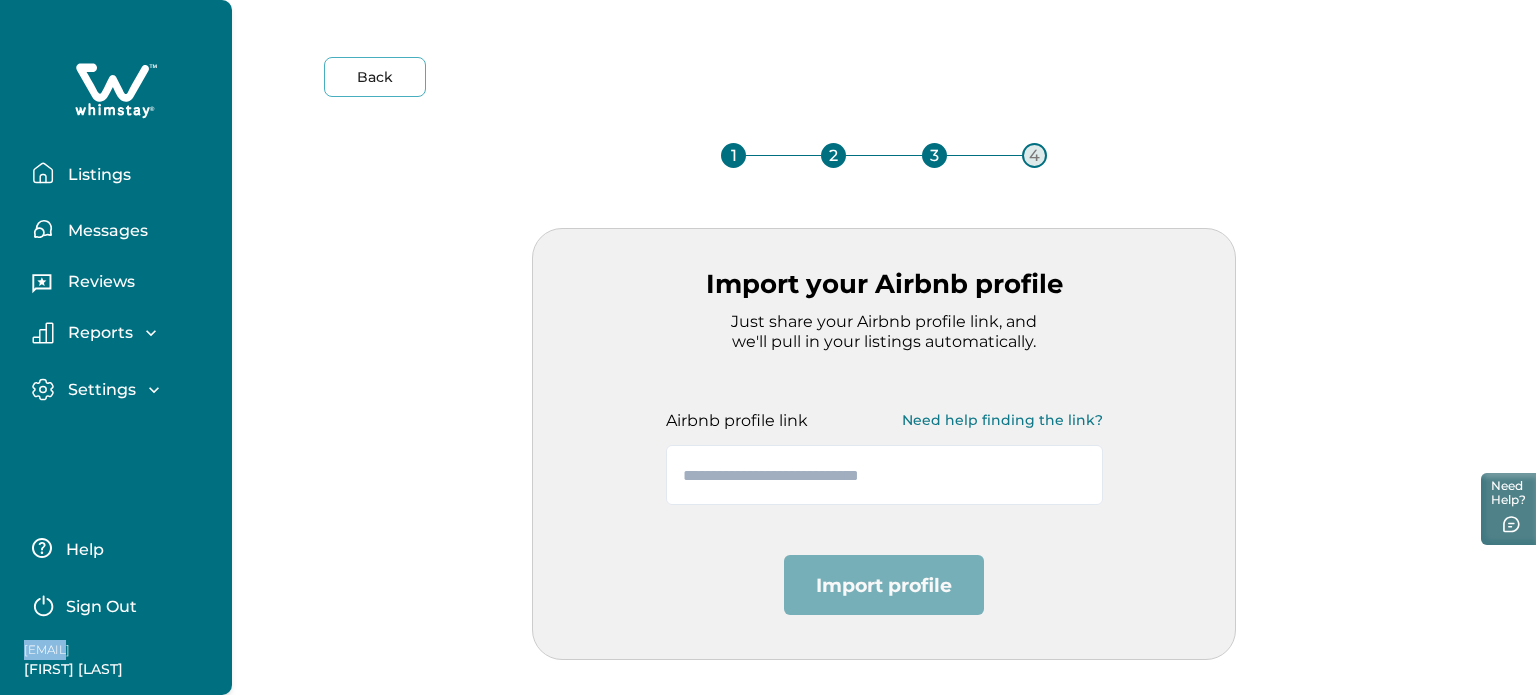 click on "rbo005@yopmail.com" at bounding box center (104, 650) 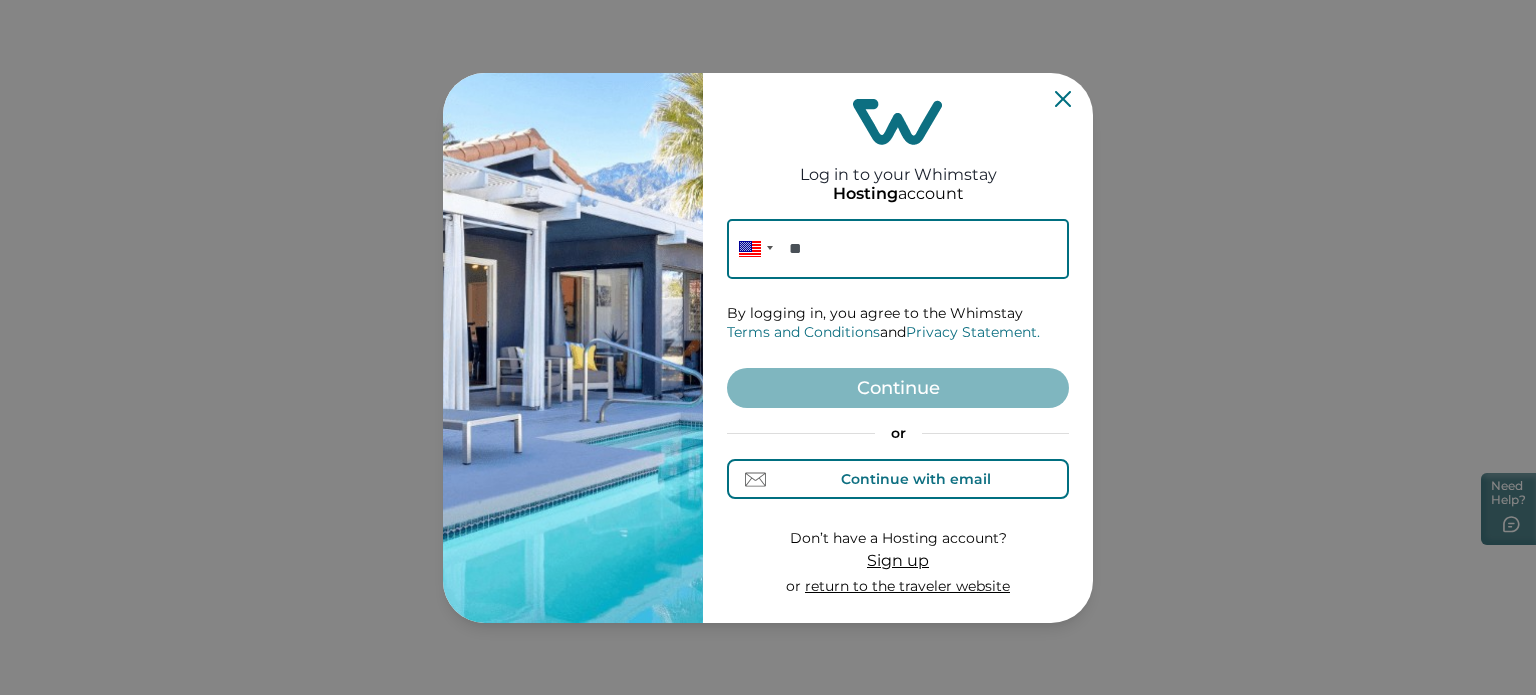 click on "Continue with email" at bounding box center [916, 479] 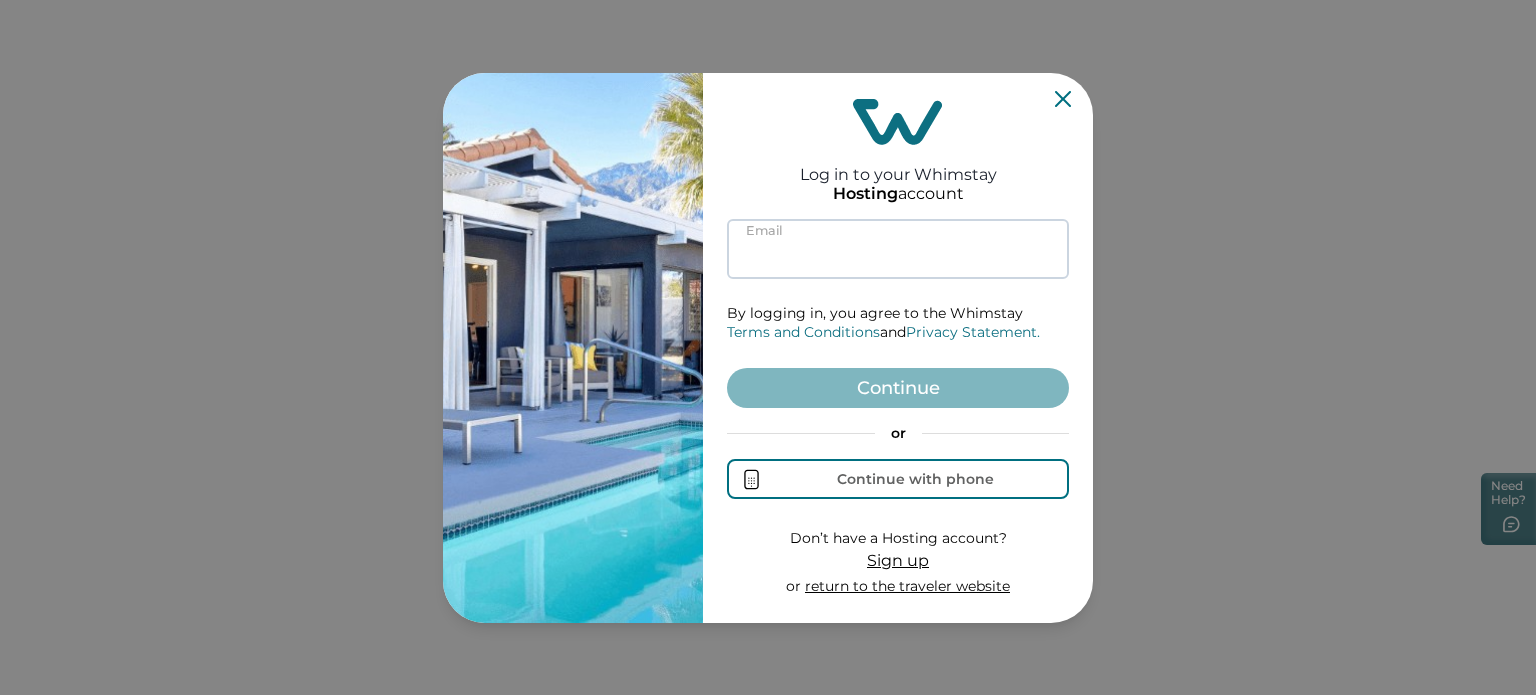 click at bounding box center (898, 249) 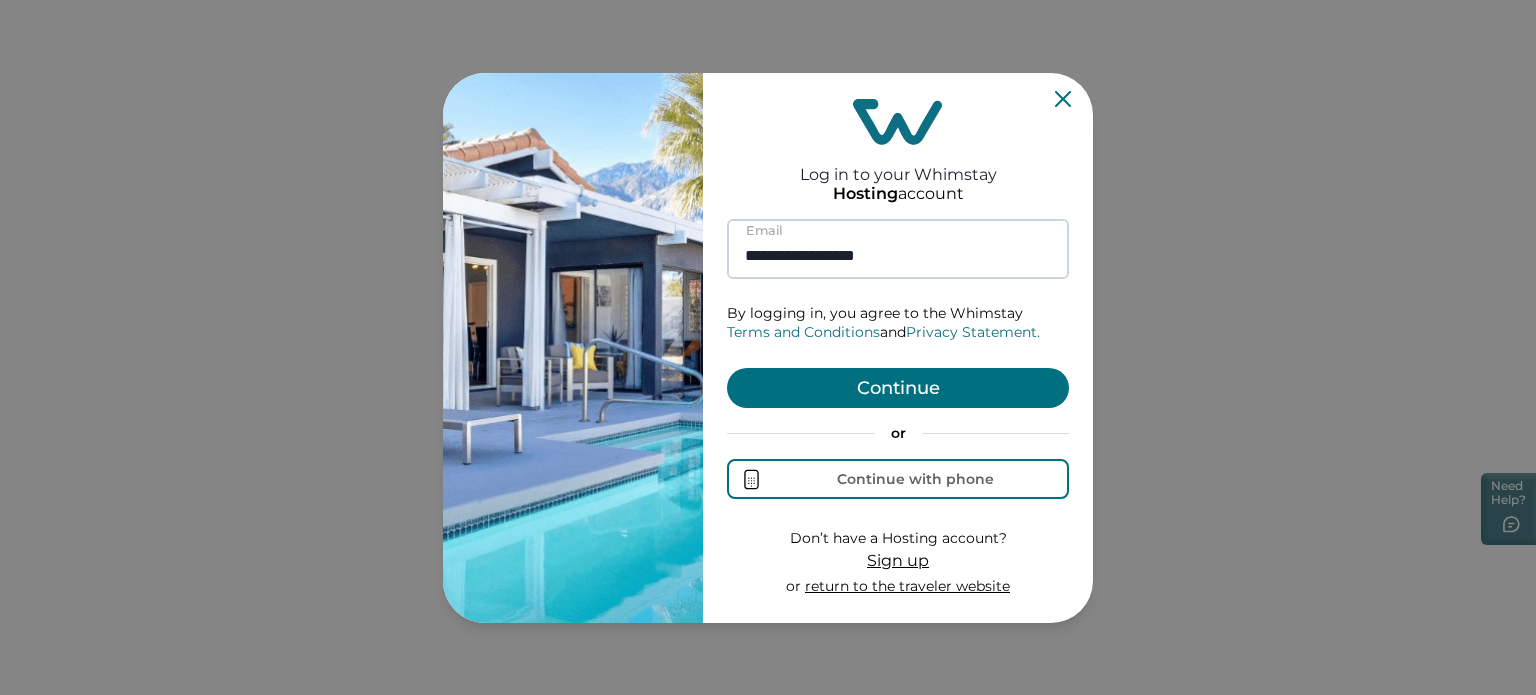 type on "**********" 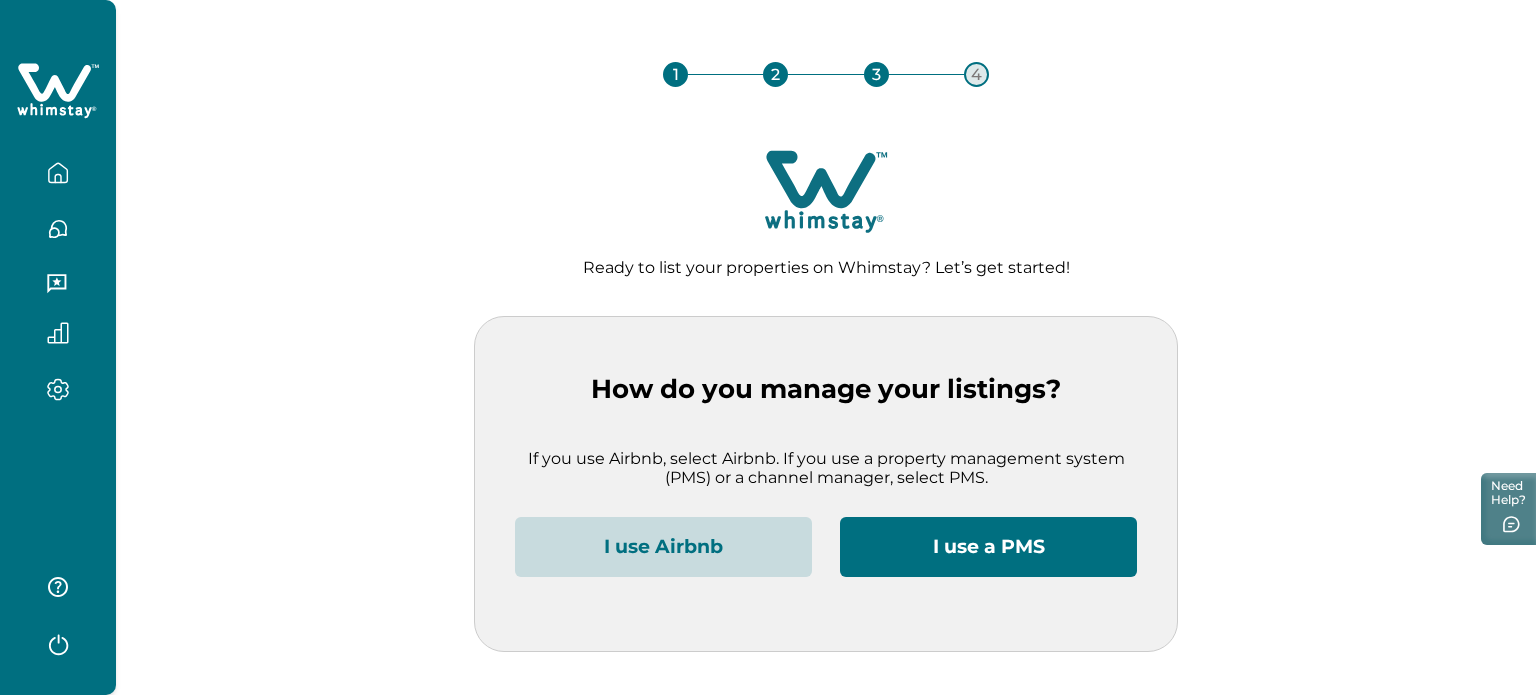 click on "I use Airbnb" at bounding box center [663, 547] 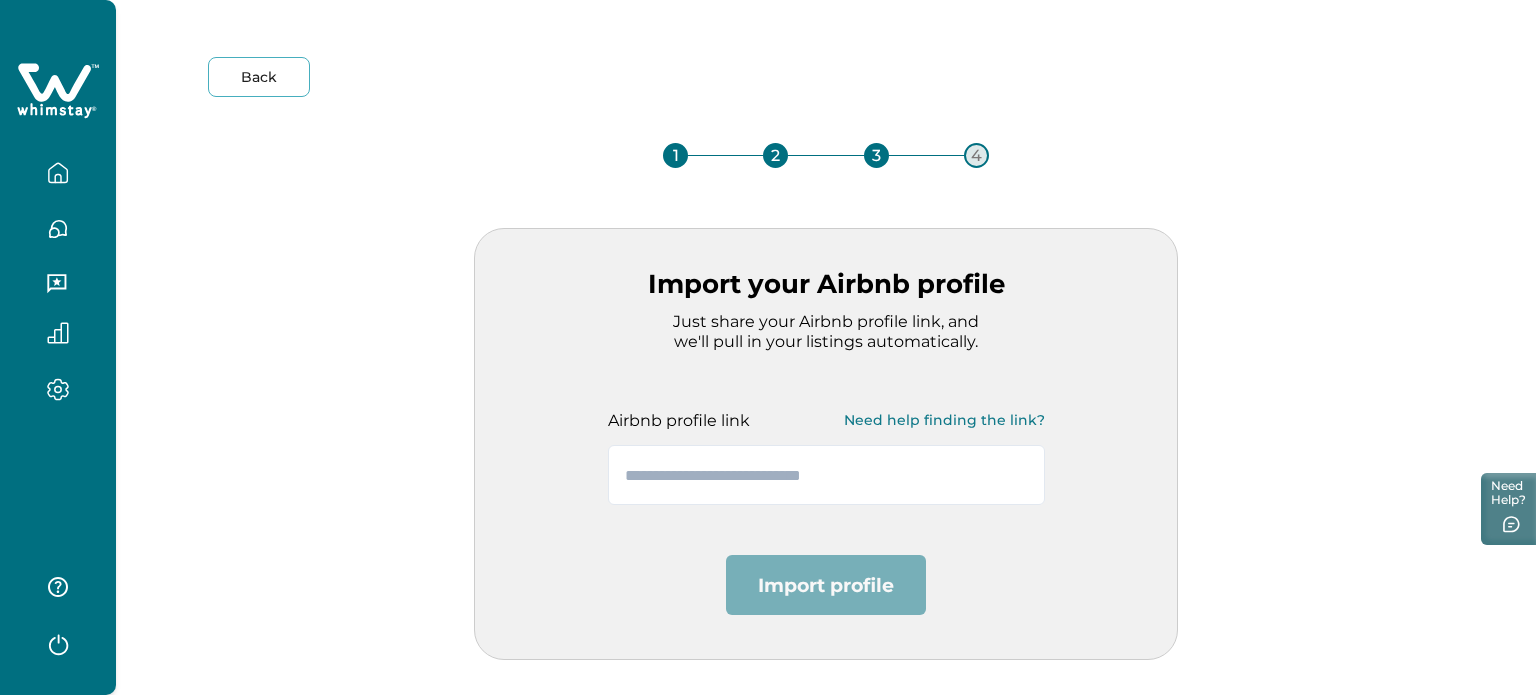click 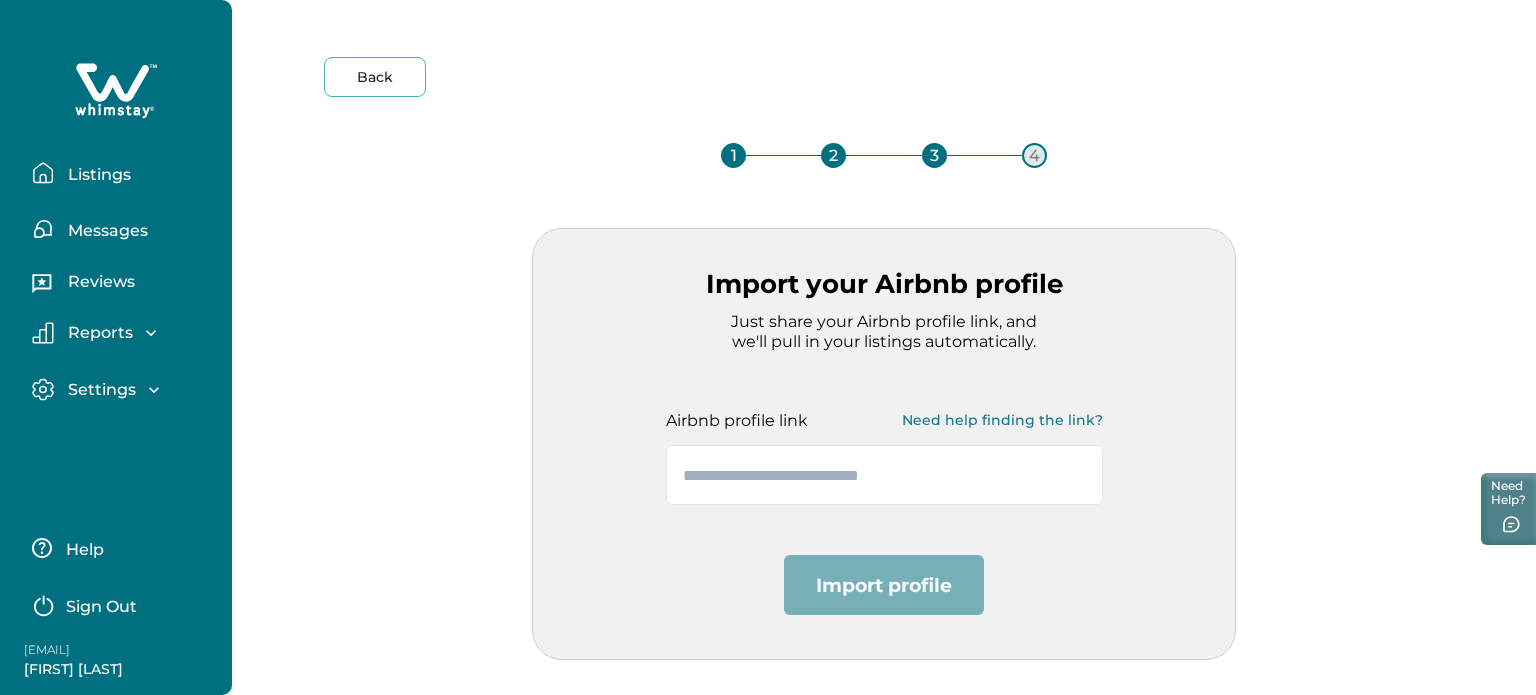 click on "rbo002@yopmail.com" at bounding box center (104, 650) 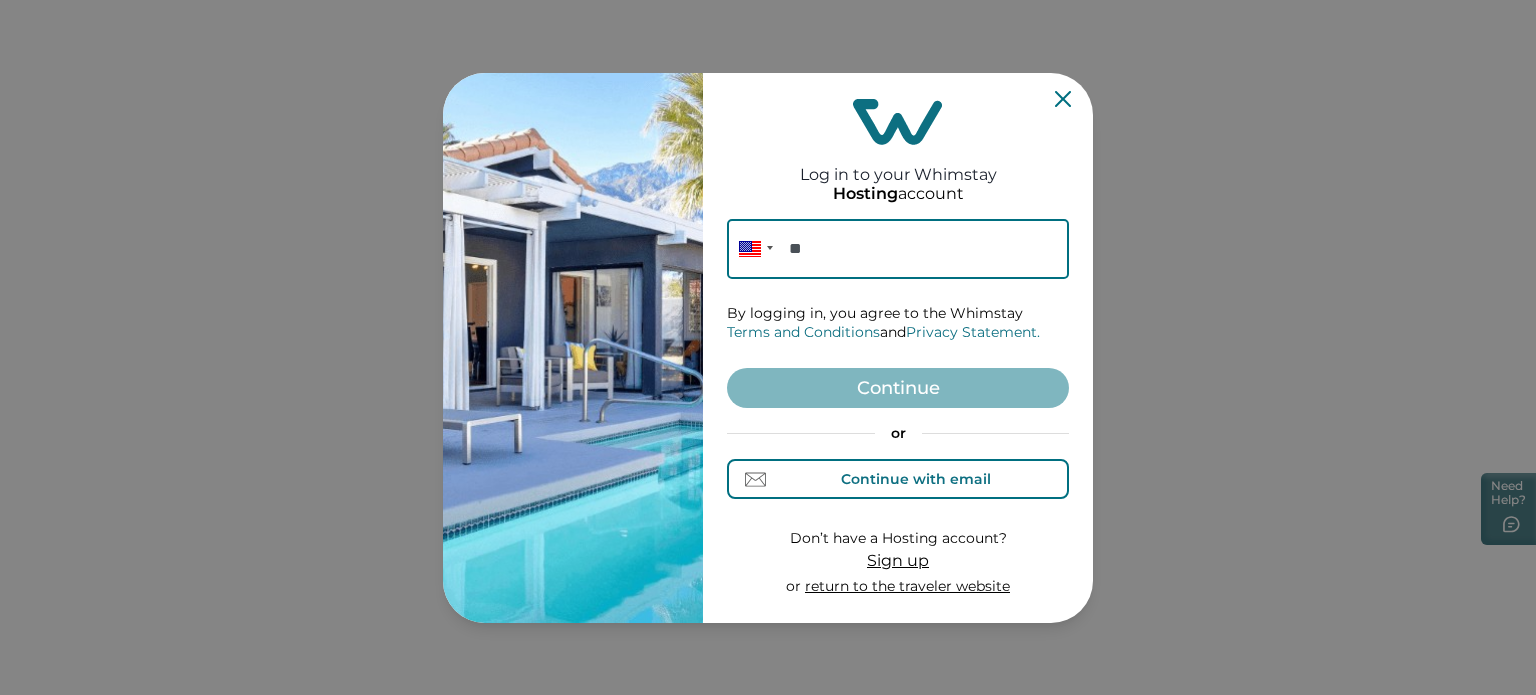 click on "Continue with email" at bounding box center (898, 479) 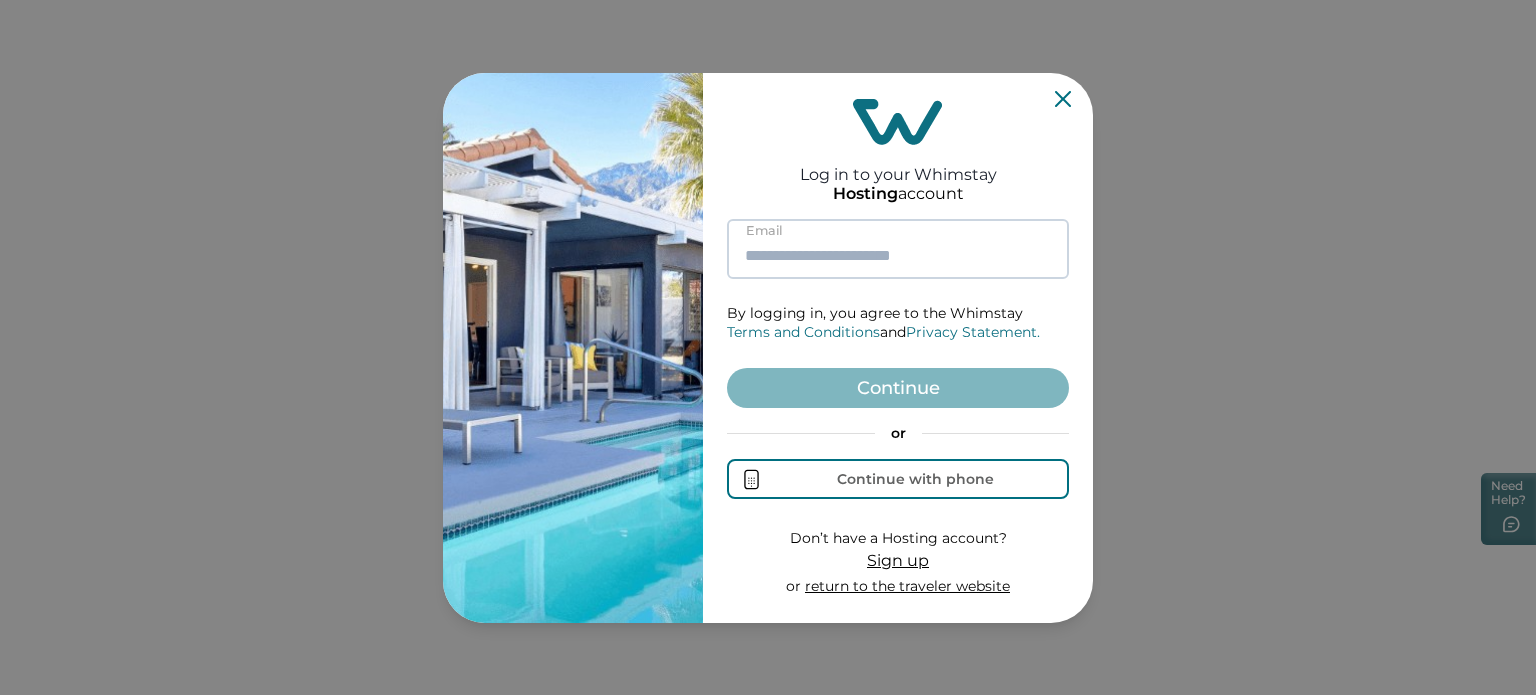 click at bounding box center (898, 249) 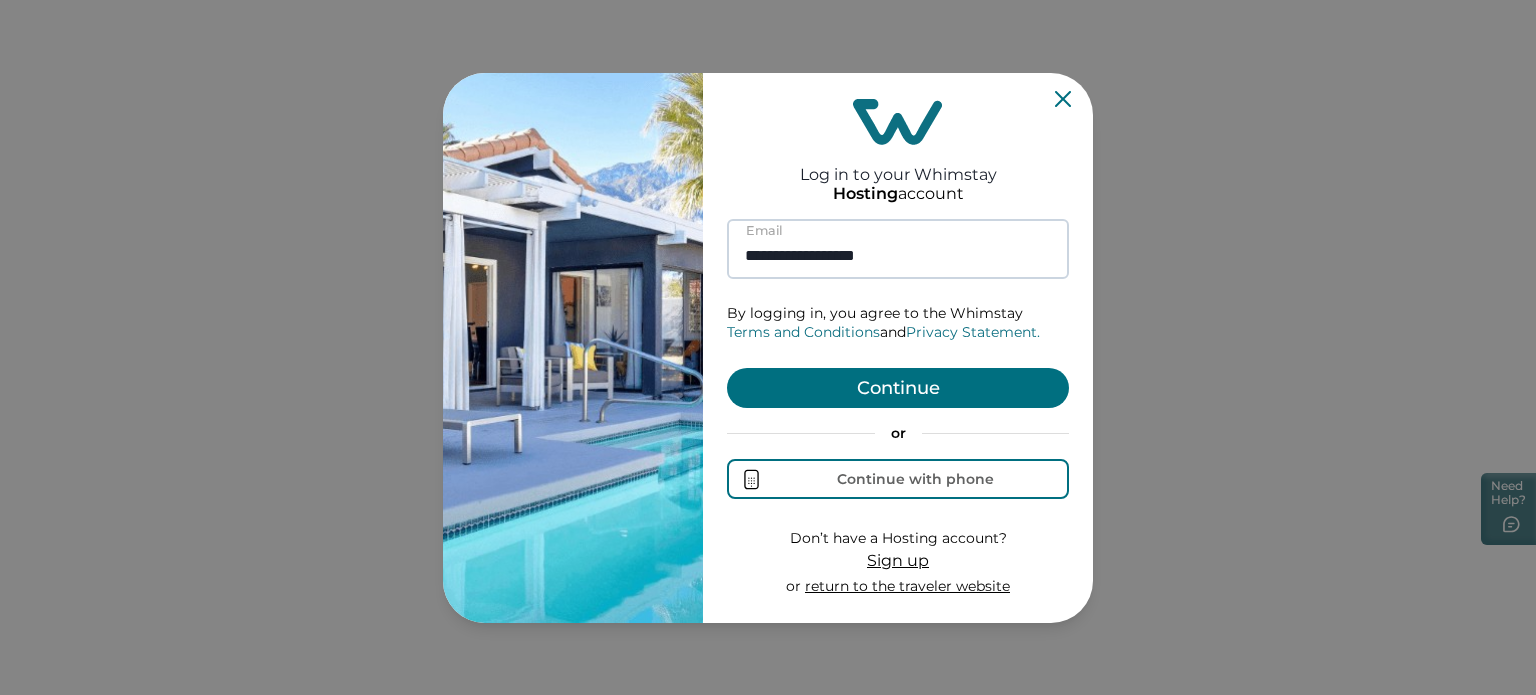 type on "**********" 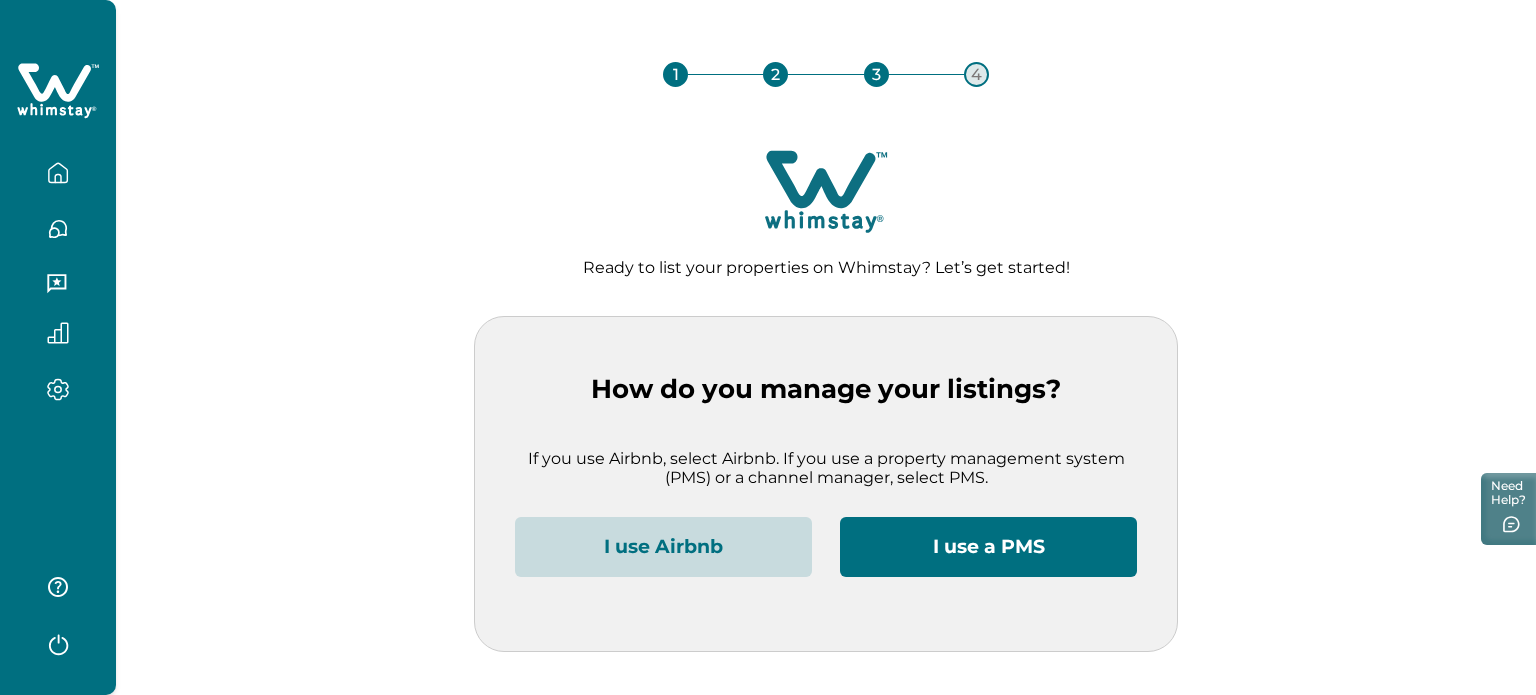 click on "I use Airbnb" at bounding box center (663, 547) 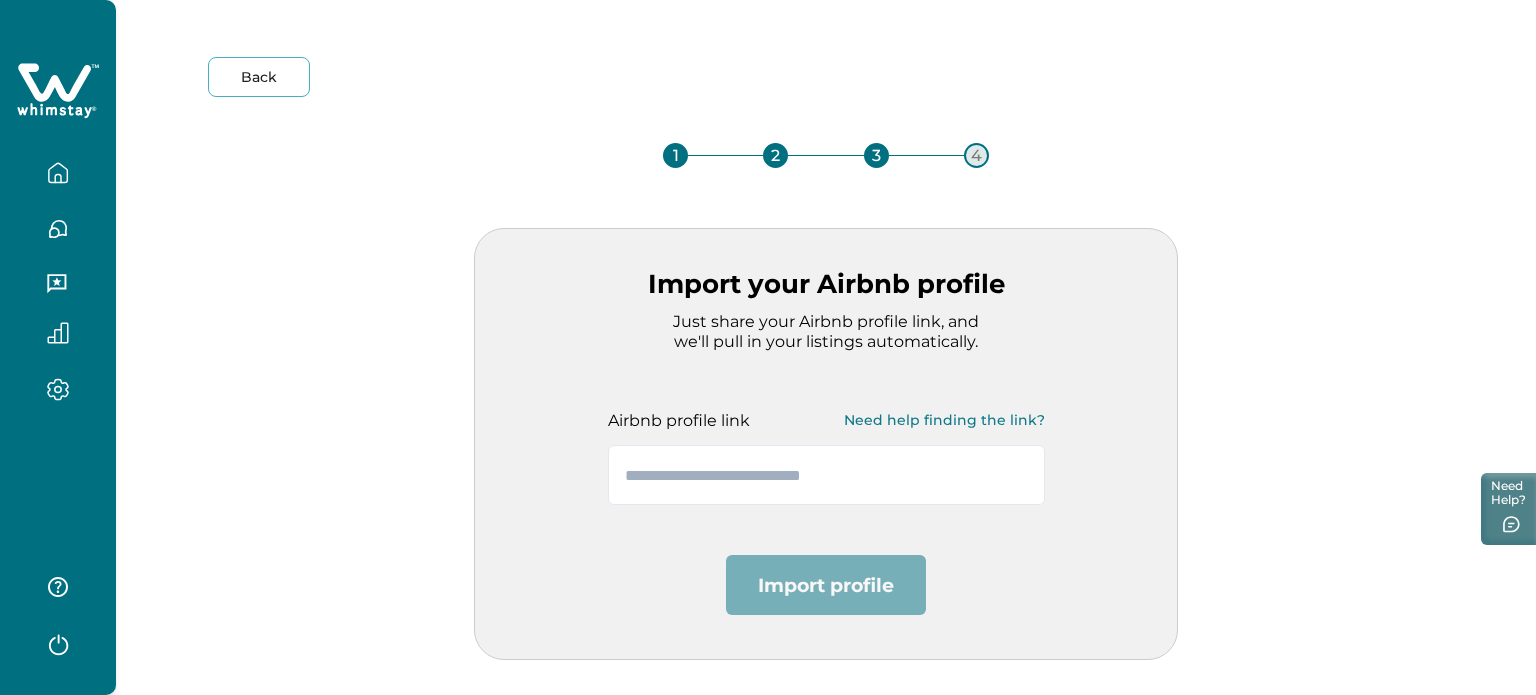 click 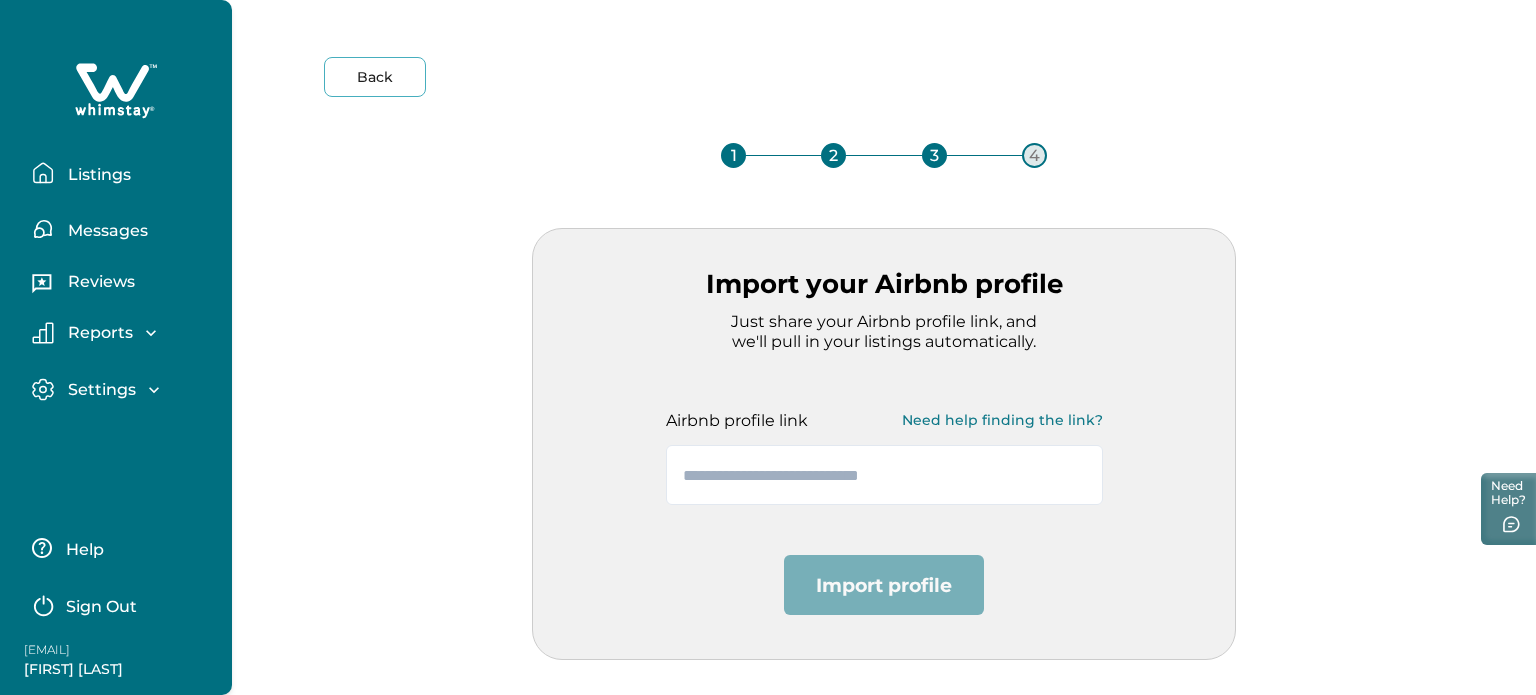 click on "rbo002@yopmail.com" at bounding box center (104, 650) 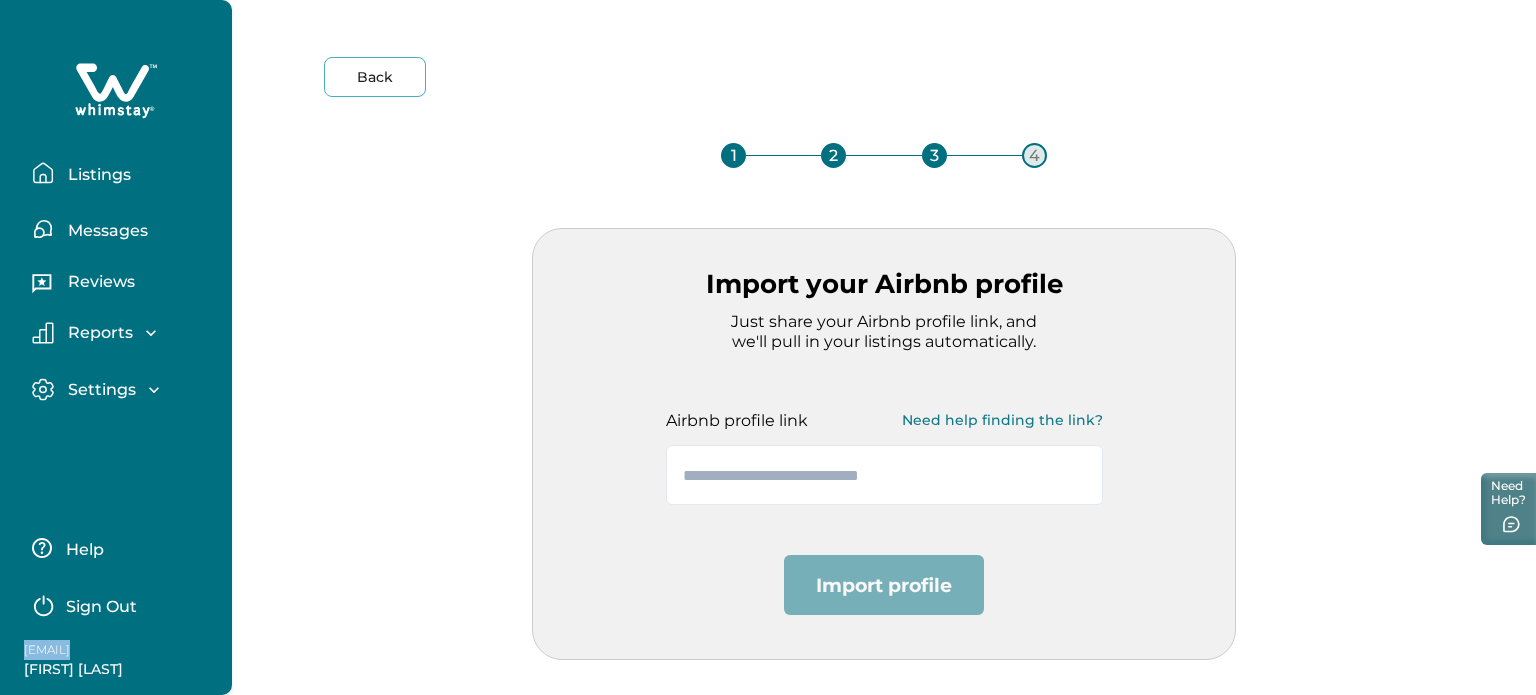 click on "rbo002@yopmail.com" at bounding box center [104, 650] 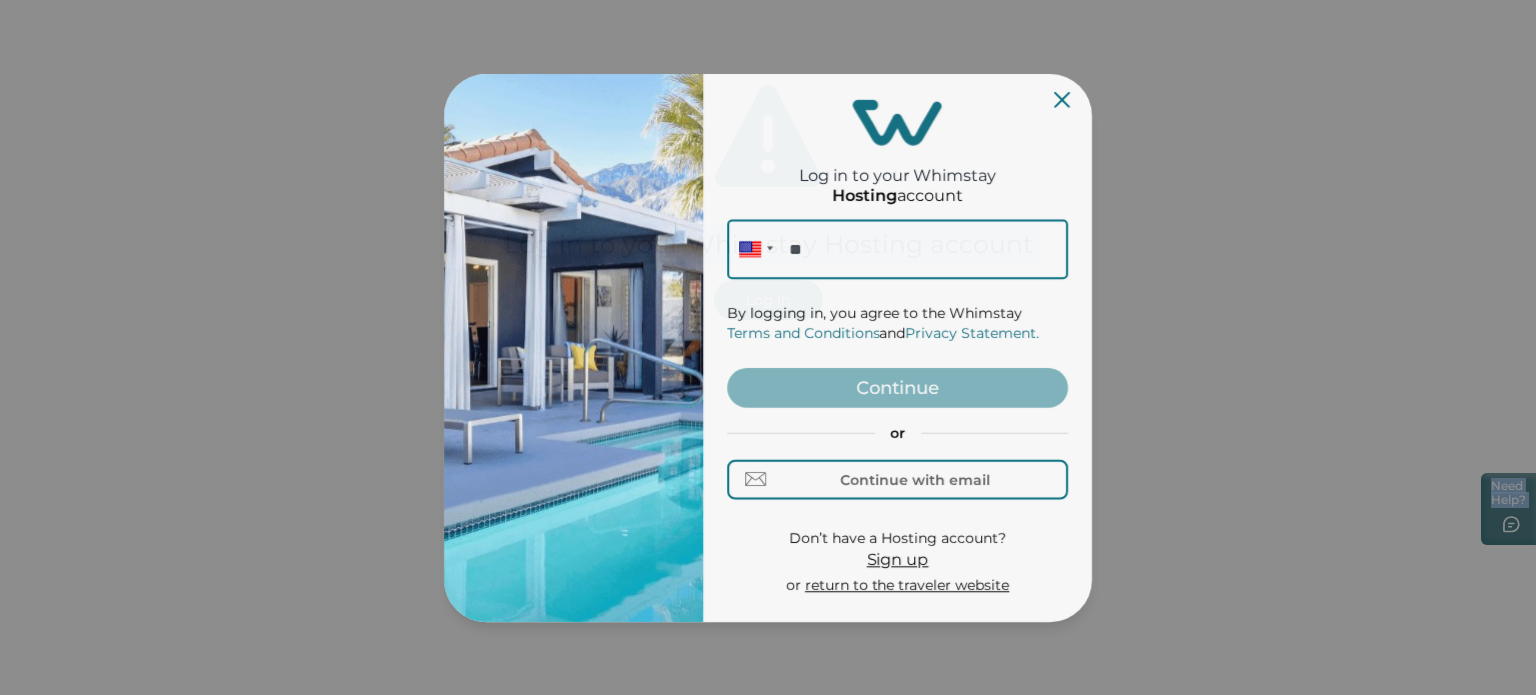 click on "Log in to your Whimstay  Hosting   account Phone ** By logging in, you agree to the Whimstay   Terms and Conditions  and  Privacy Statement. Continue or Continue with email Don’t have a Hosting account? Sign up   or   return to the traveler website" at bounding box center [768, 347] 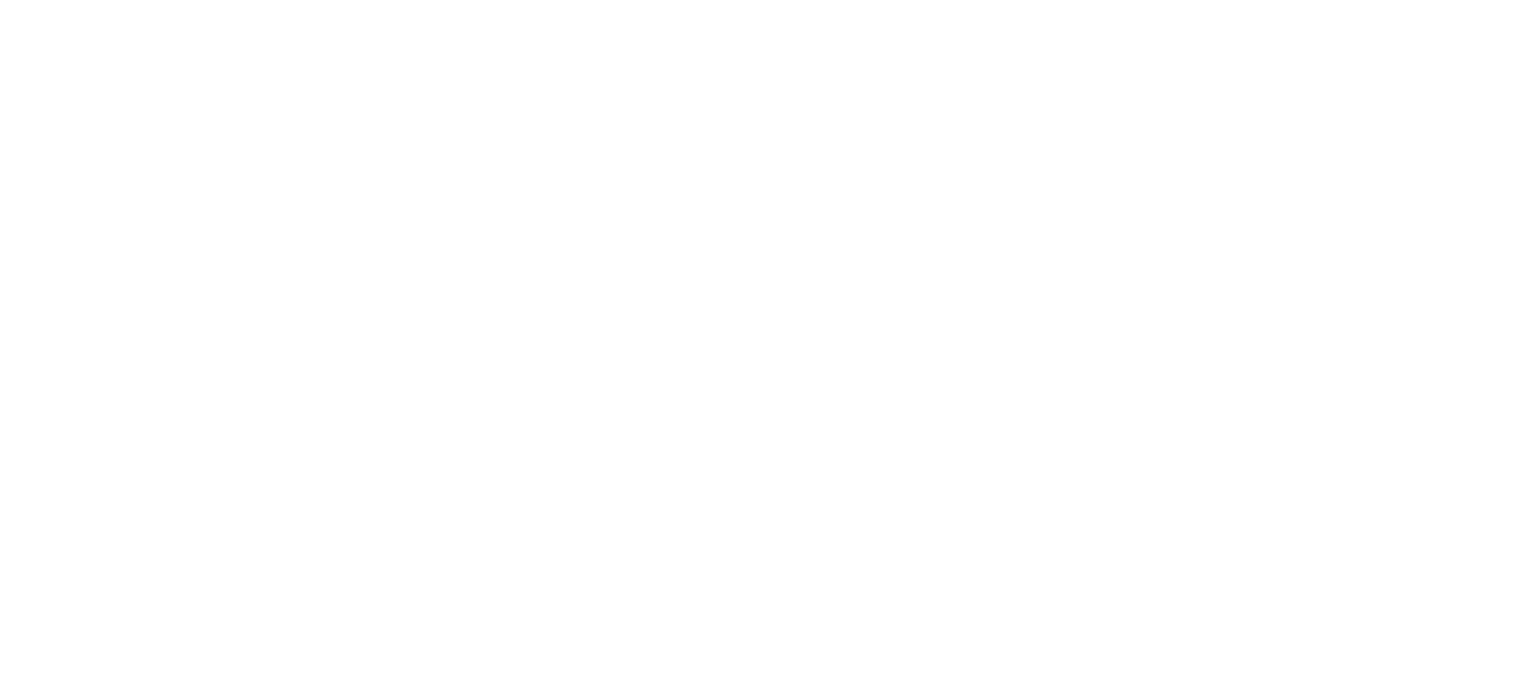 scroll, scrollTop: 0, scrollLeft: 0, axis: both 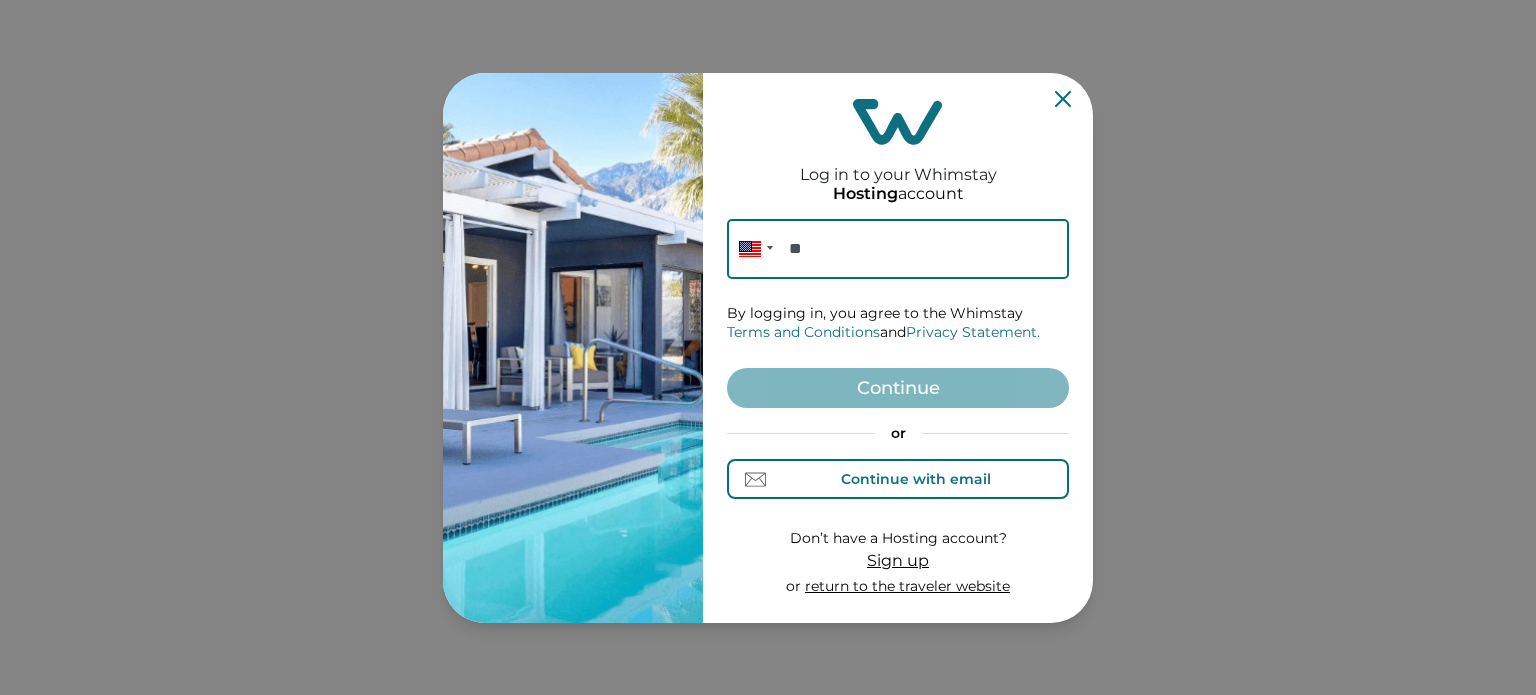 click on "Continue with email" at bounding box center [898, 479] 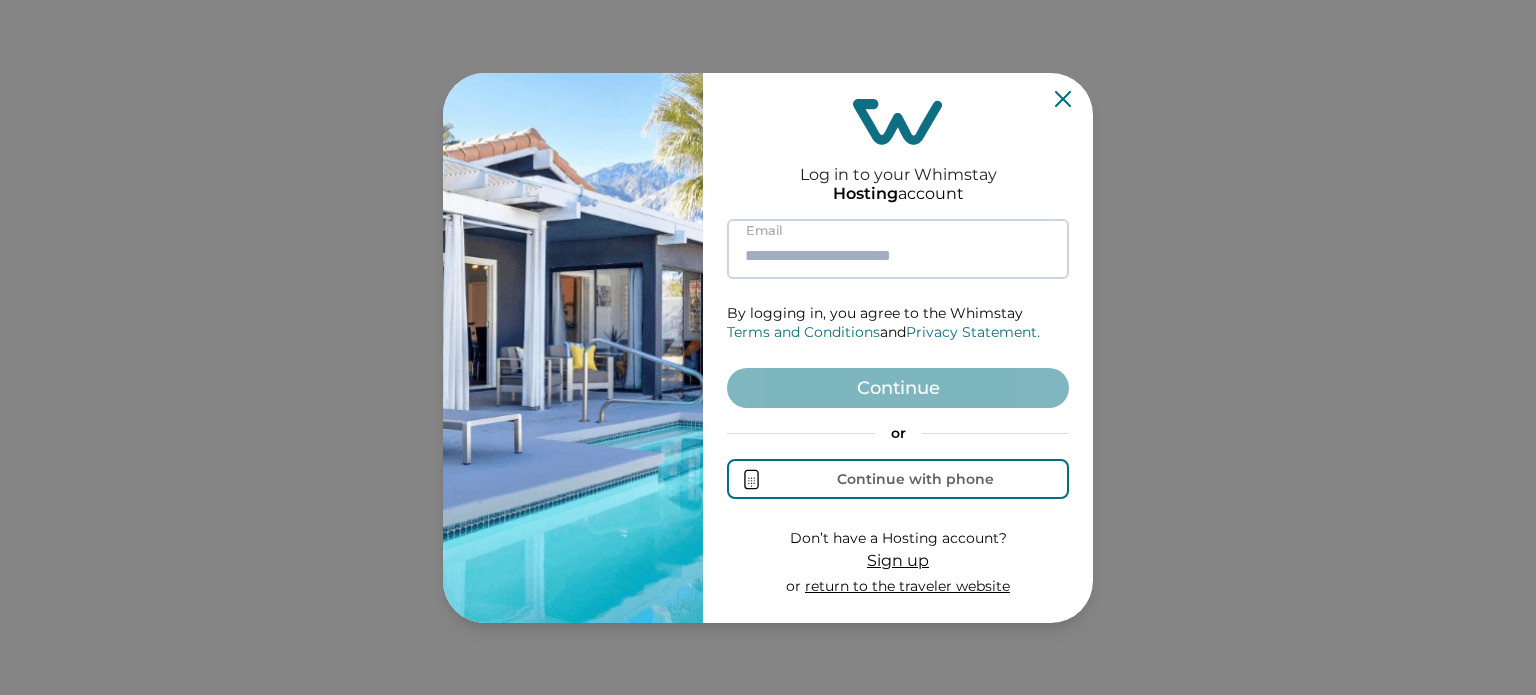 click at bounding box center (898, 249) 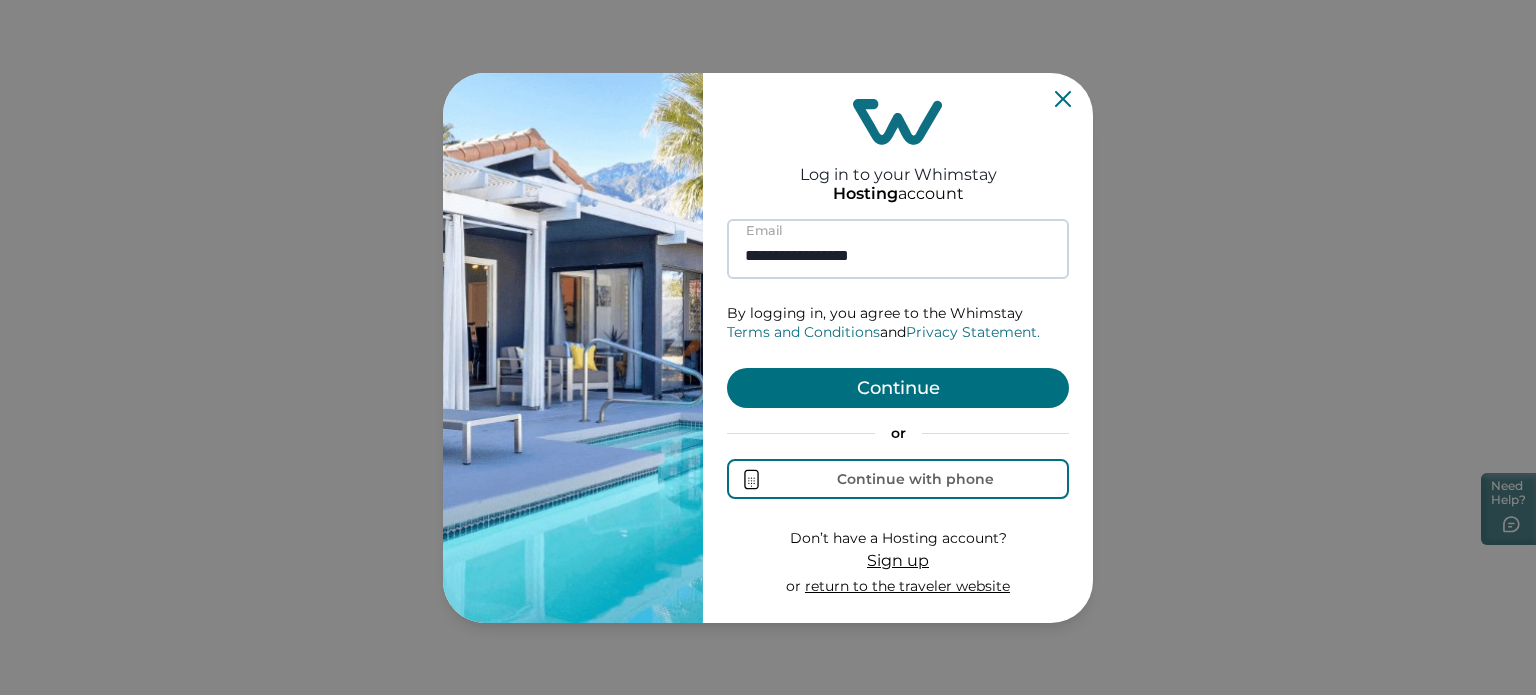 type on "**********" 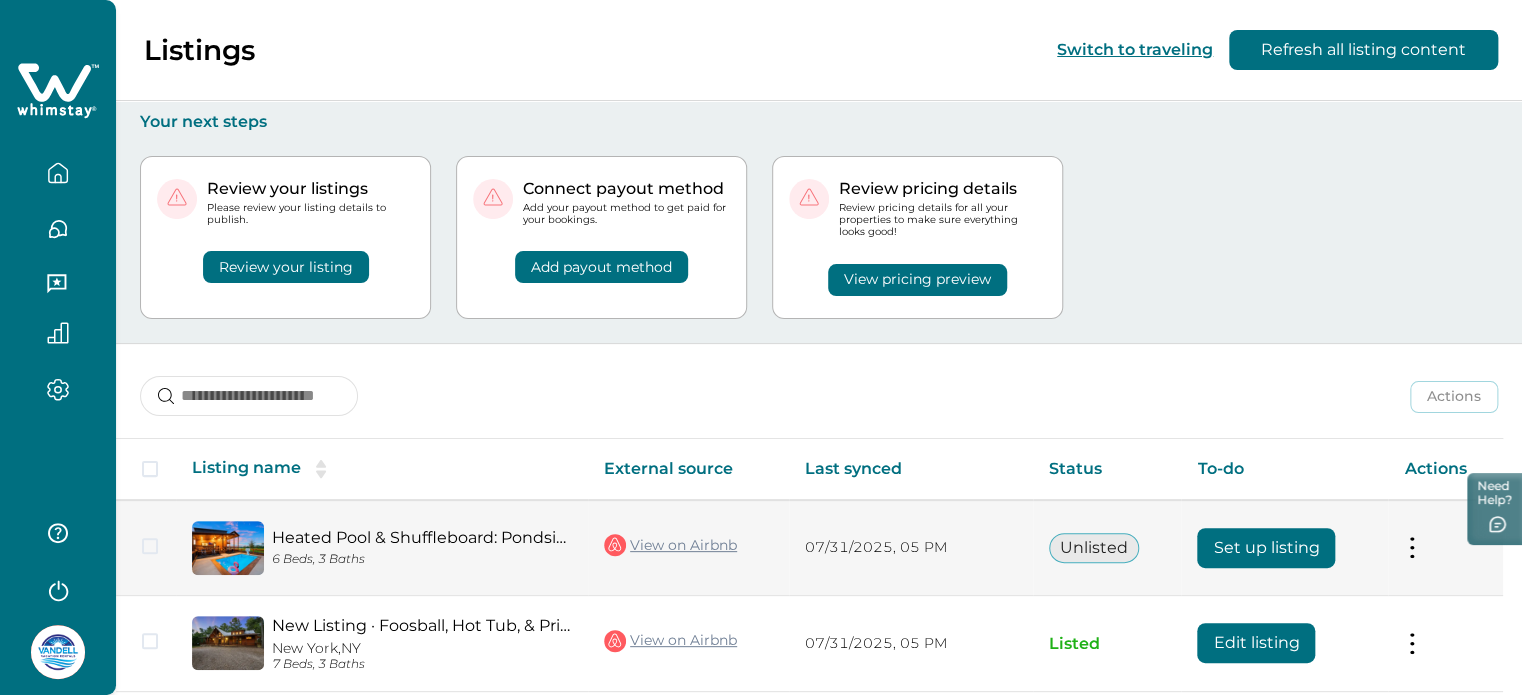 scroll, scrollTop: 362, scrollLeft: 0, axis: vertical 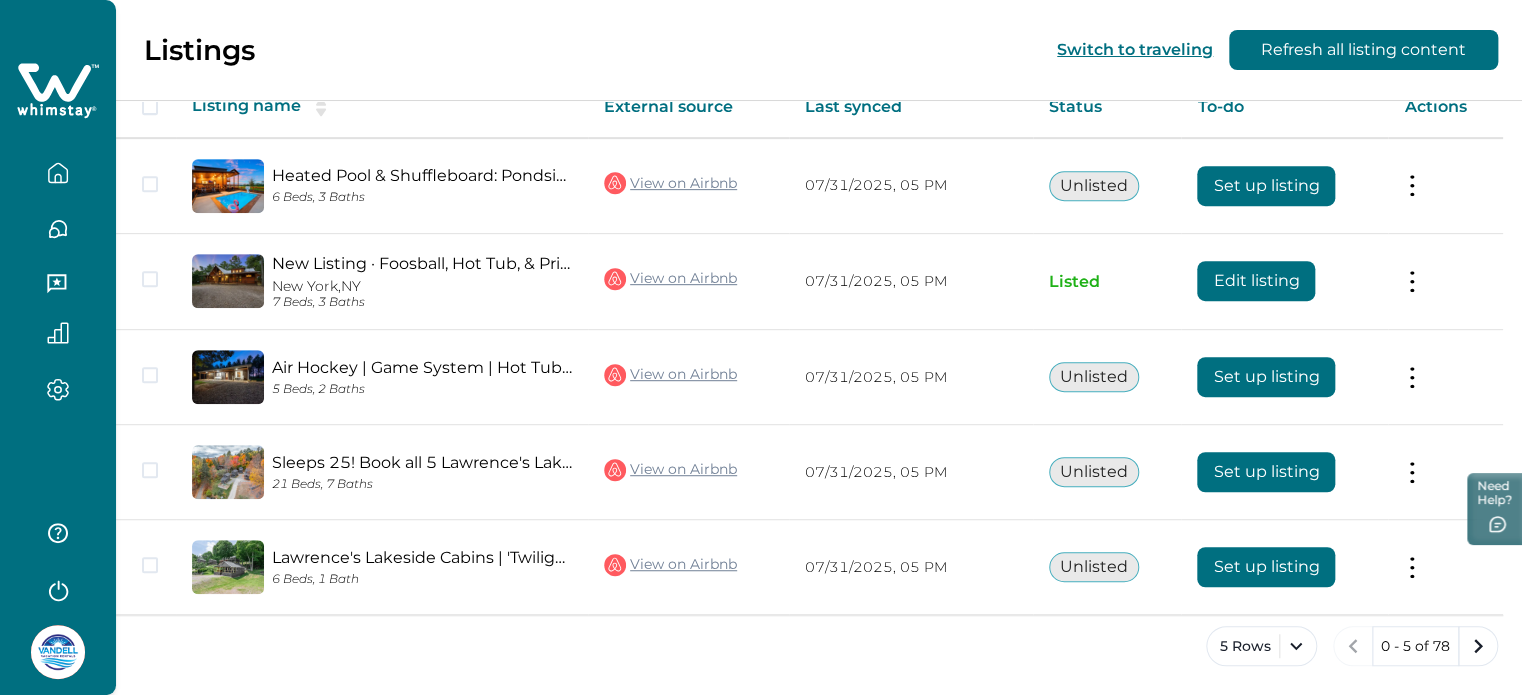 click at bounding box center [58, 652] 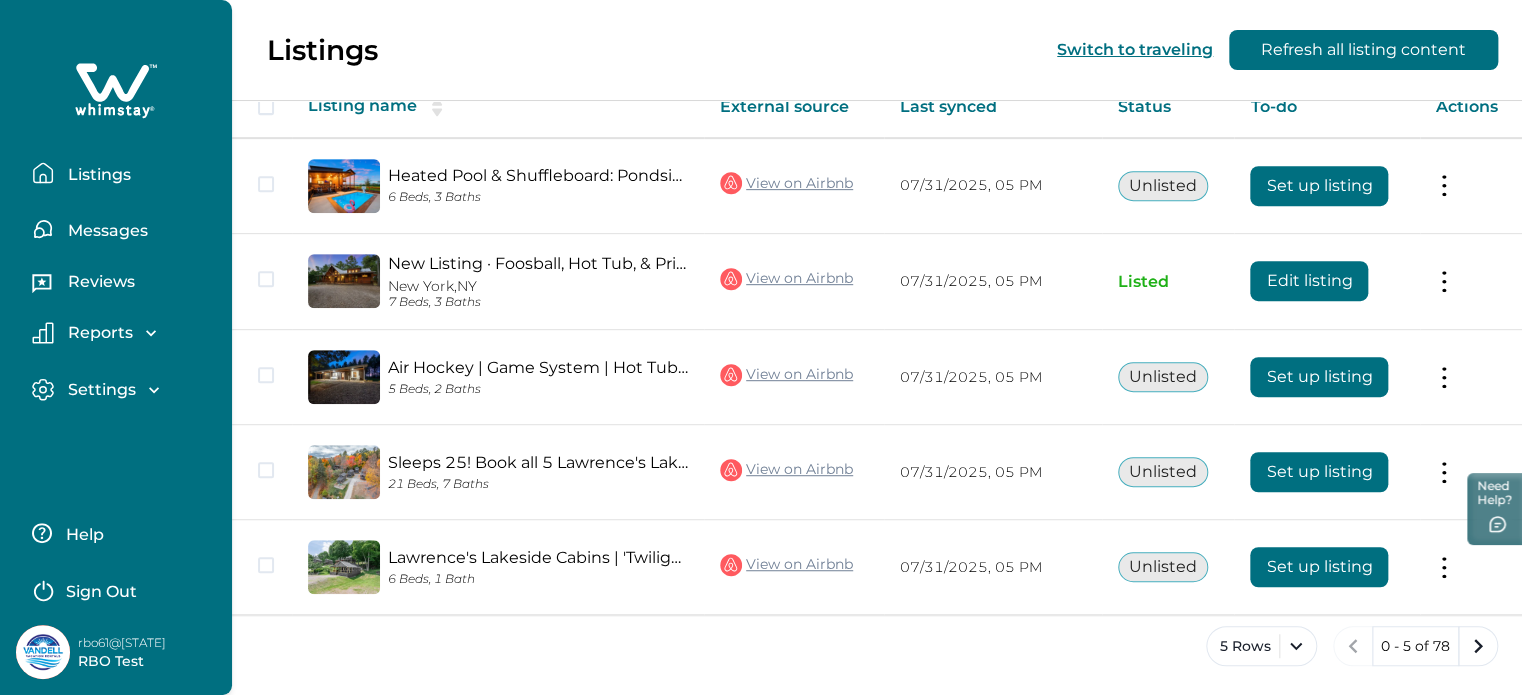click on "Sign Out" at bounding box center [101, 592] 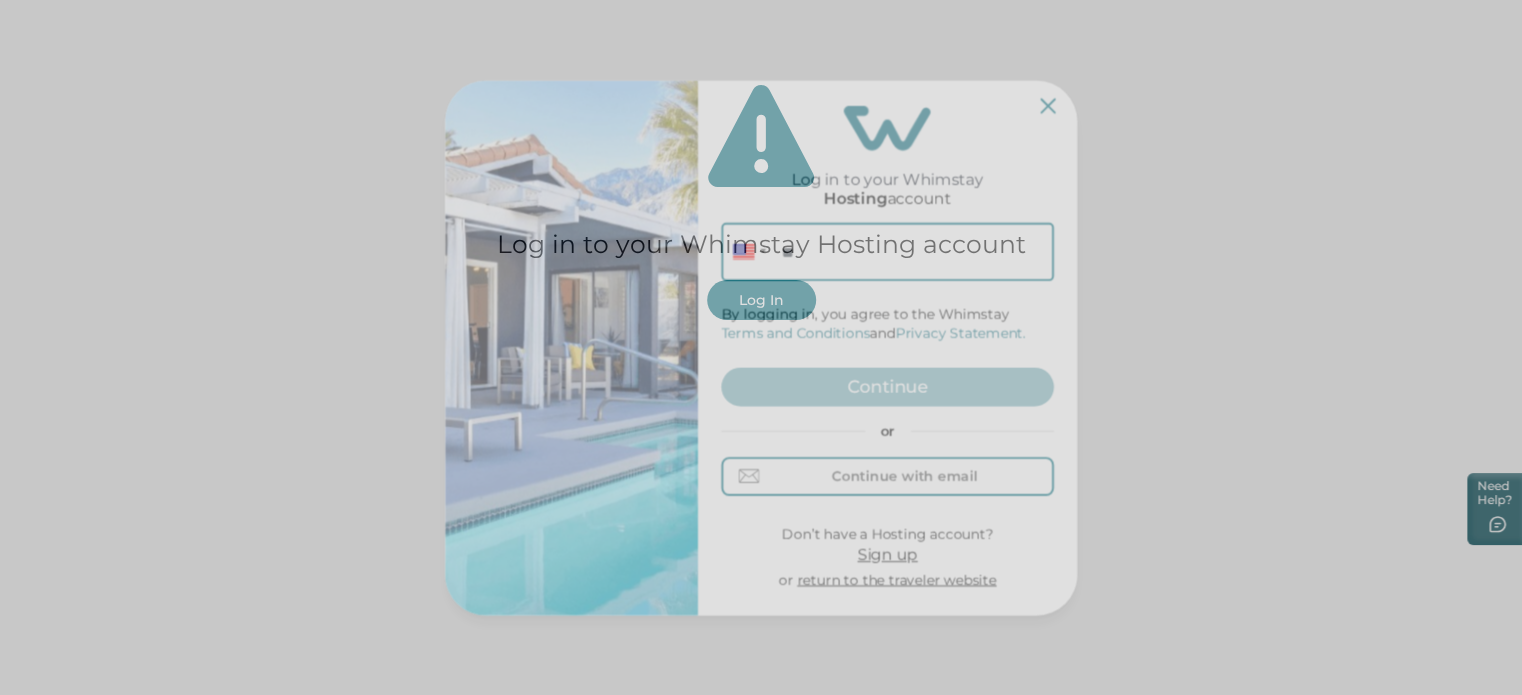 scroll, scrollTop: 0, scrollLeft: 0, axis: both 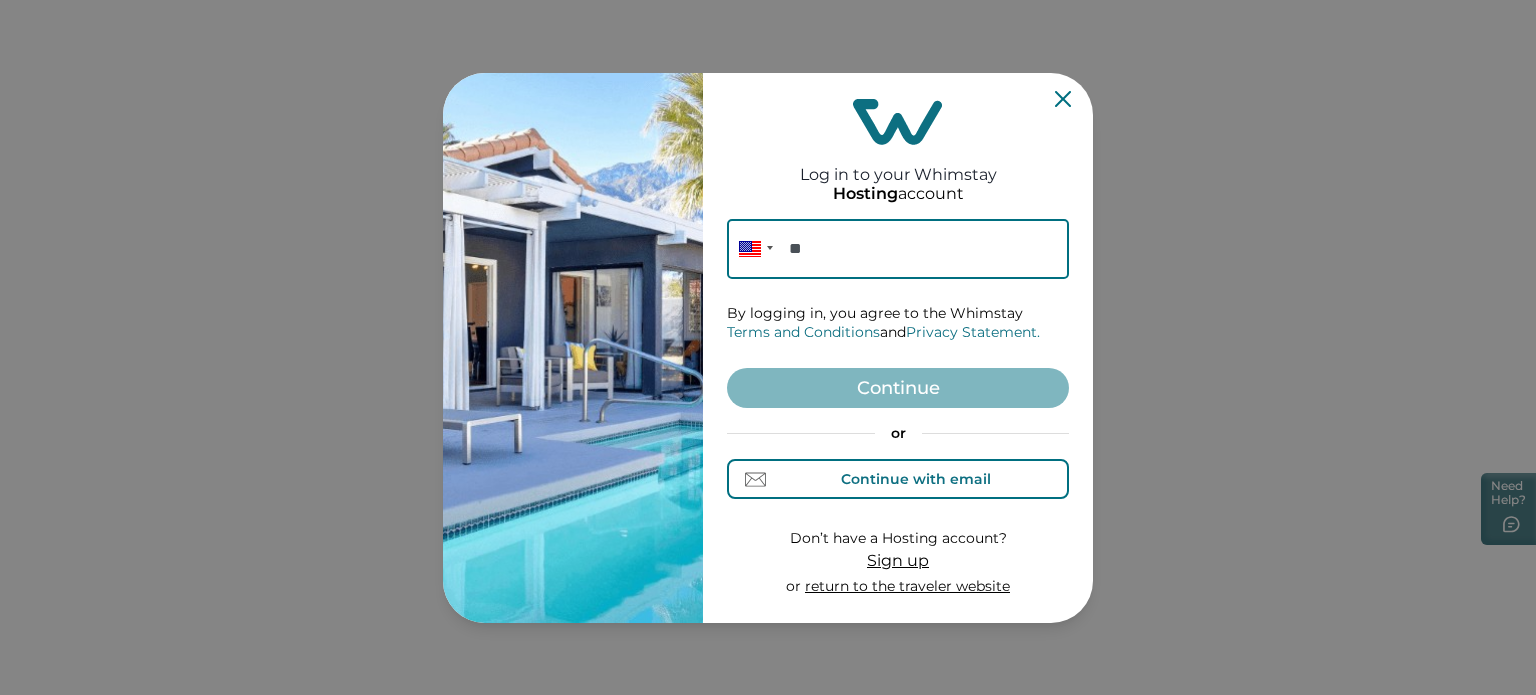 click on "Continue with email" at bounding box center (916, 479) 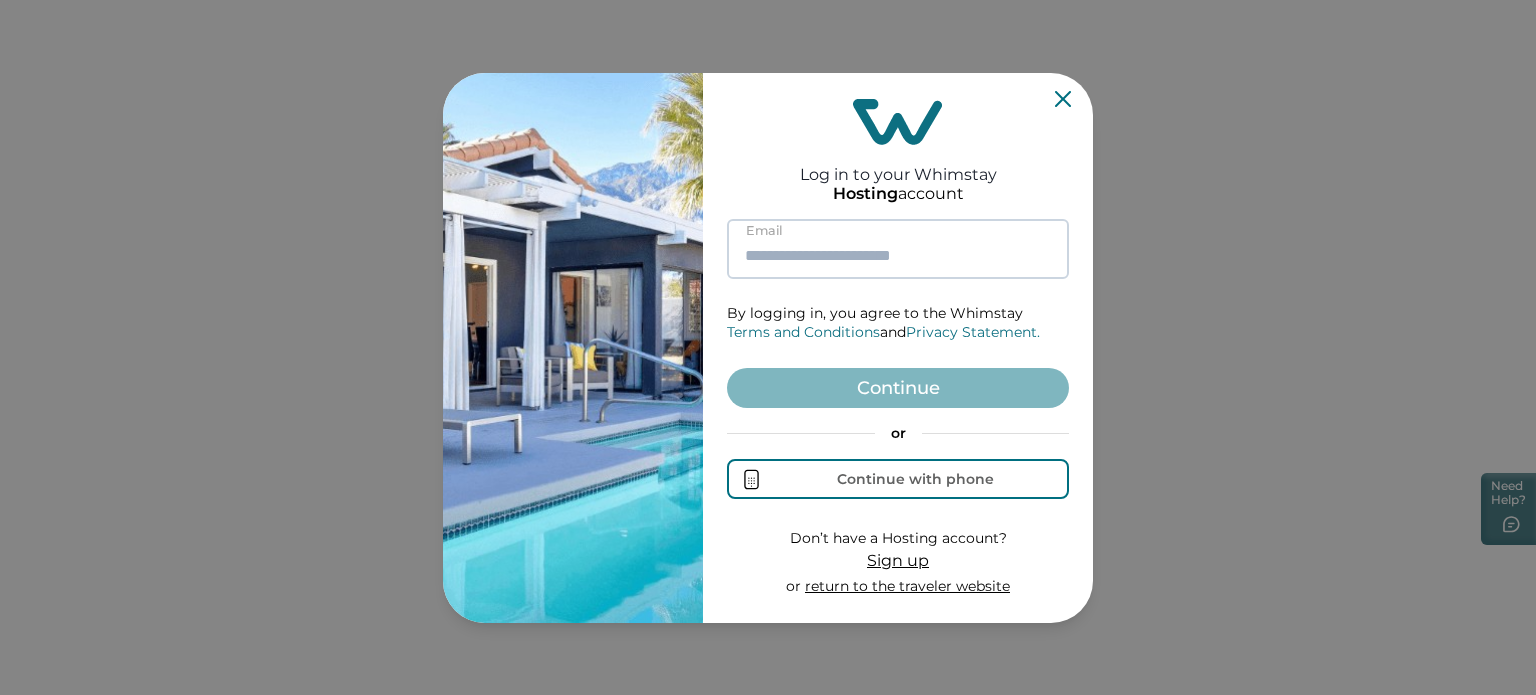 click at bounding box center (898, 249) 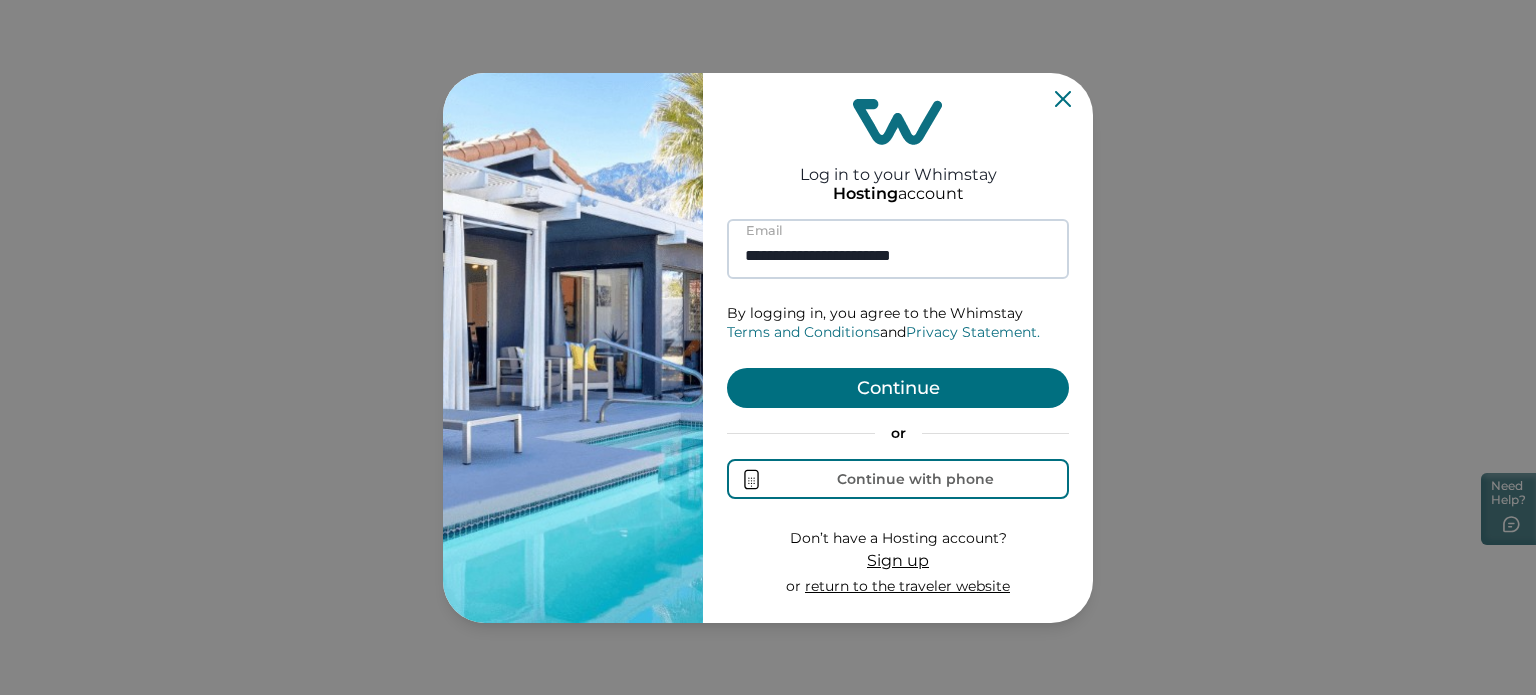 type on "**********" 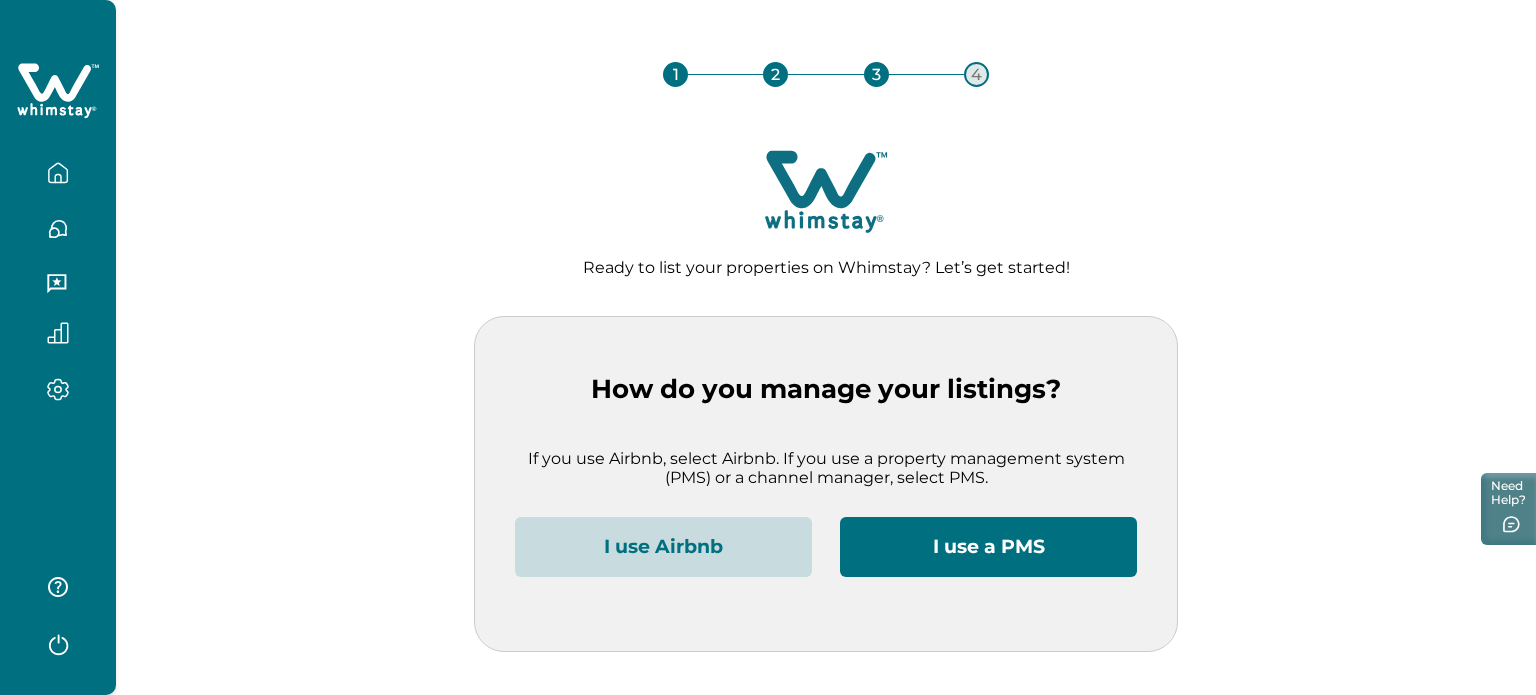 click on "If you use Airbnb, select Airbnb. If you use a property management system (PMS) or a channel manager, select PMS." at bounding box center [826, 468] 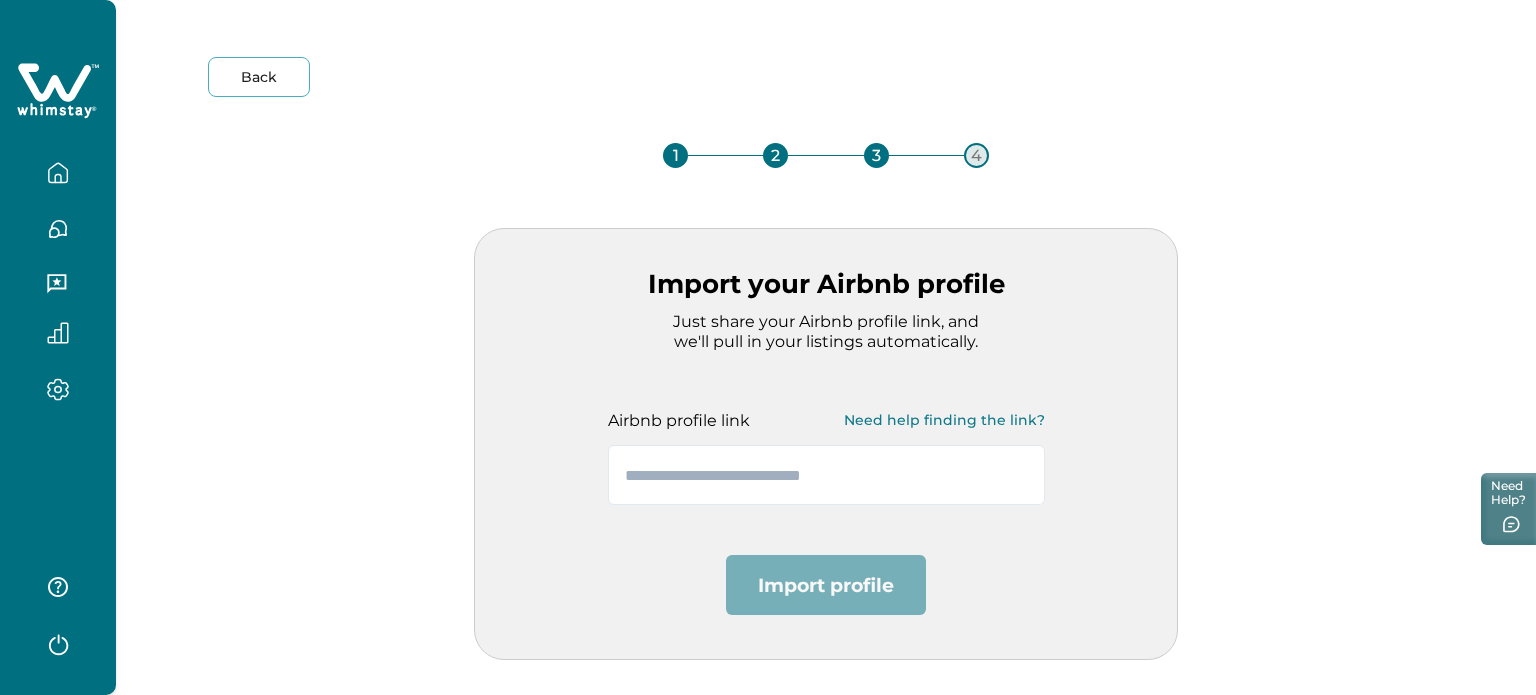 click 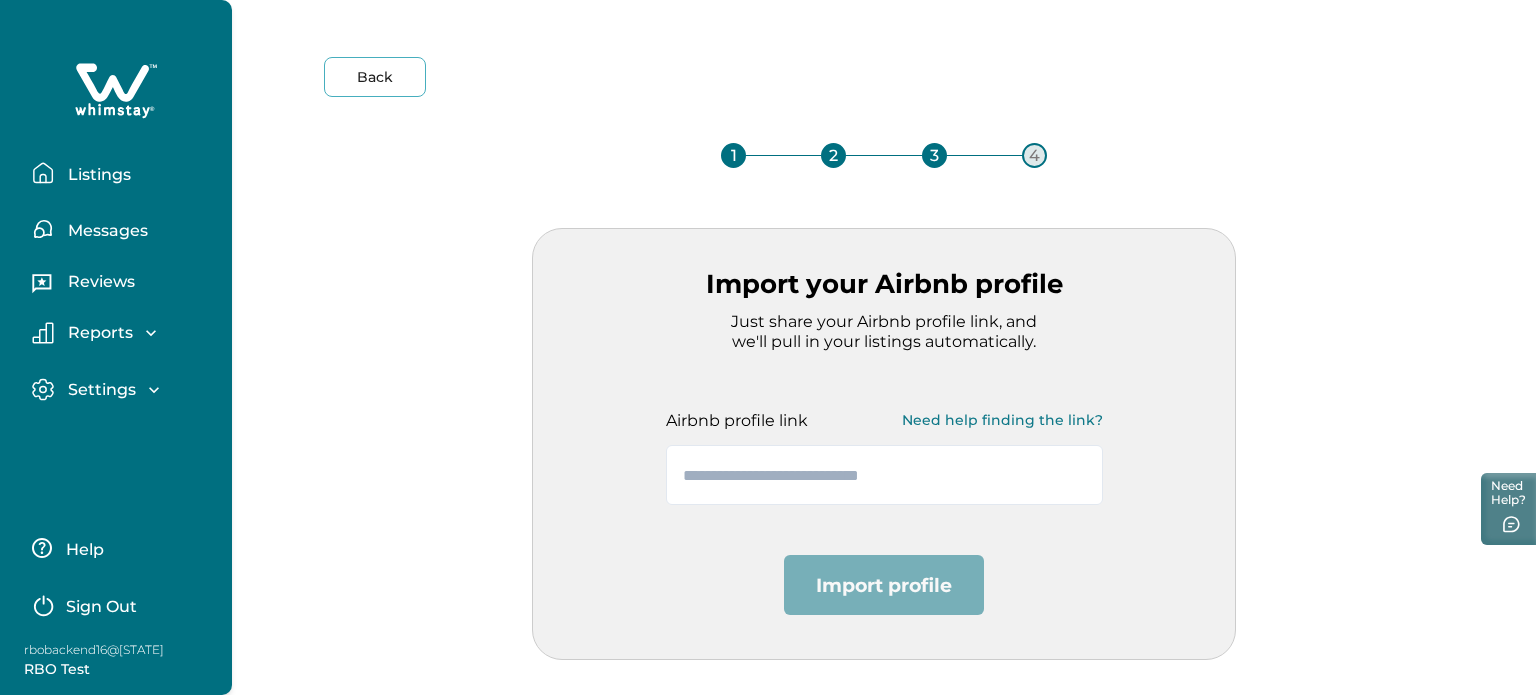 click on "rbobackend16@yopmail.com" at bounding box center [104, 650] 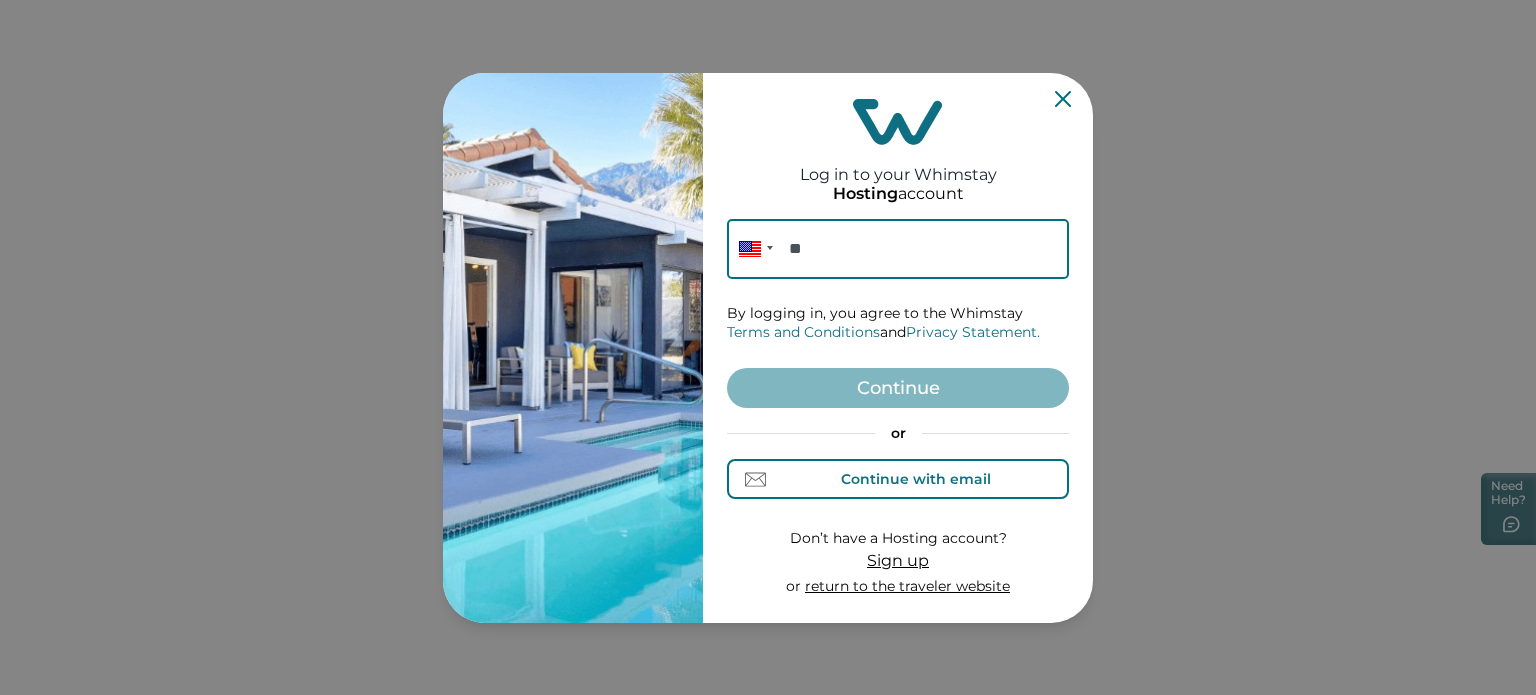 click on "Continue with email" at bounding box center [916, 479] 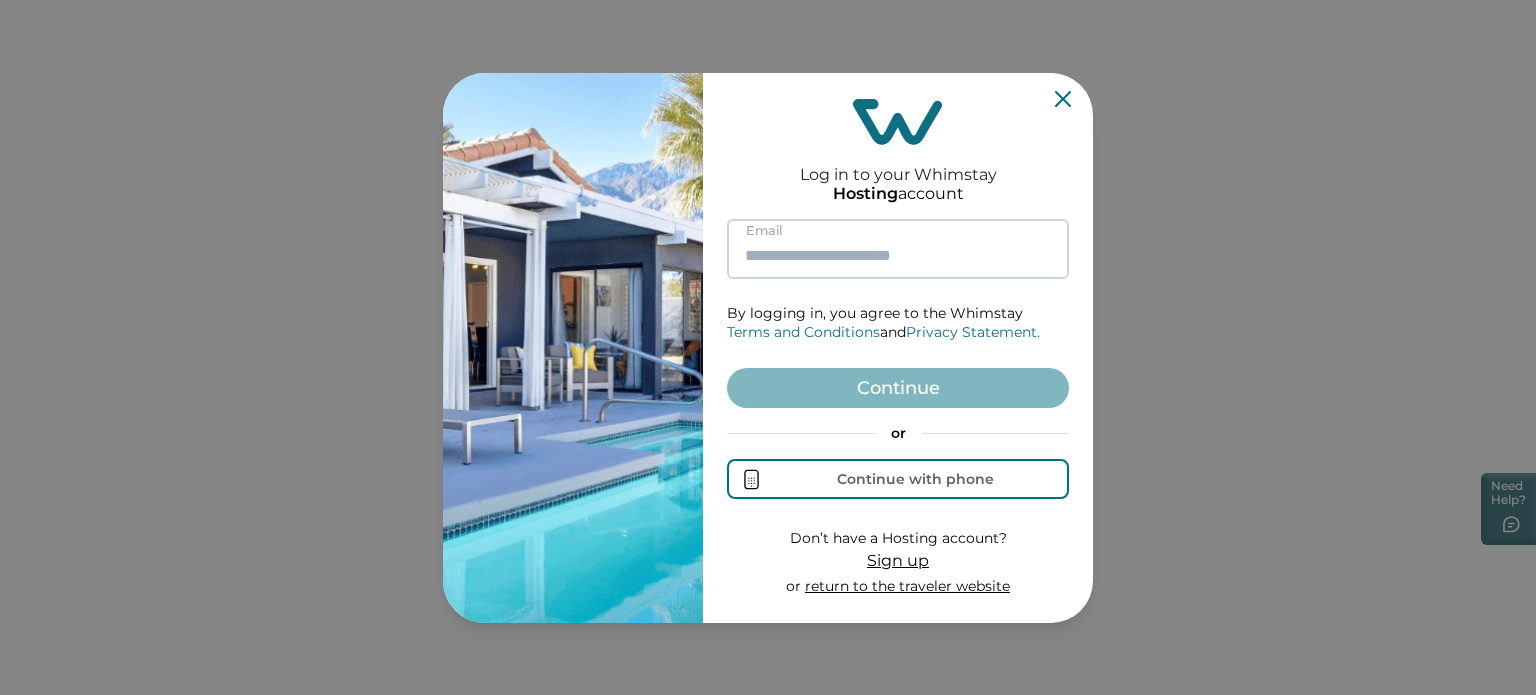 click at bounding box center (898, 249) 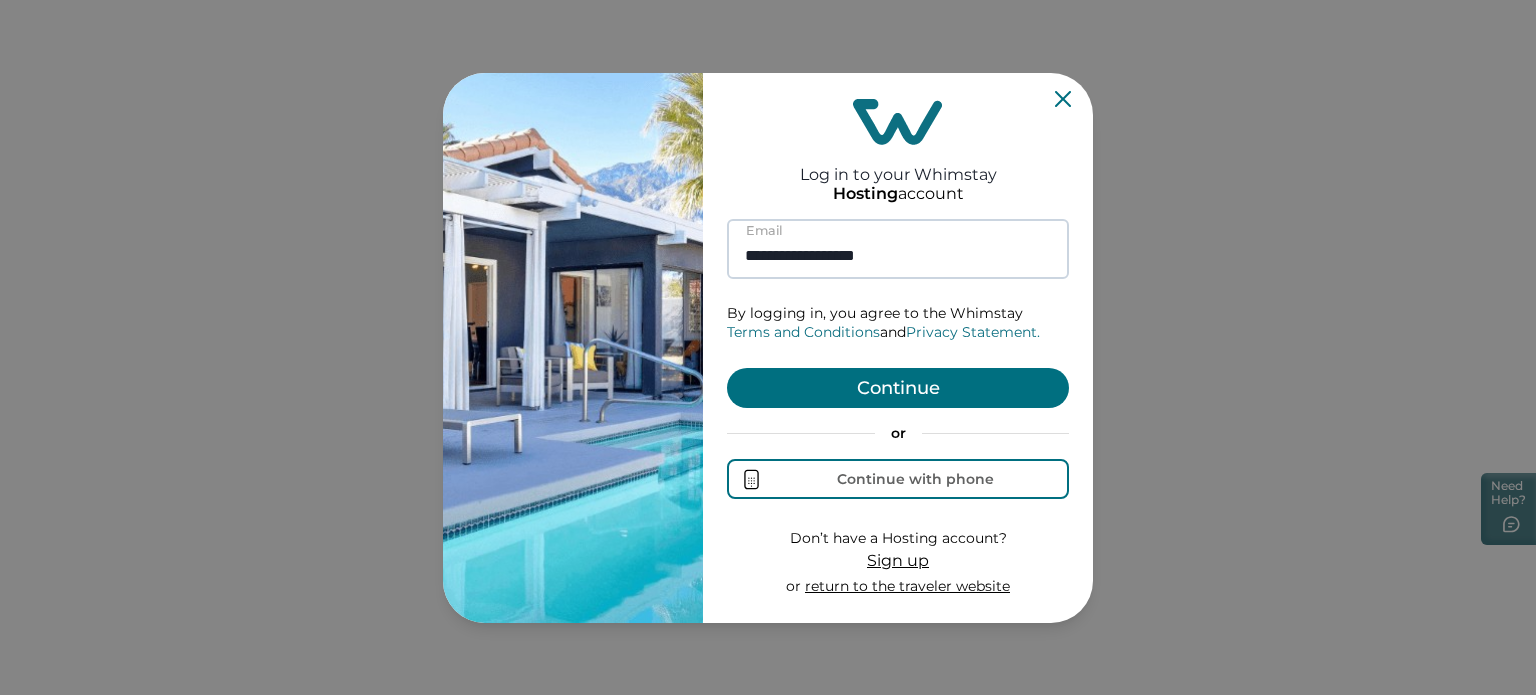 type on "**********" 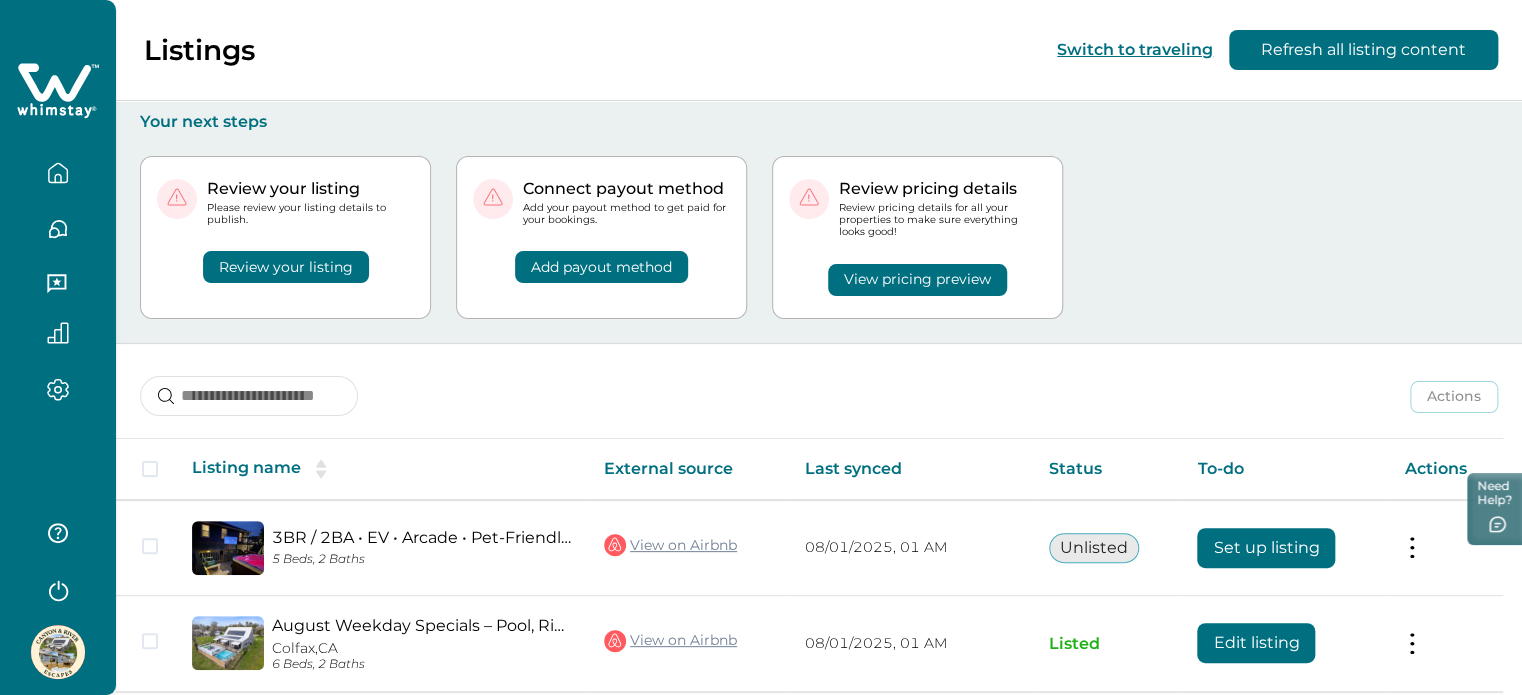 scroll, scrollTop: 78, scrollLeft: 0, axis: vertical 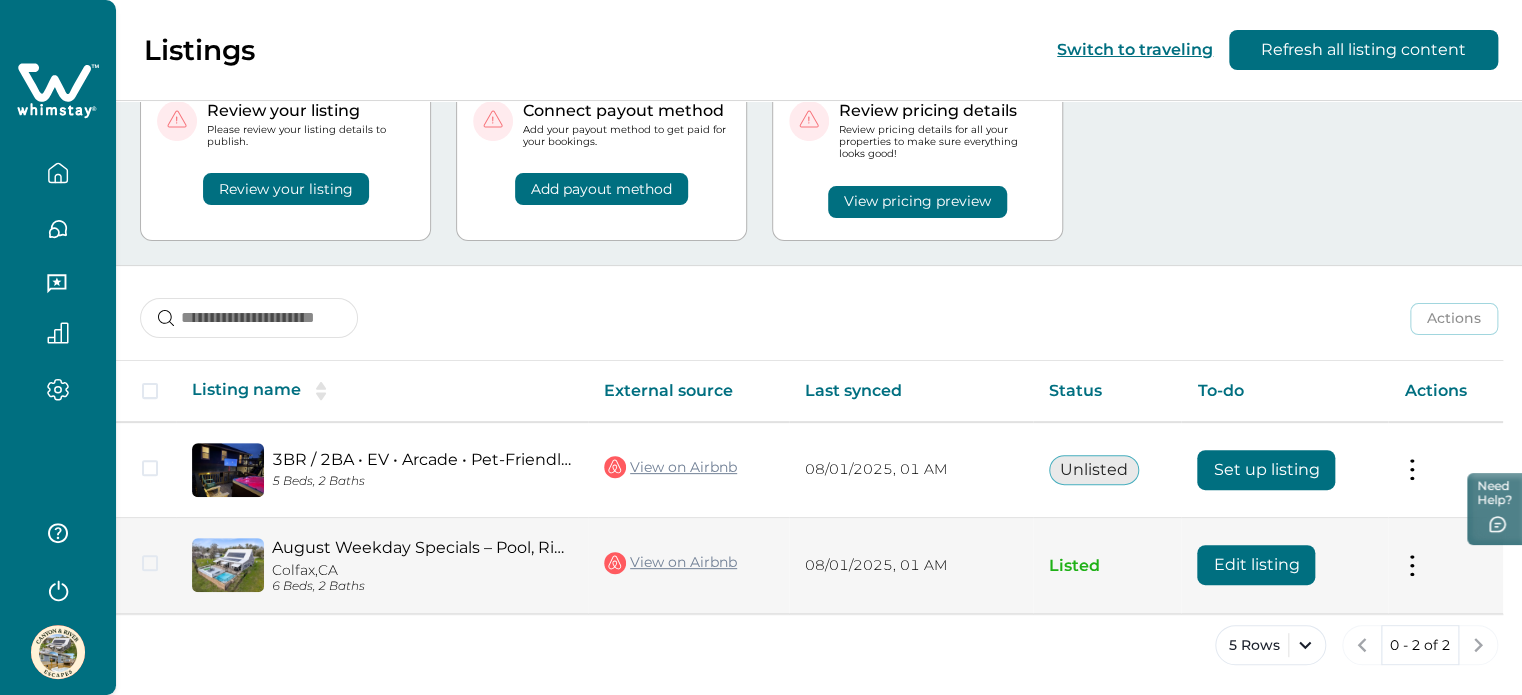 click on "August Weekday Specials – Pool, River, & More!" at bounding box center (422, 547) 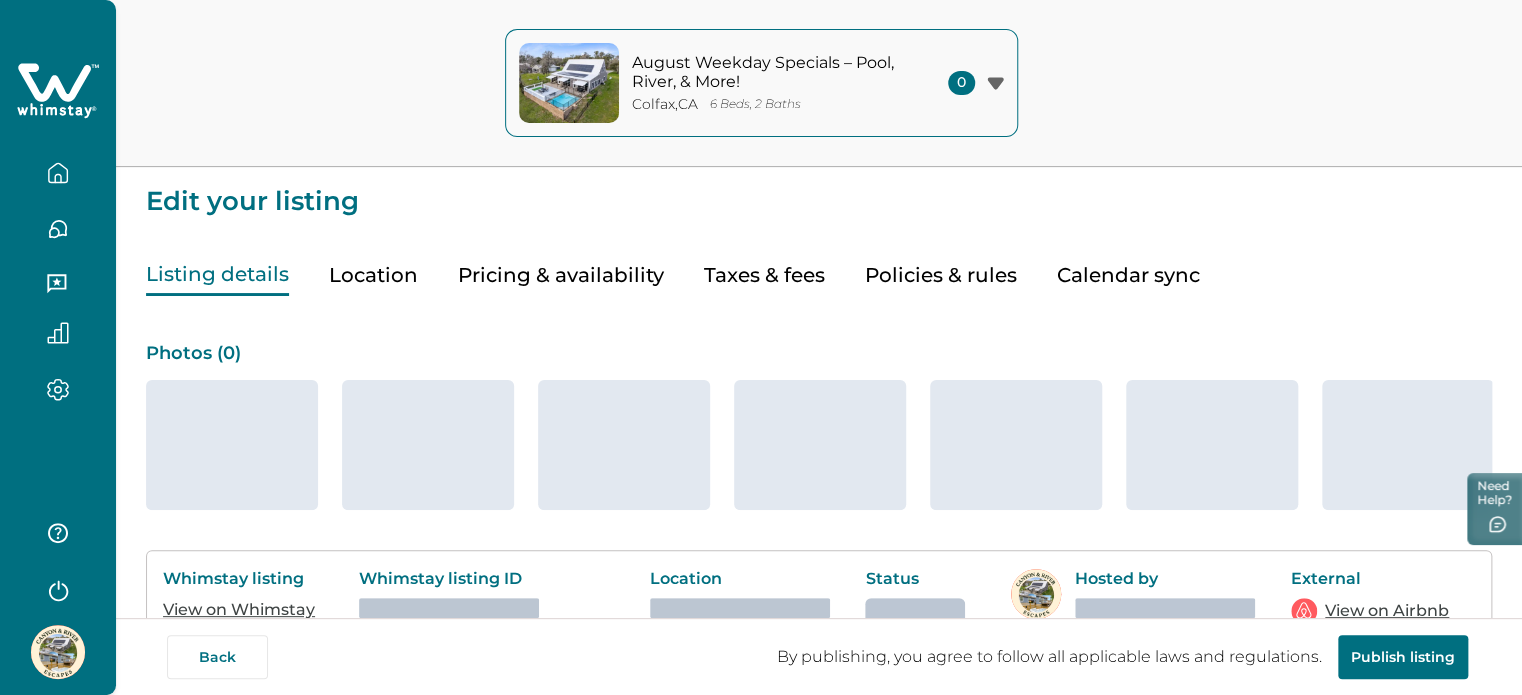 drag, startPoint x: 766, startPoint y: 230, endPoint x: 764, endPoint y: 243, distance: 13.152946 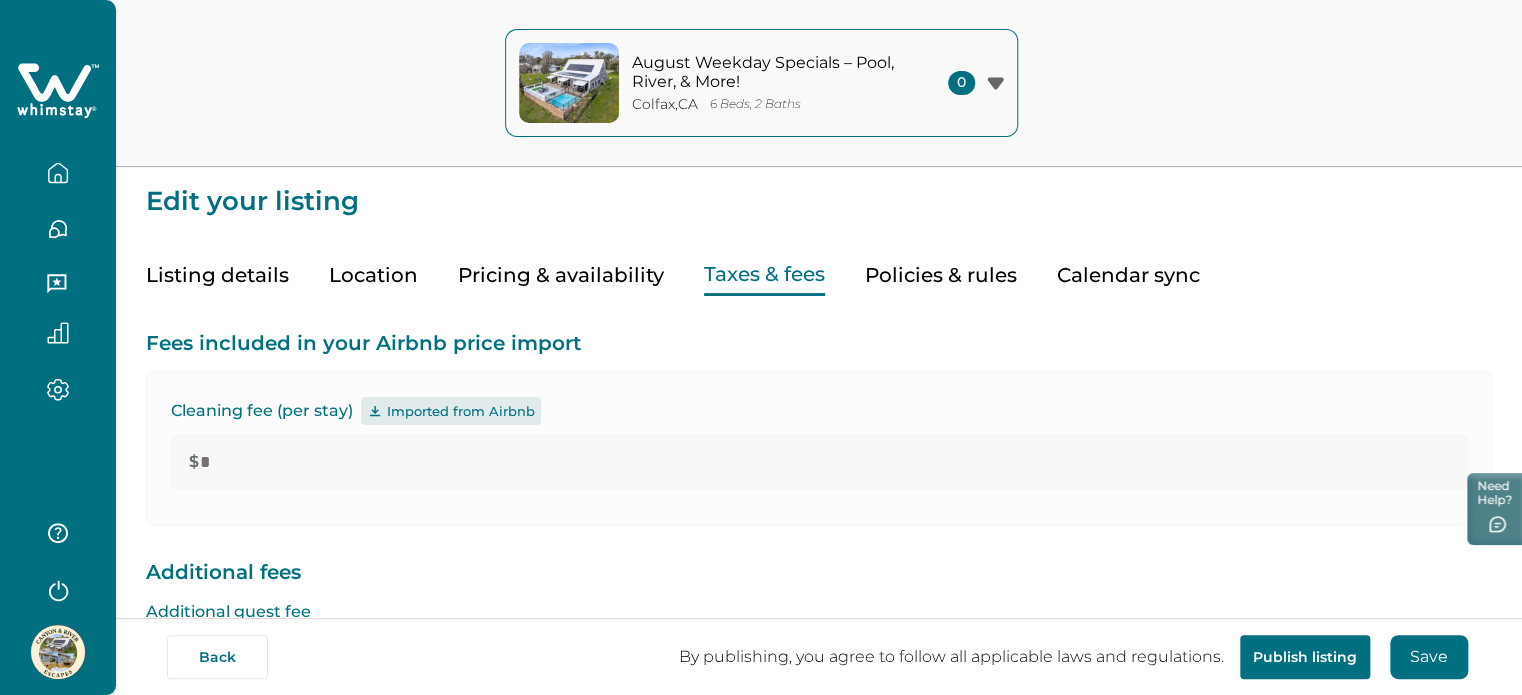 scroll, scrollTop: 481, scrollLeft: 0, axis: vertical 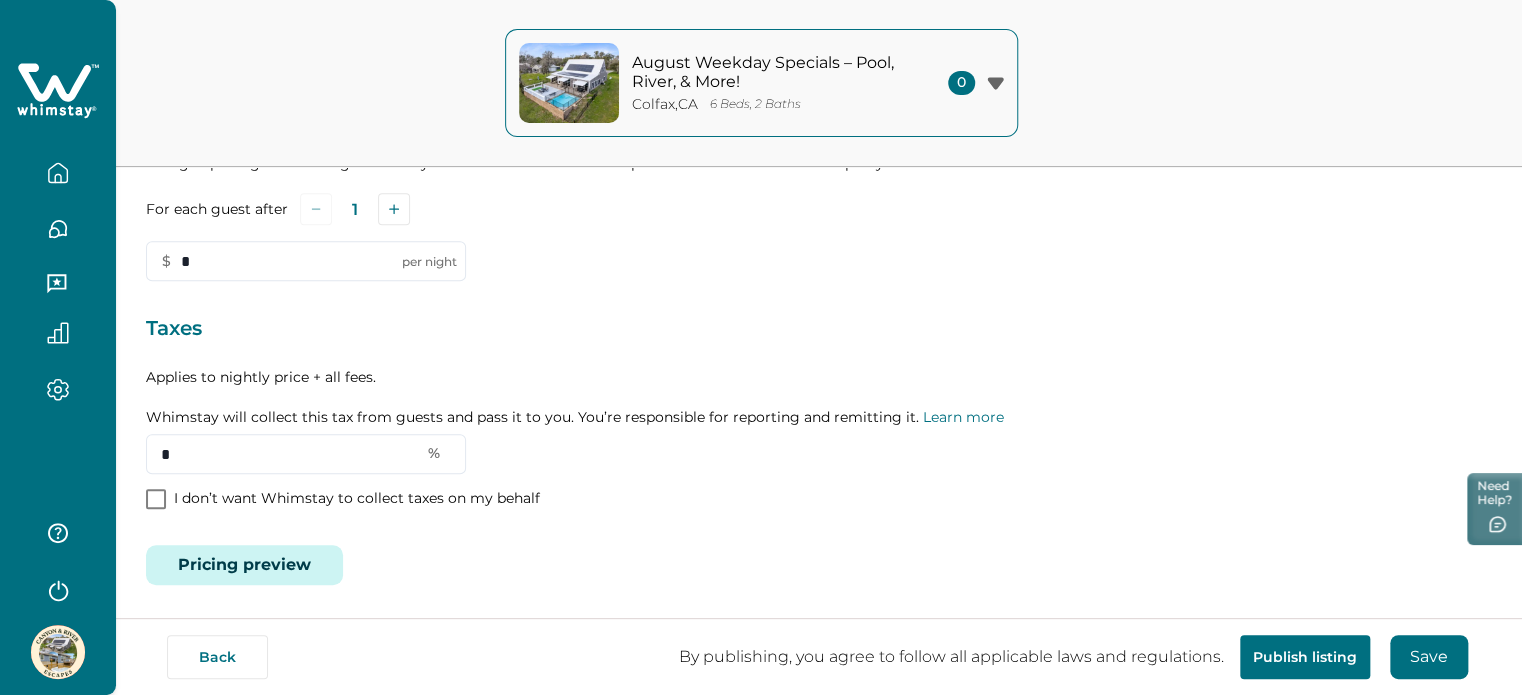 click on "Pricing preview" at bounding box center [244, 565] 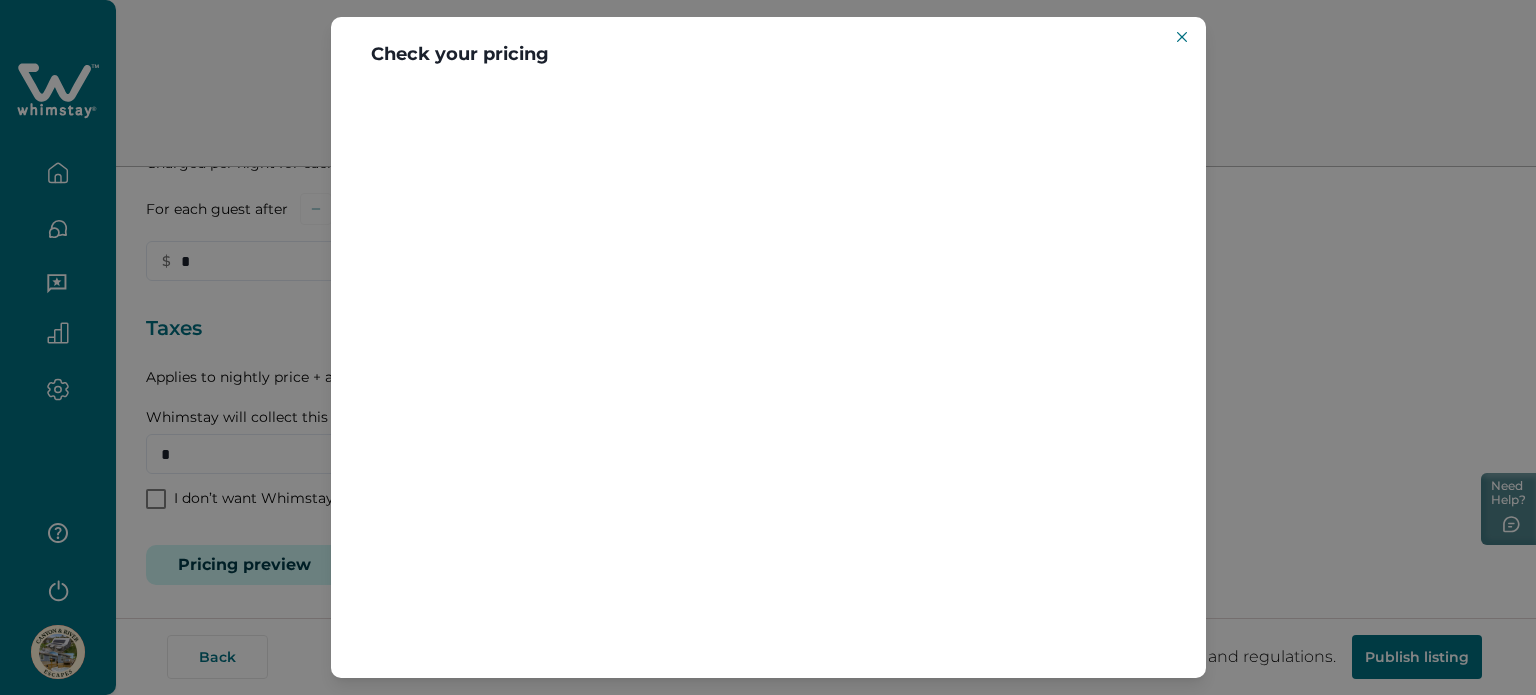click at bounding box center (768, 380) 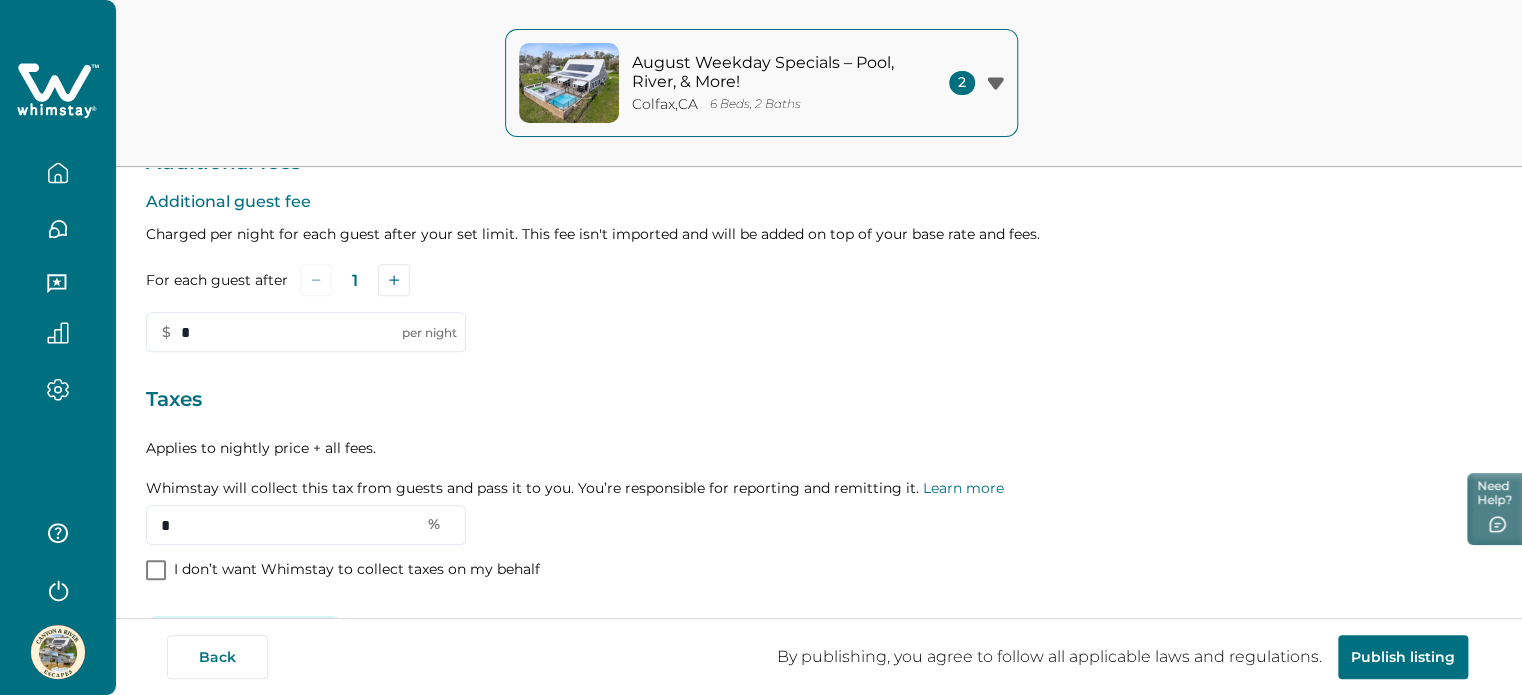 scroll, scrollTop: 481, scrollLeft: 0, axis: vertical 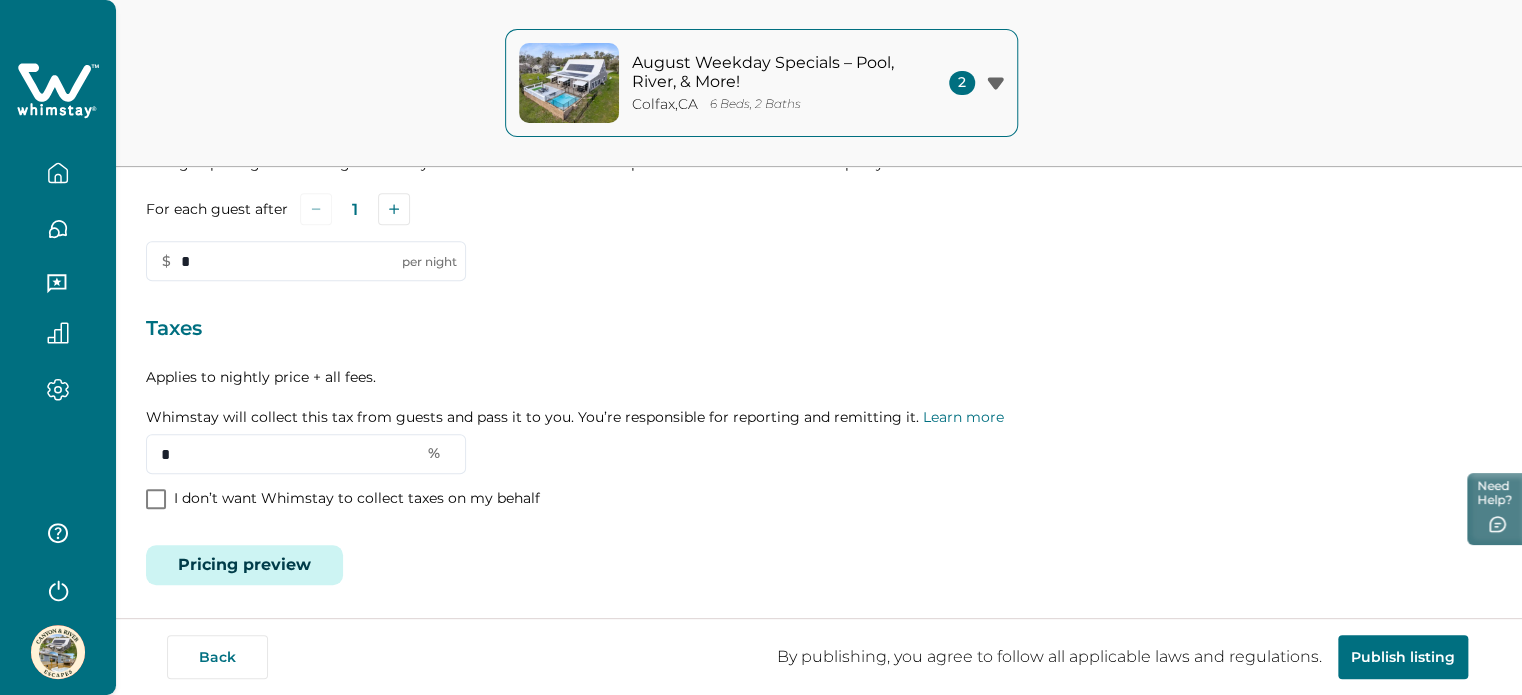 click on "Pricing preview" at bounding box center (244, 565) 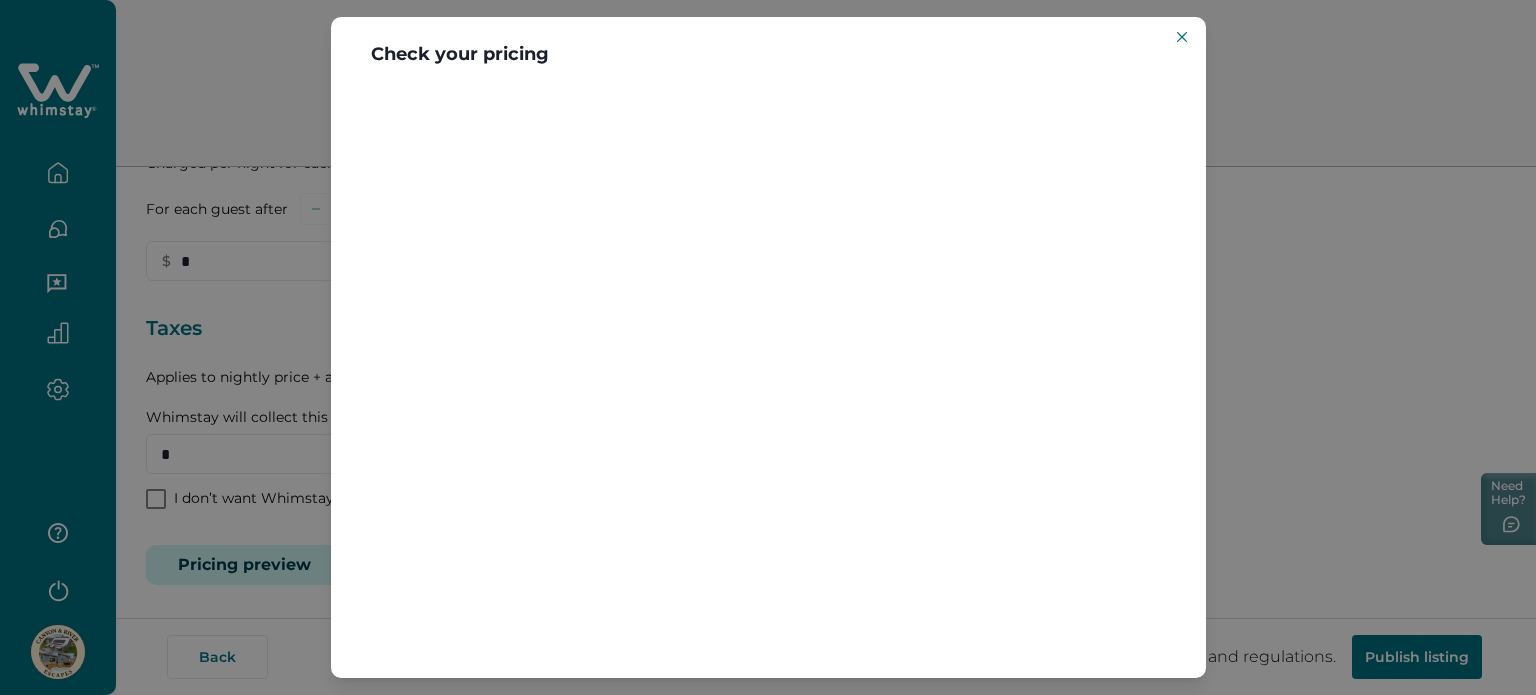 click on "Check your pricing" at bounding box center [768, 347] 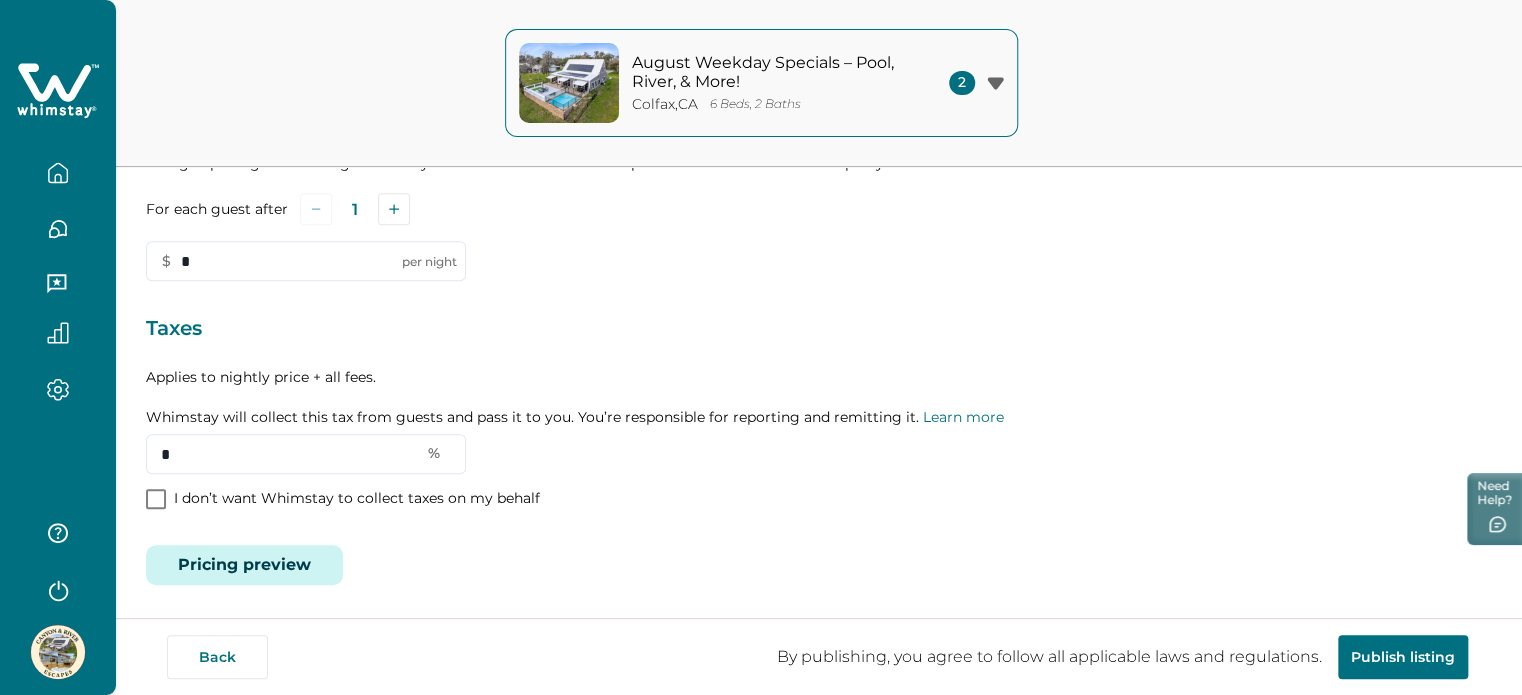 scroll, scrollTop: 0, scrollLeft: 0, axis: both 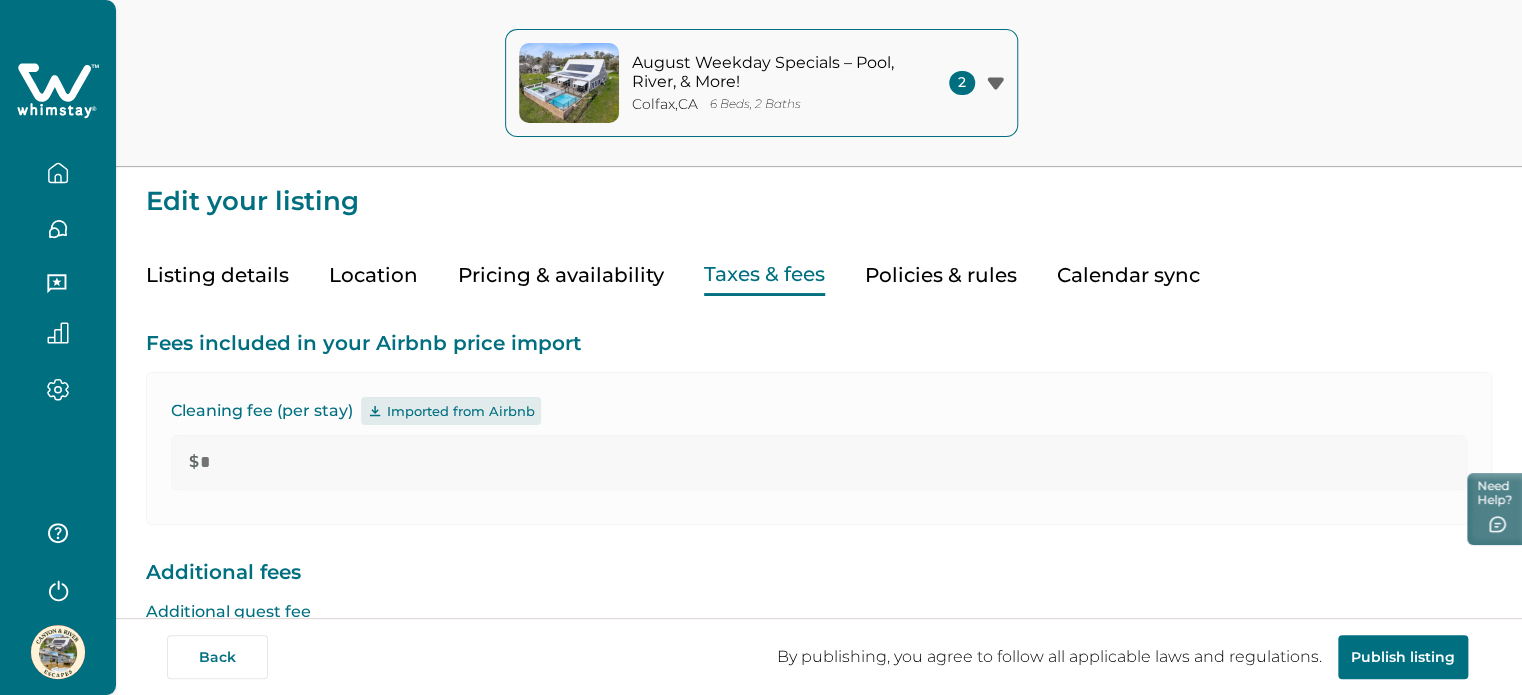click on "Pricing & availability" at bounding box center [561, 275] 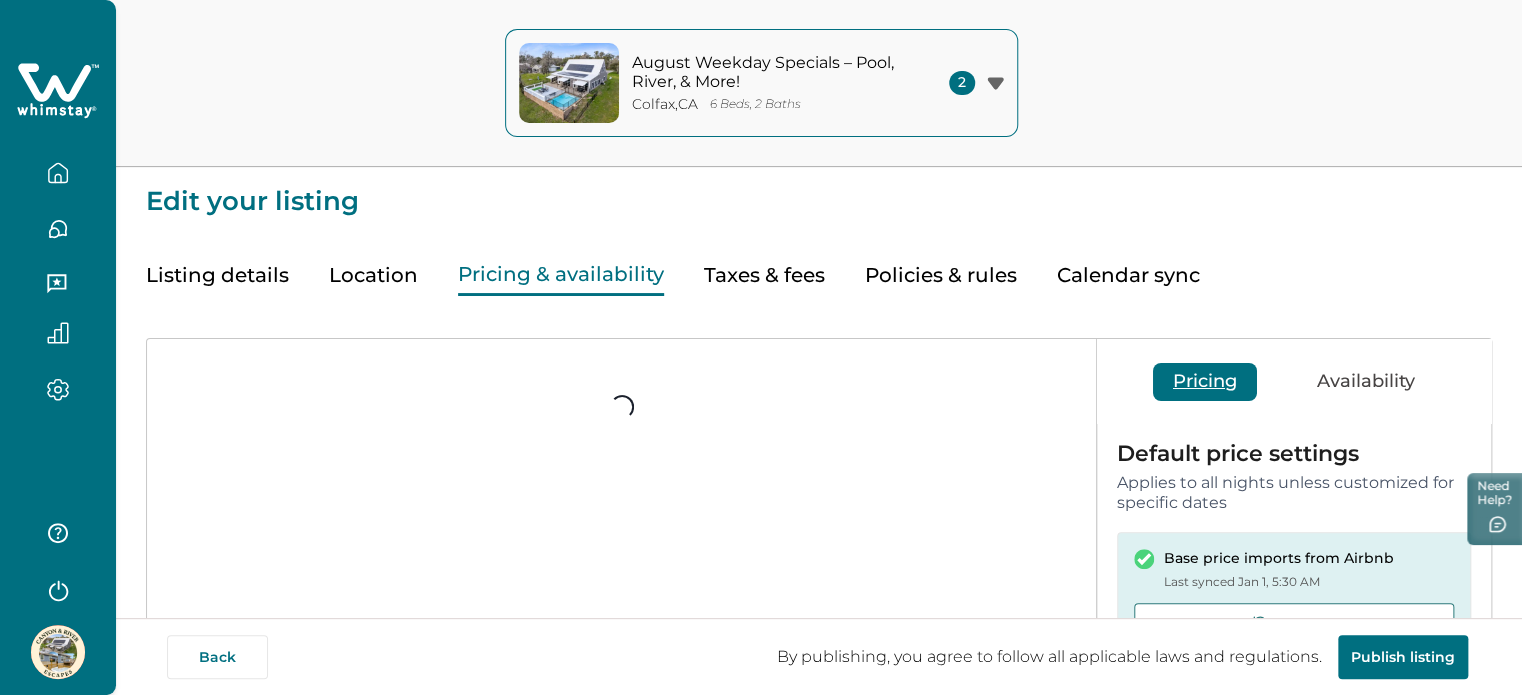 scroll, scrollTop: 34, scrollLeft: 0, axis: vertical 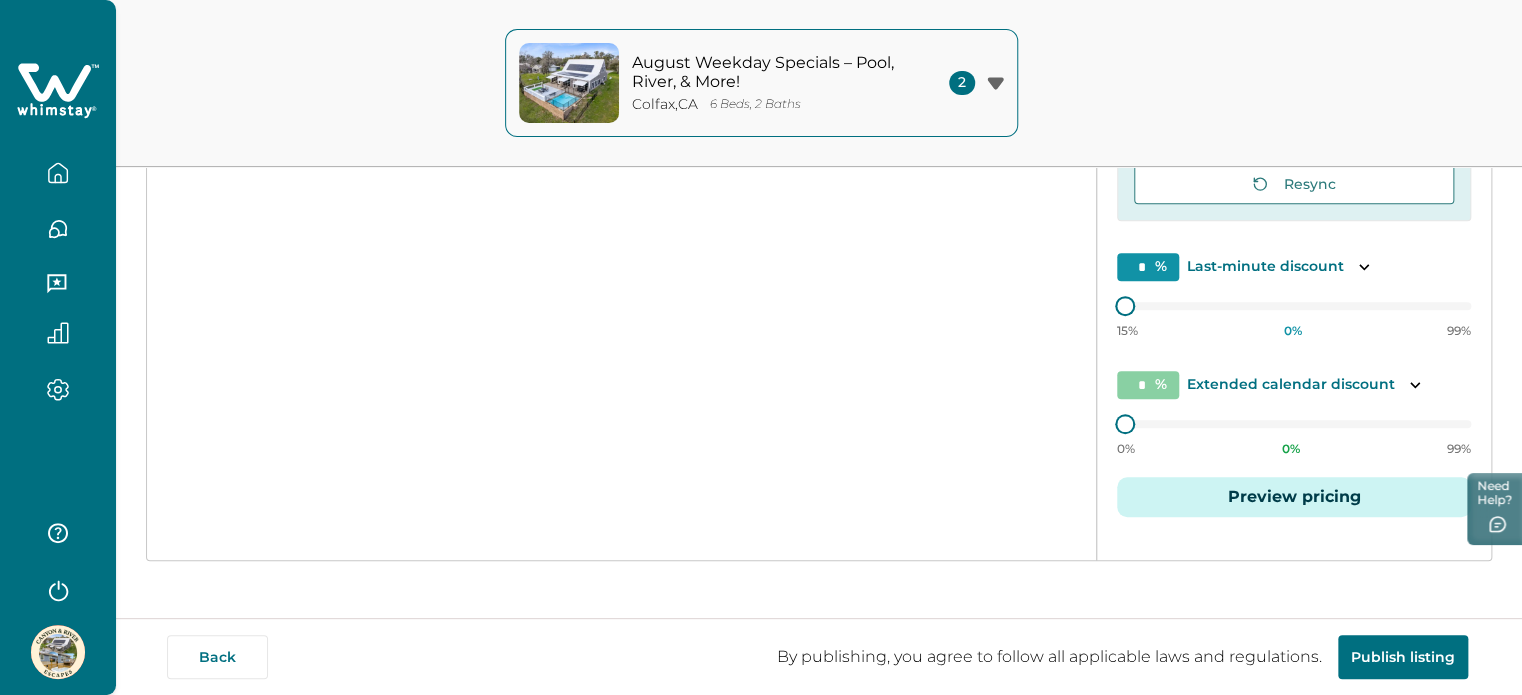 click on "Preview pricing" at bounding box center (1294, 497) 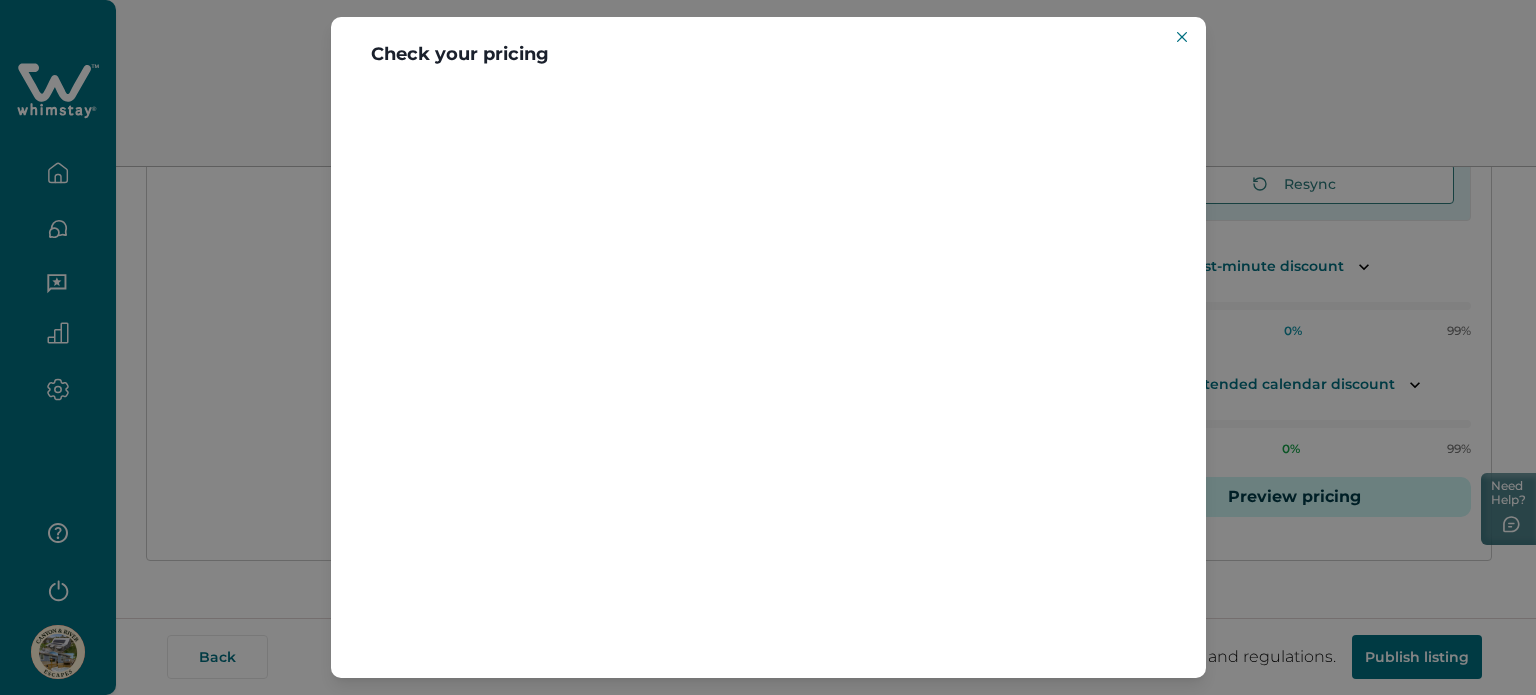 type 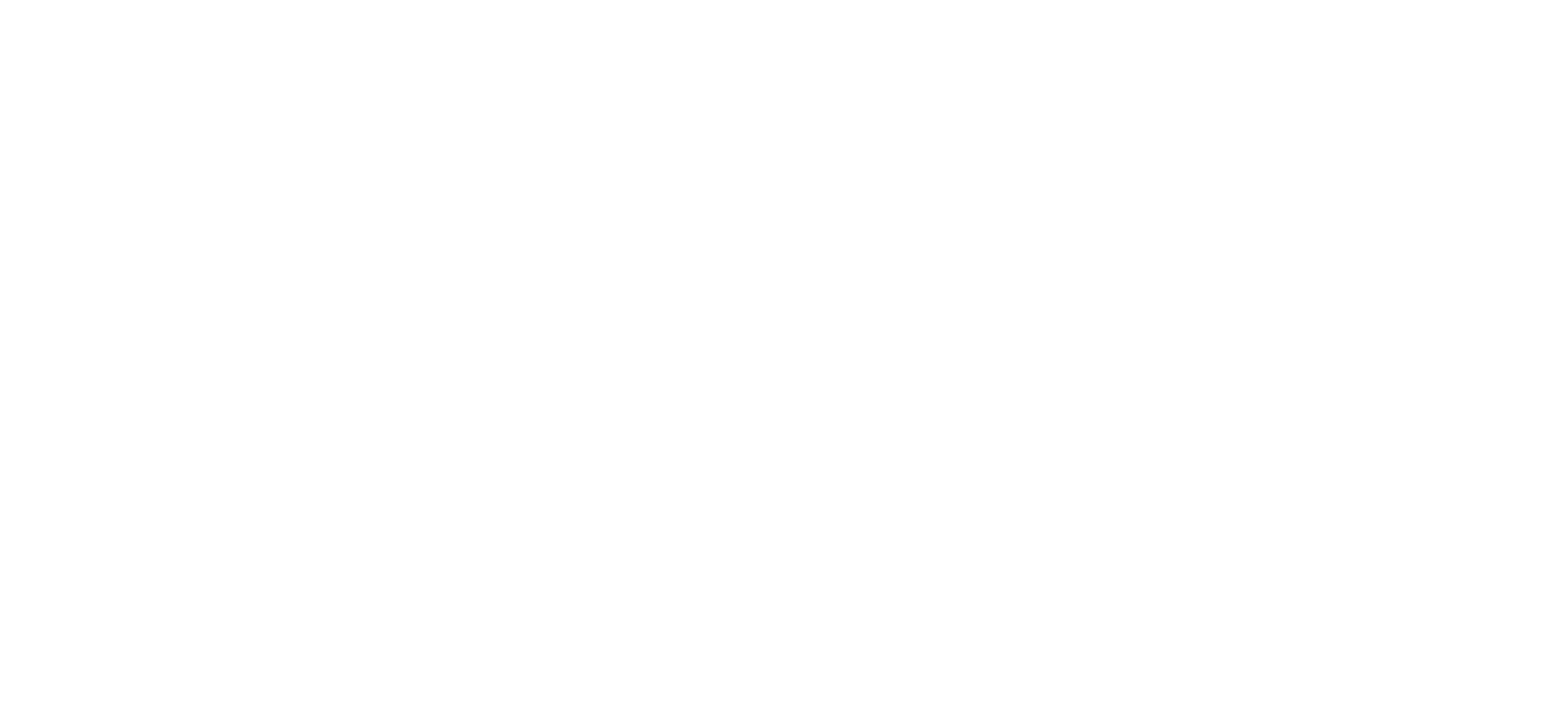 scroll, scrollTop: 0, scrollLeft: 0, axis: both 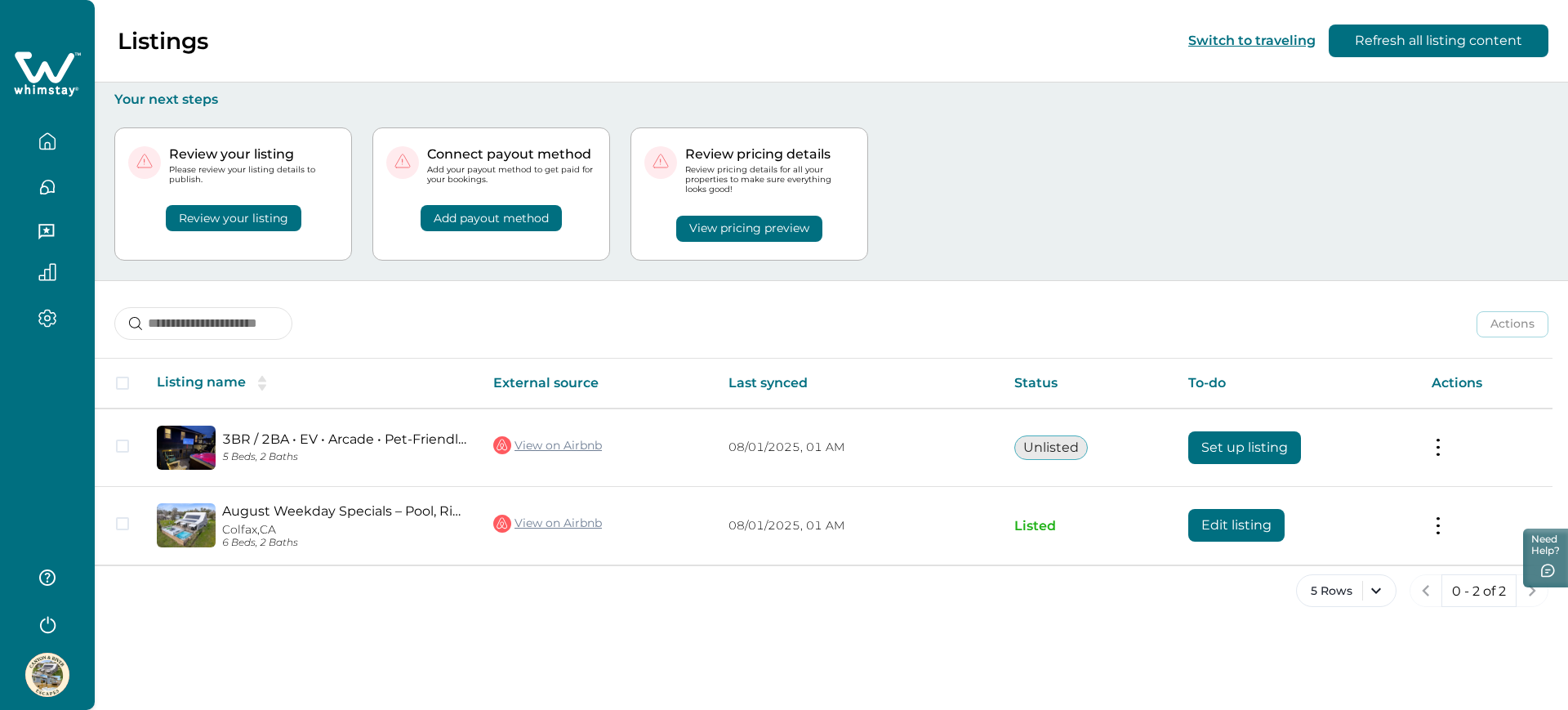 click at bounding box center [47, 675] 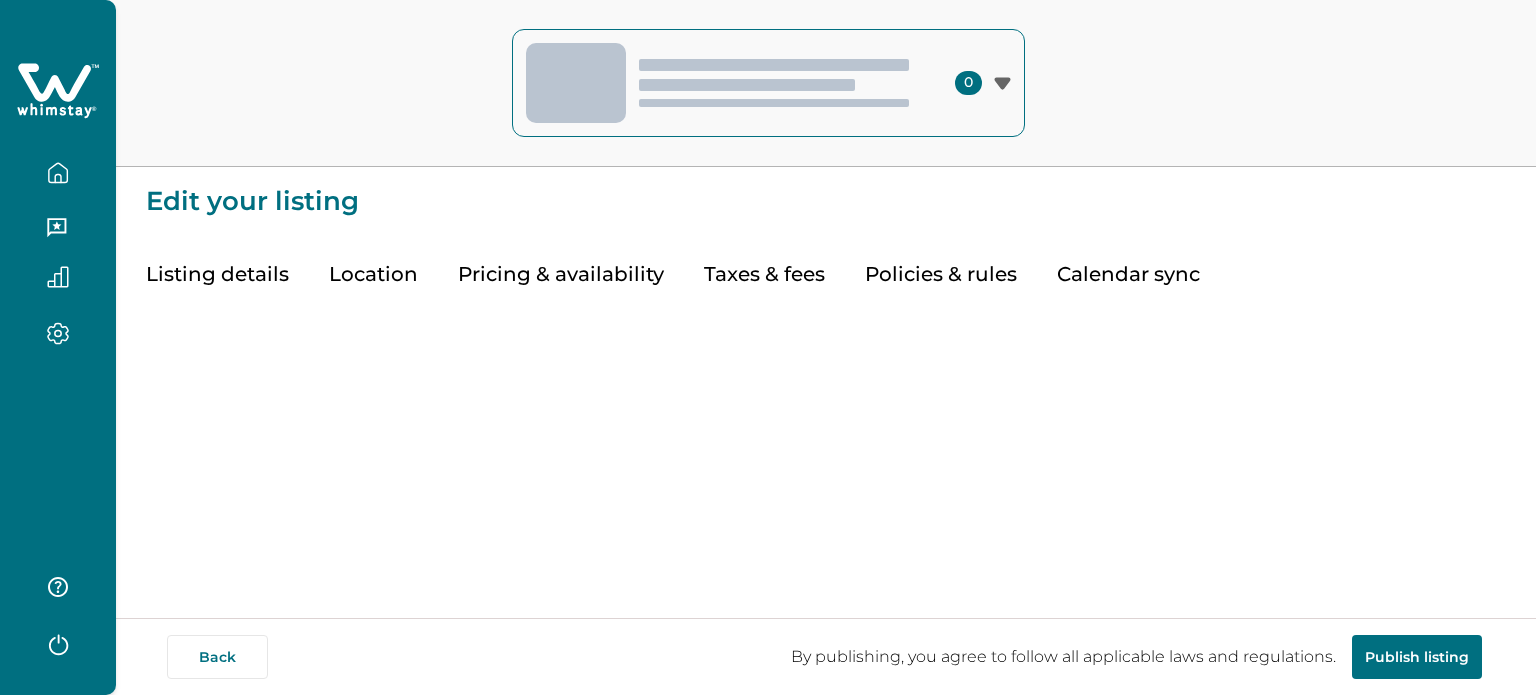 scroll, scrollTop: 0, scrollLeft: 0, axis: both 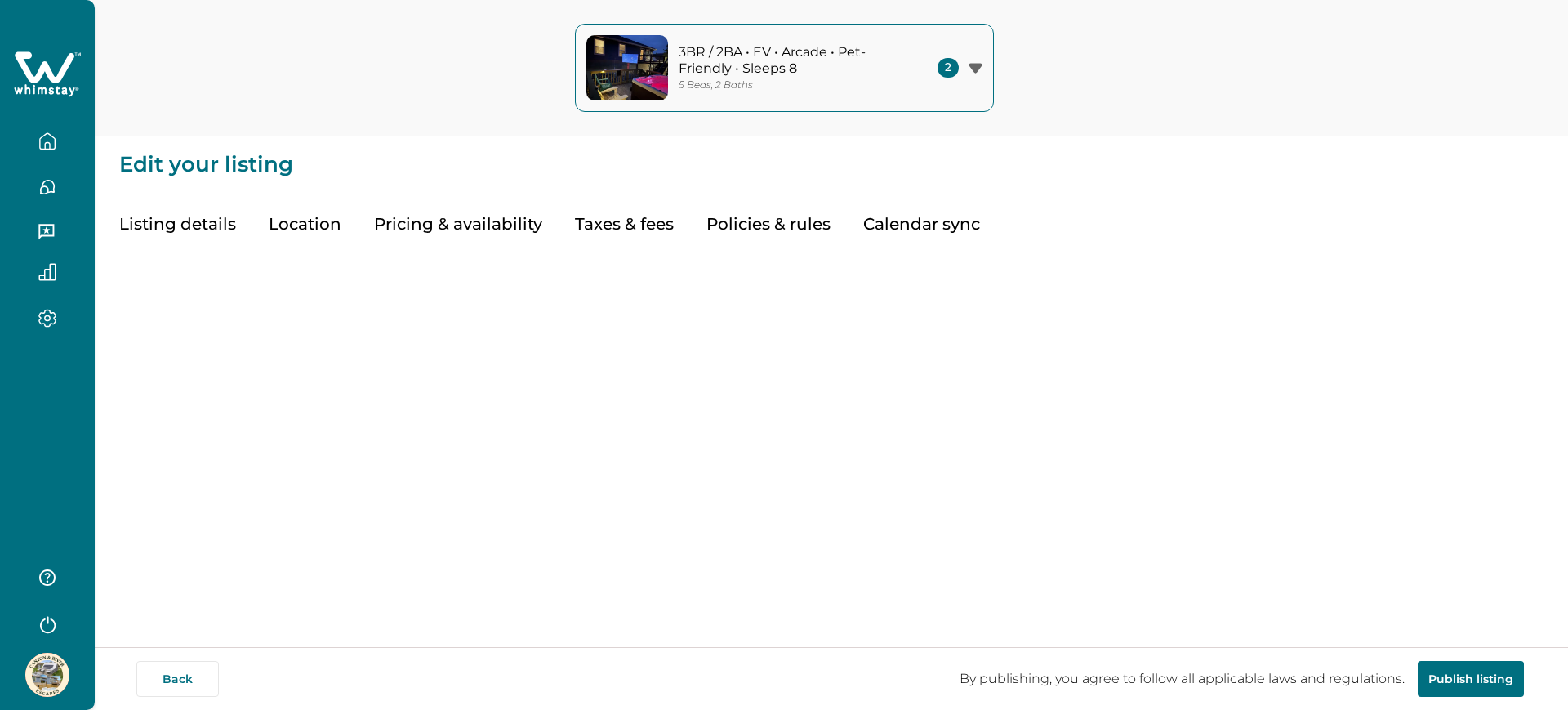 click on "5 Beds, 2 Baths" at bounding box center (715, 85) 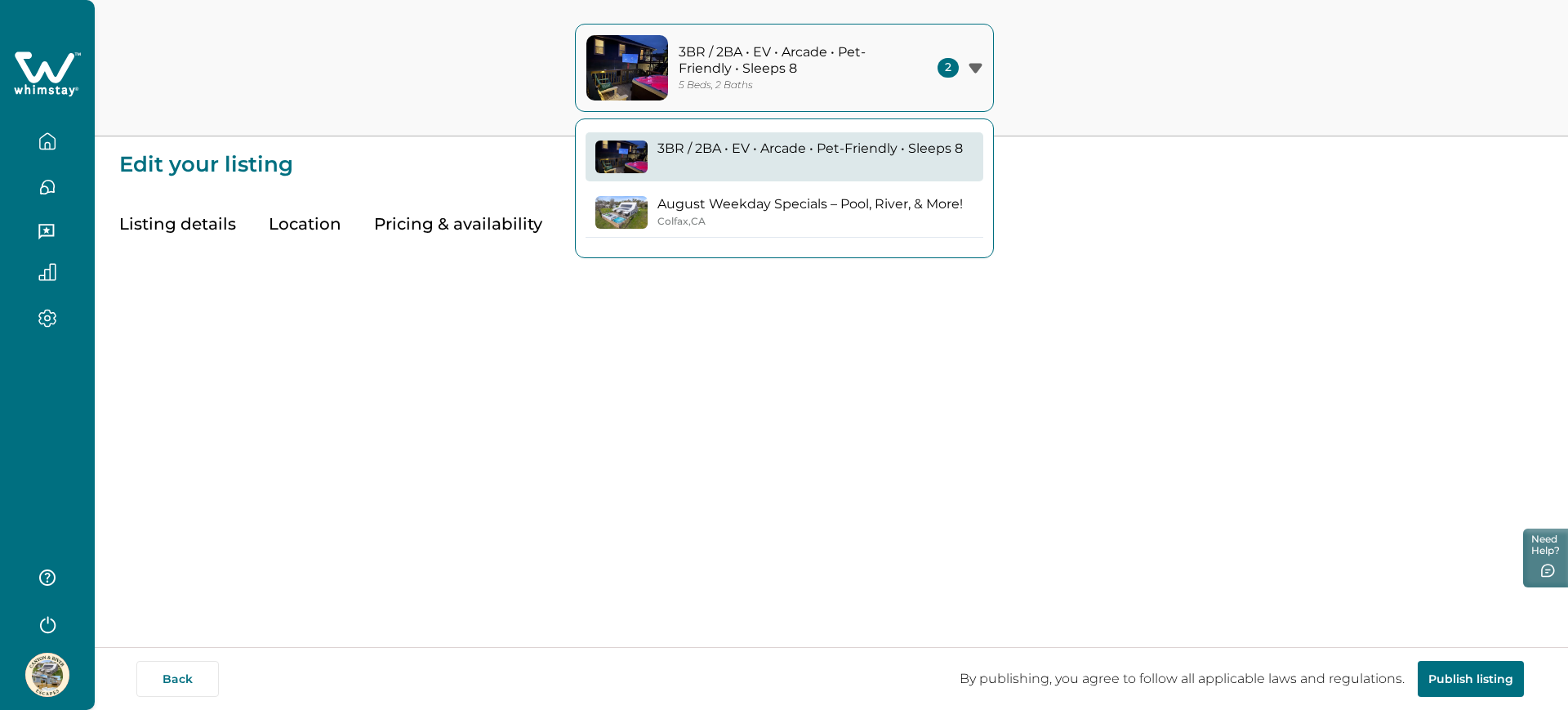 click on "3BR / 2BA • EV • Arcade • Pet-Friendly • Sleeps 8 August Weekday Specials – Pool, River, & More! [CITY], [STATE]" at bounding box center [784, 188] 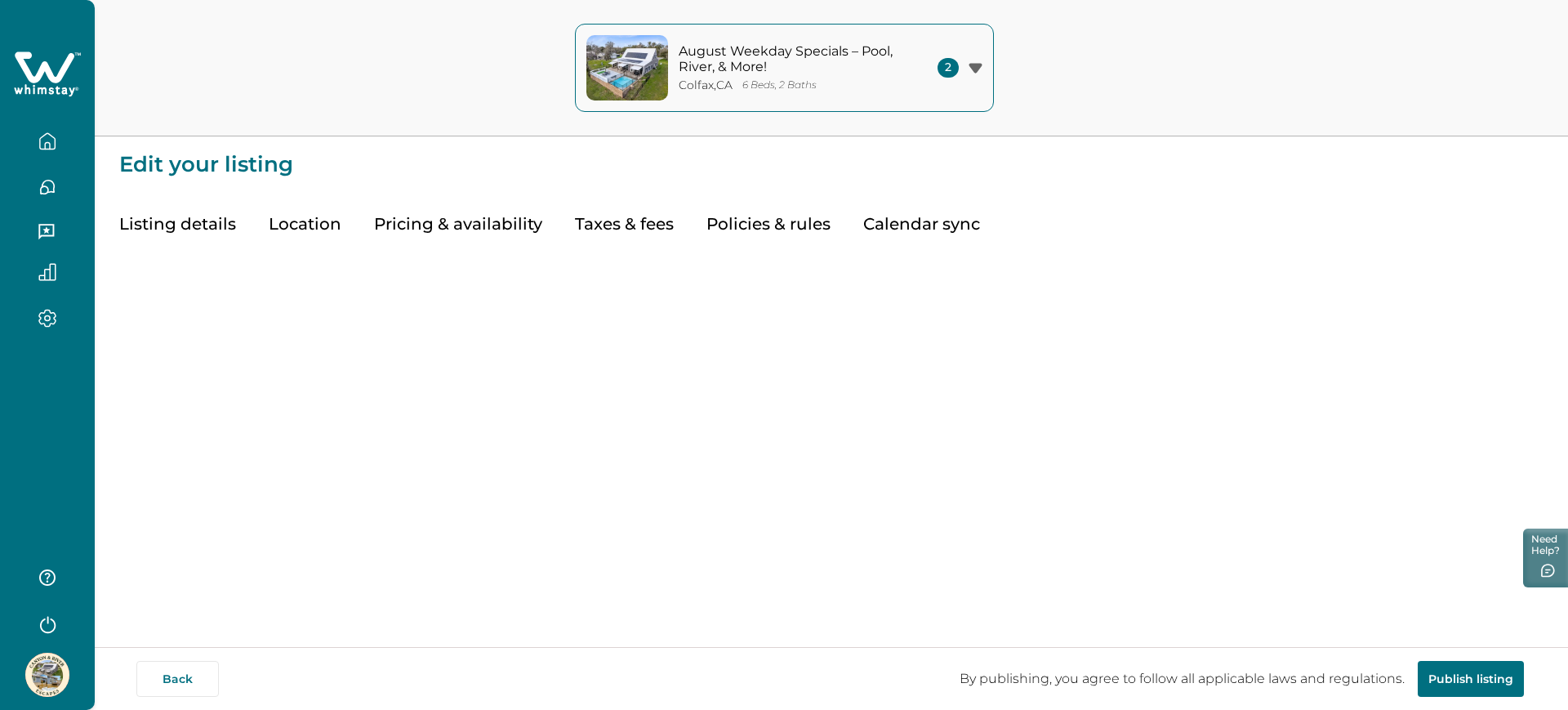click on "Taxes & fees" at bounding box center [624, 225] 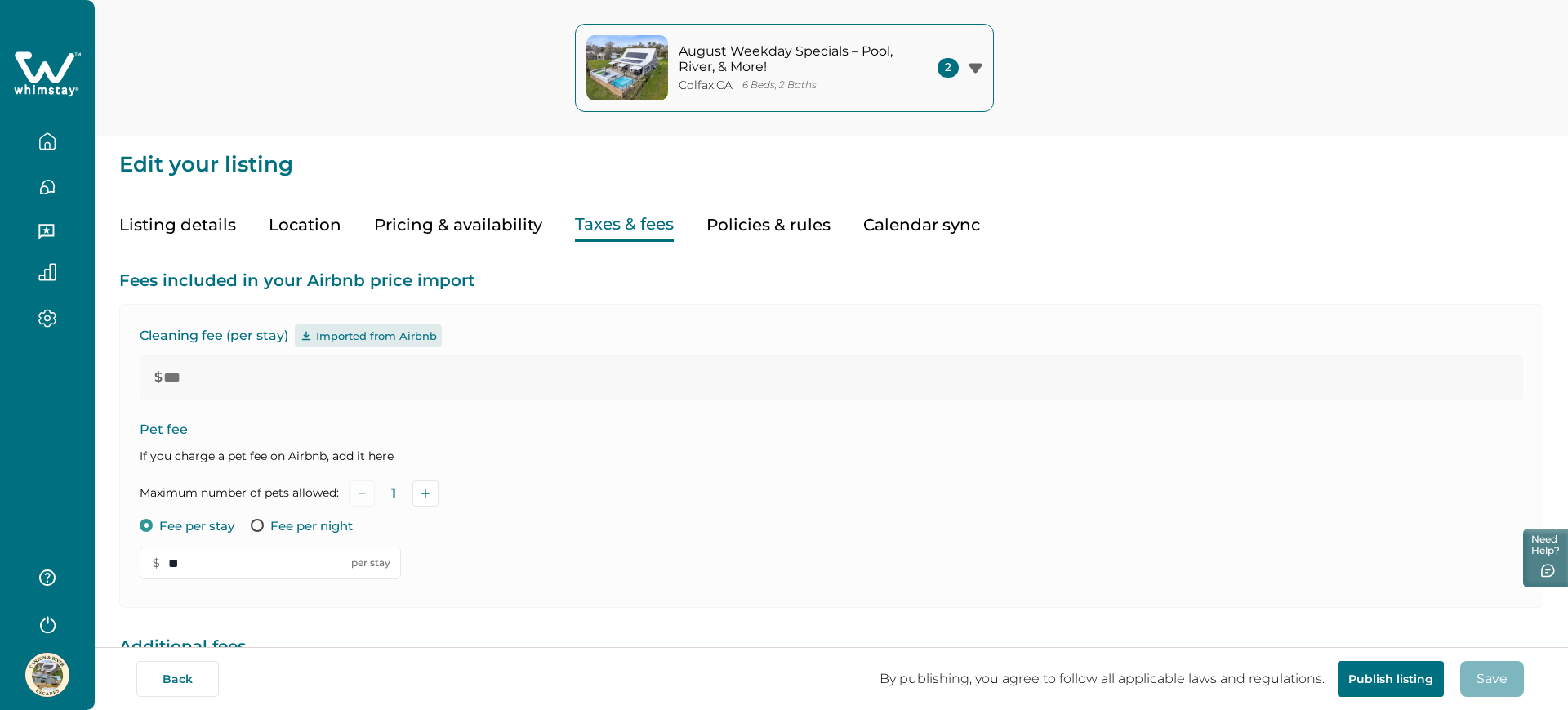type on "***" 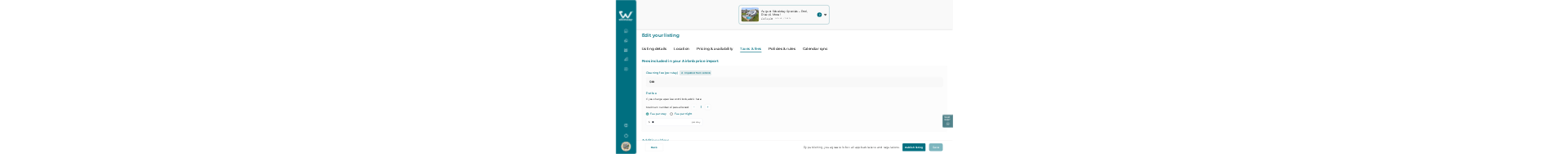 scroll, scrollTop: 433, scrollLeft: 0, axis: vertical 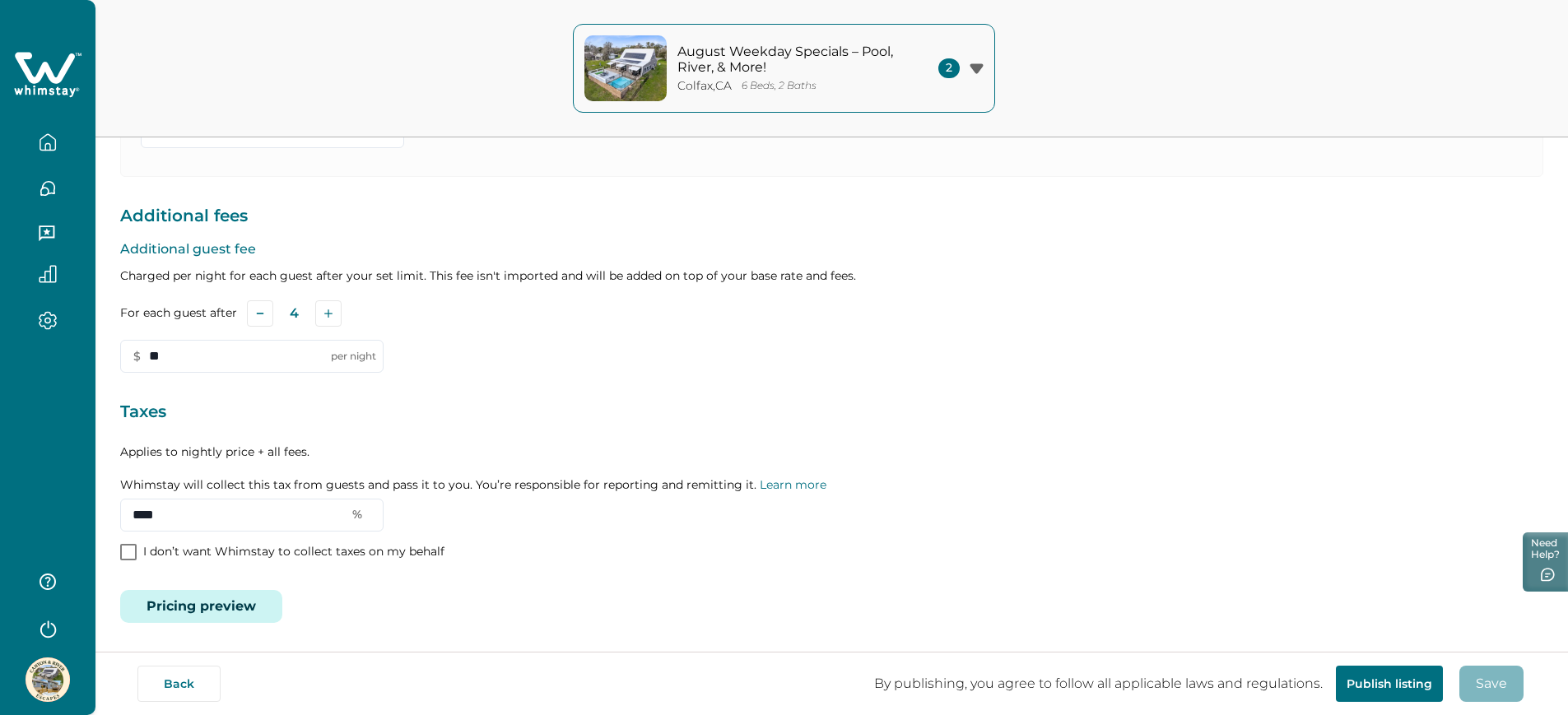 click on "Pricing preview" at bounding box center (201, 606) 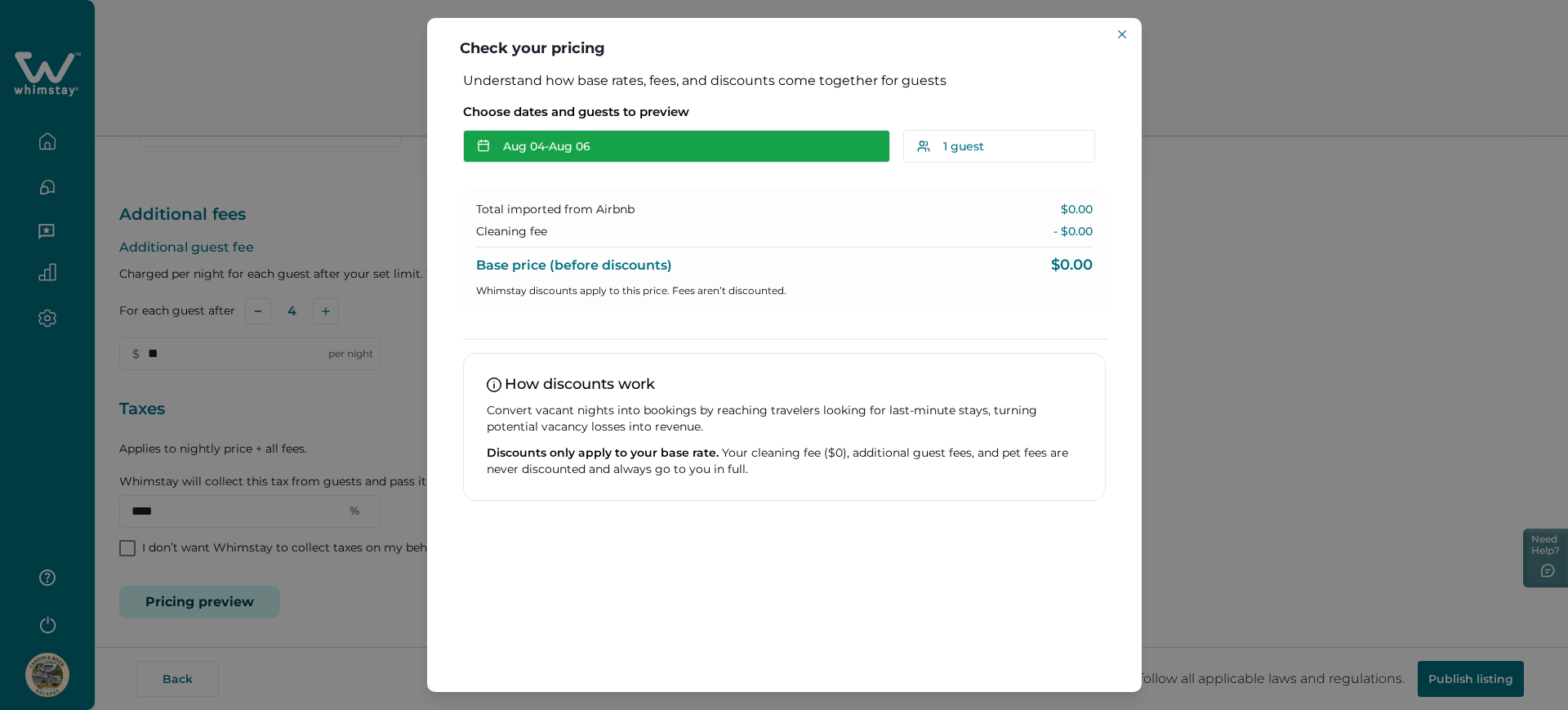click on "Aug 04  -  Aug 06" at bounding box center [676, 146] 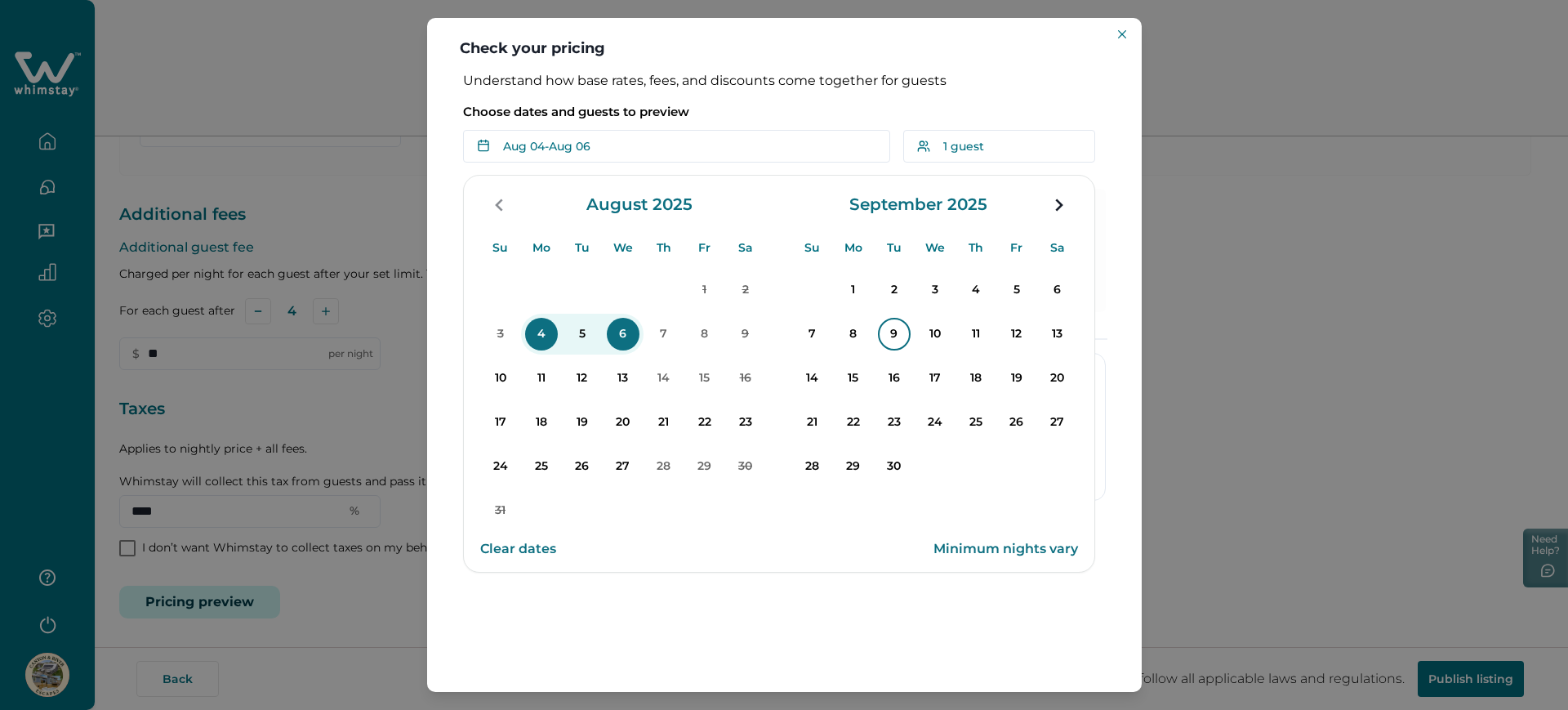 click on "9" at bounding box center [894, 334] 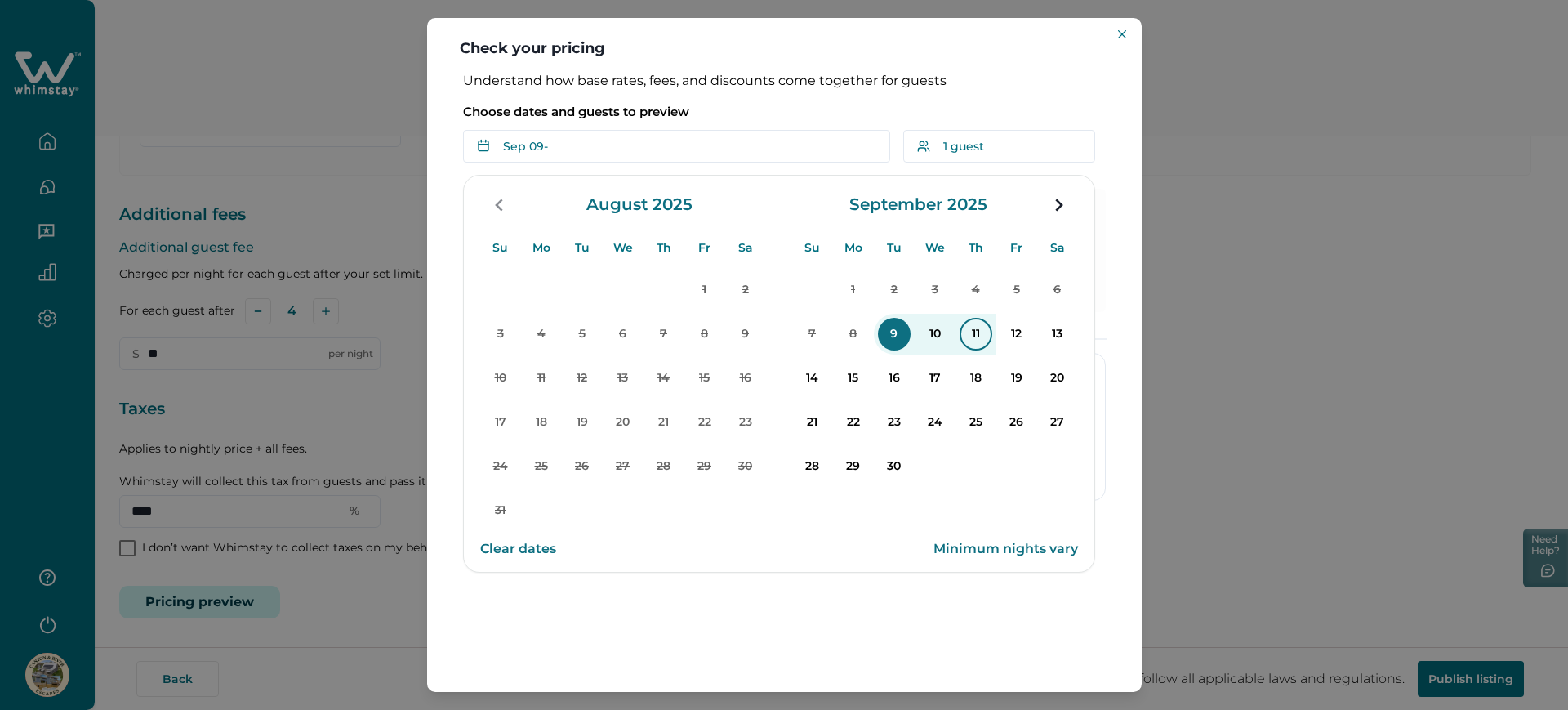 click on "11" at bounding box center (976, 334) 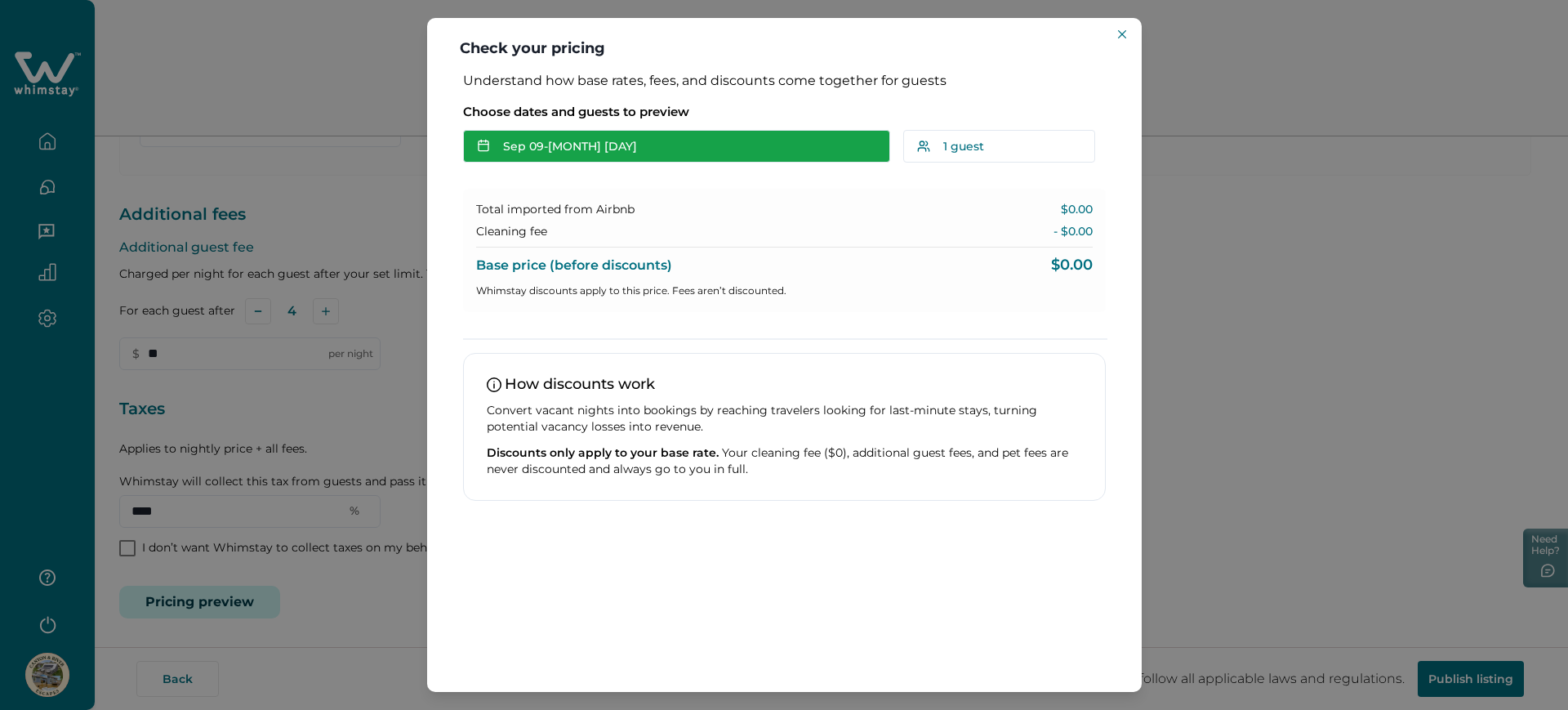 click on "Sep 09  -  Sep 11" at bounding box center (676, 146) 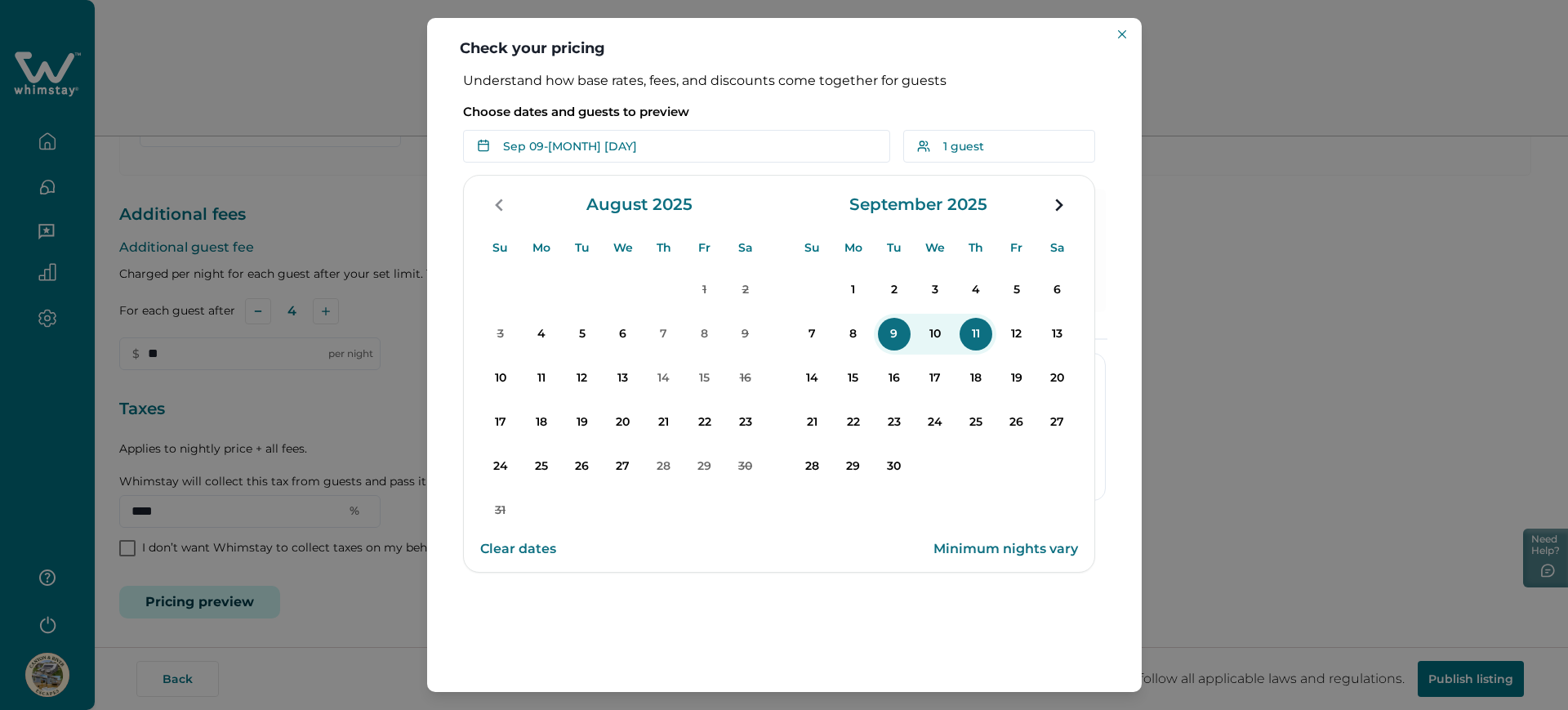 click on "Clear dates" at bounding box center [518, 549] 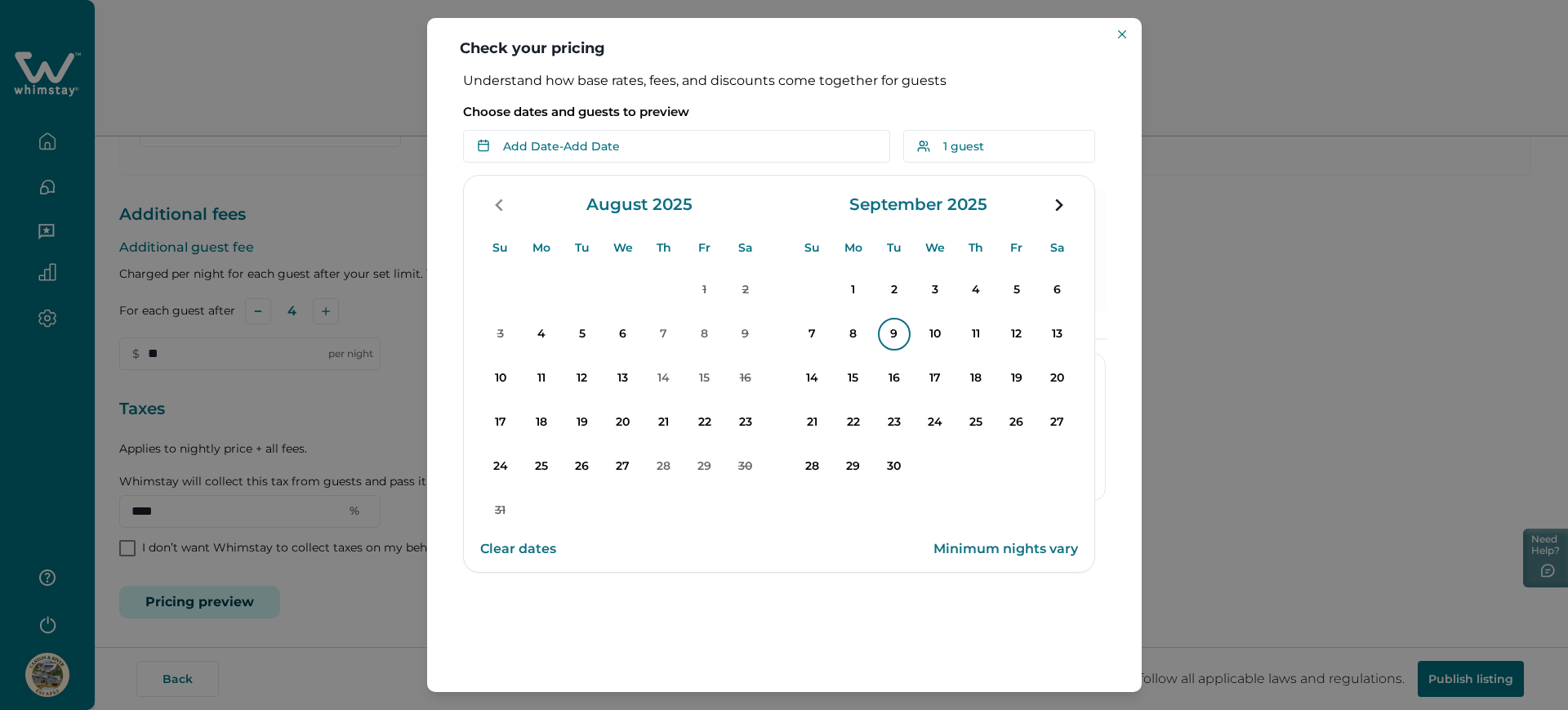 click on "9" at bounding box center [894, 334] 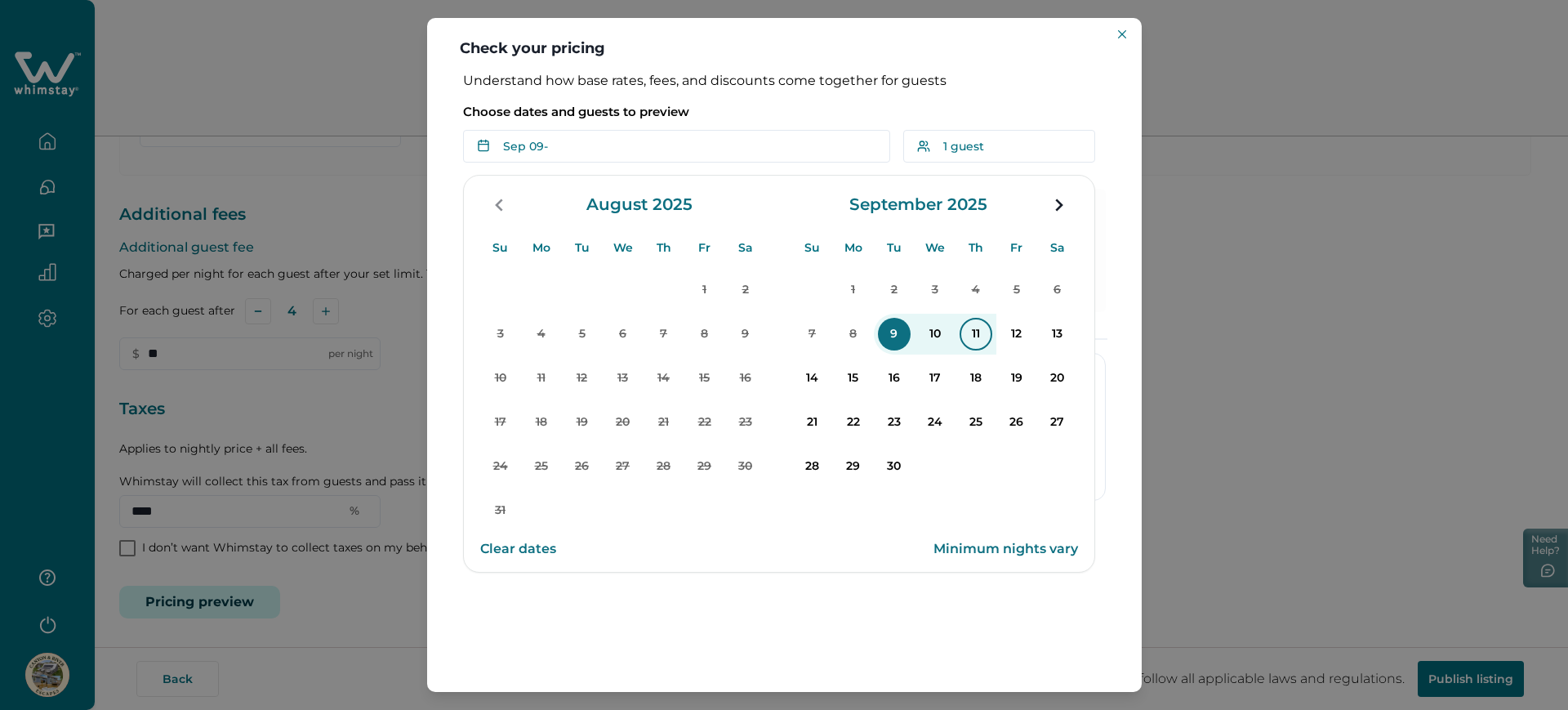 click on "11" at bounding box center (976, 334) 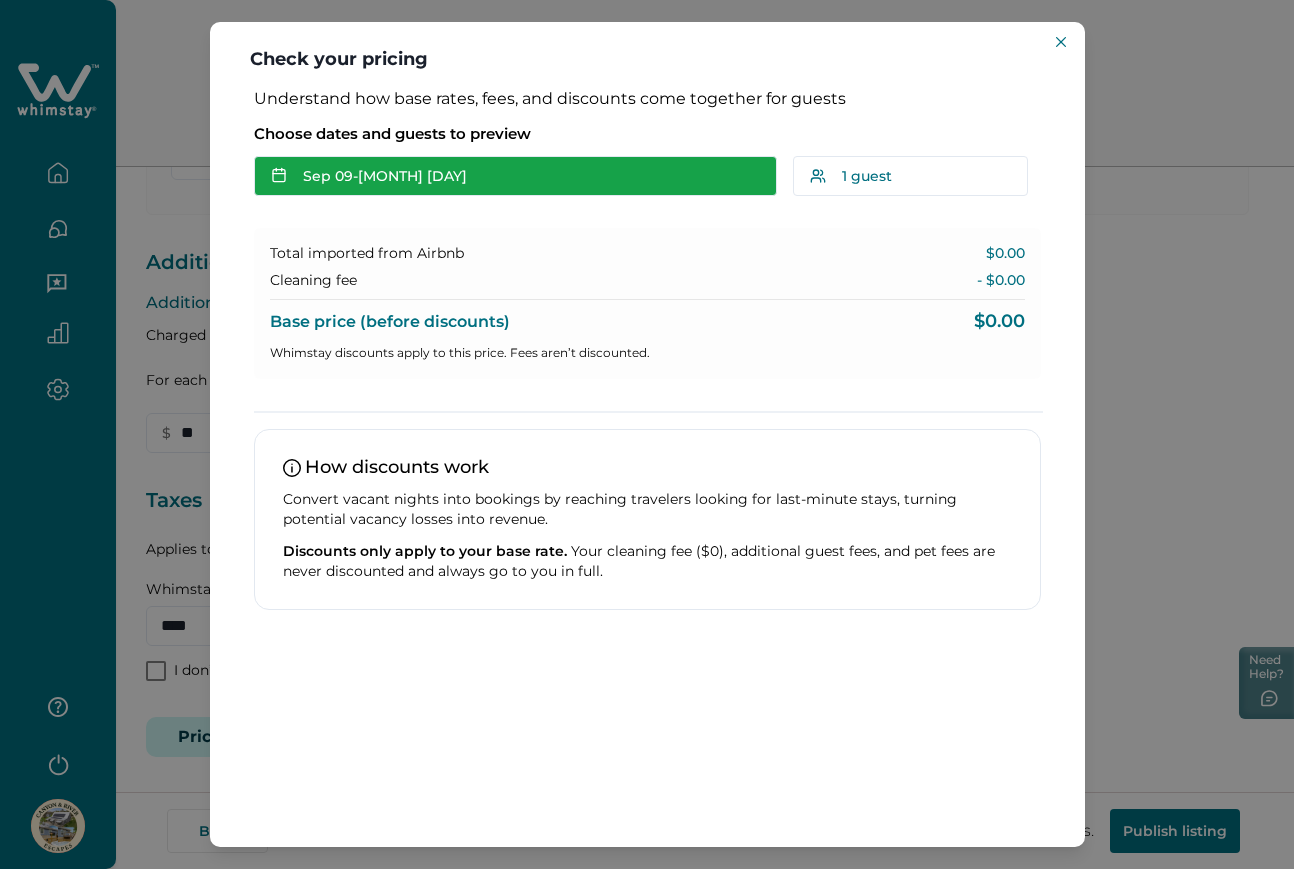 click on "Sep 09  -  Sep 11" at bounding box center [515, 176] 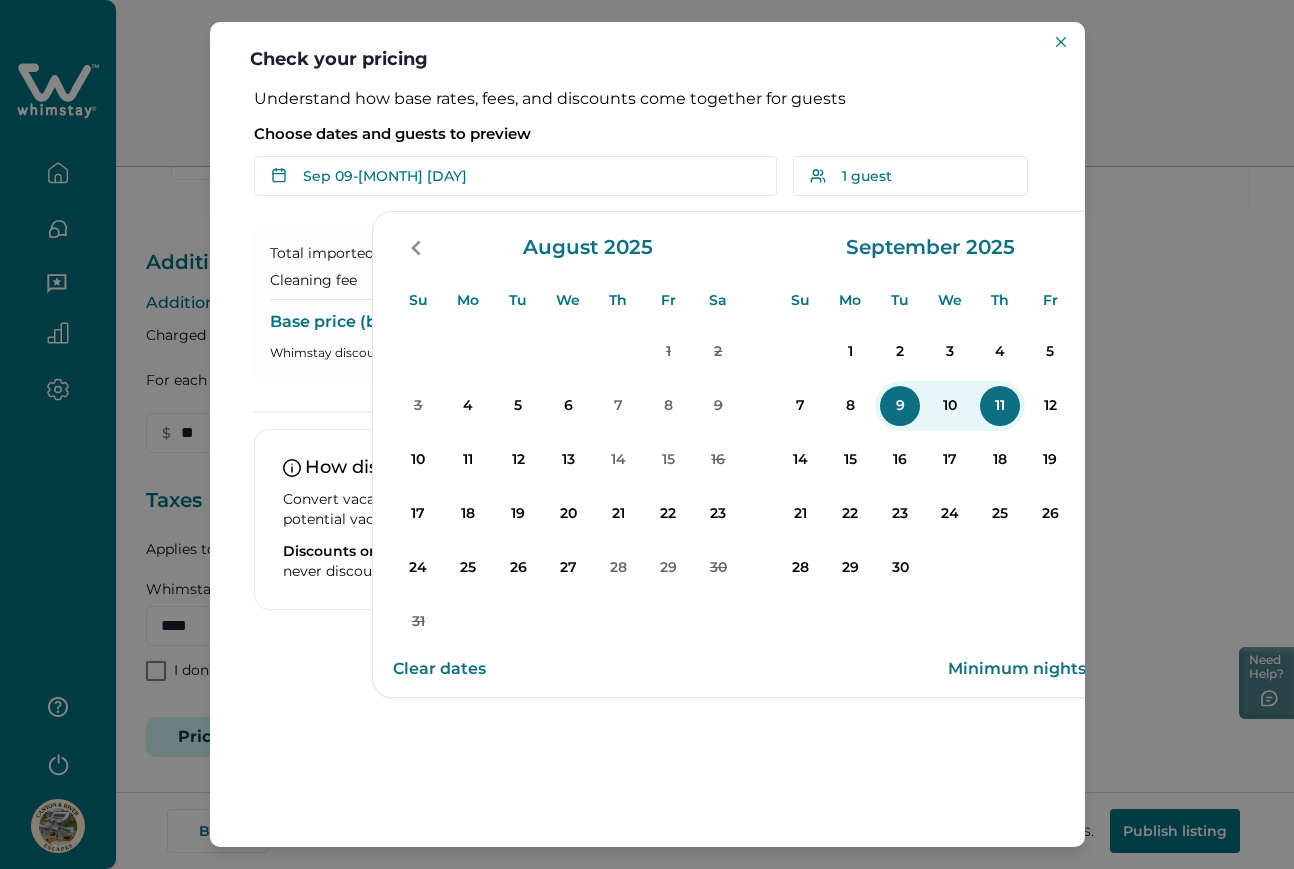 click on "Clear dates" at bounding box center [439, 669] 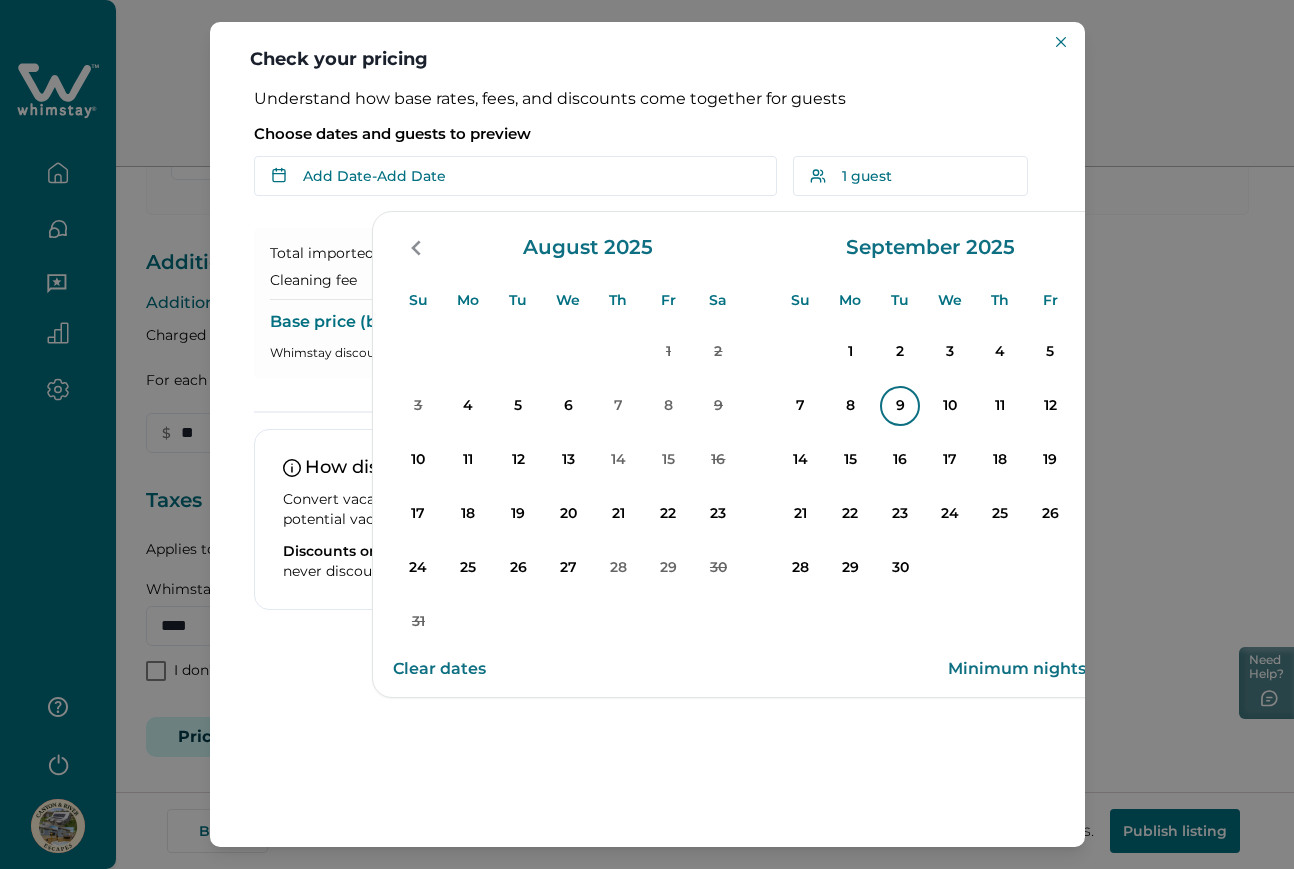 click on "9" at bounding box center [900, 406] 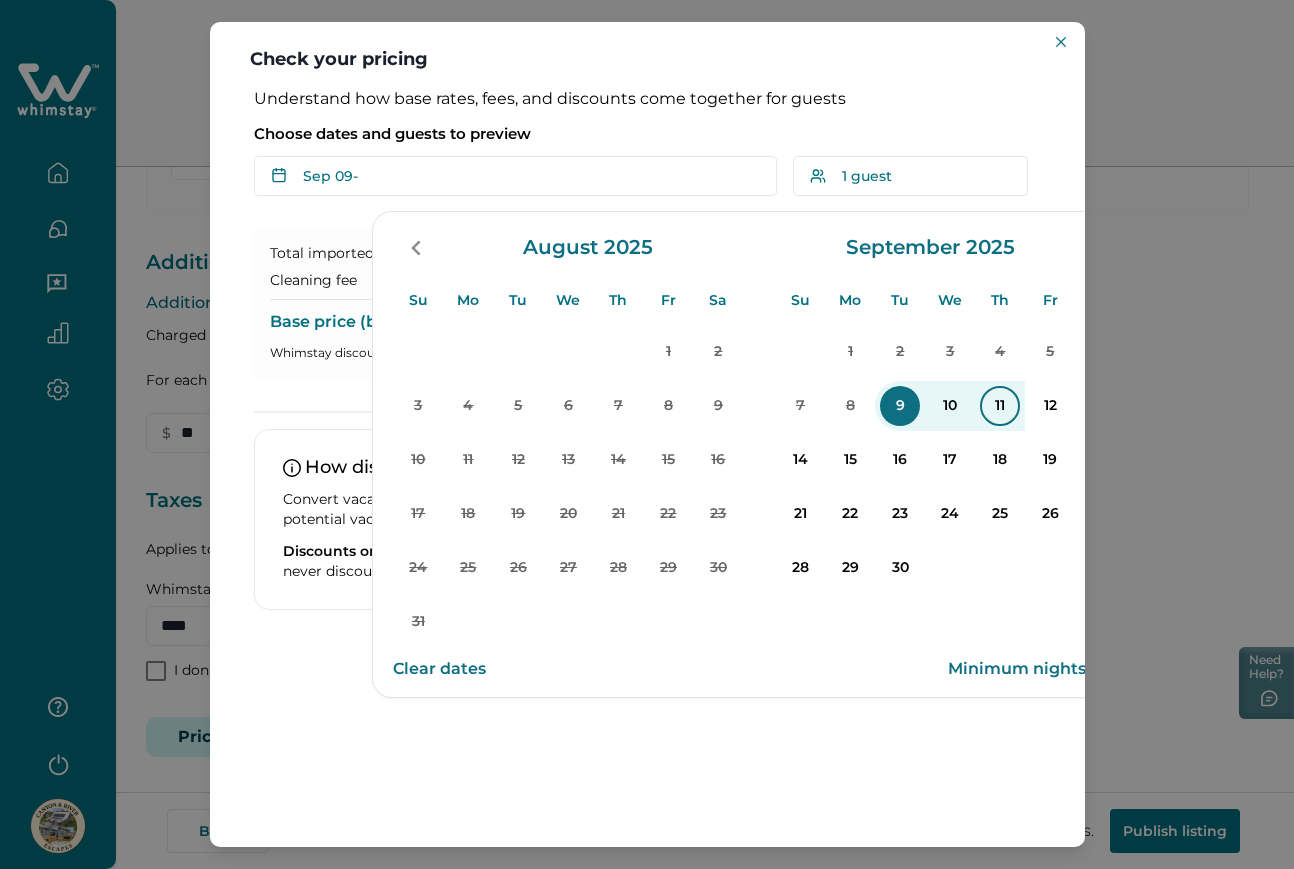 click on "11" at bounding box center (1000, 406) 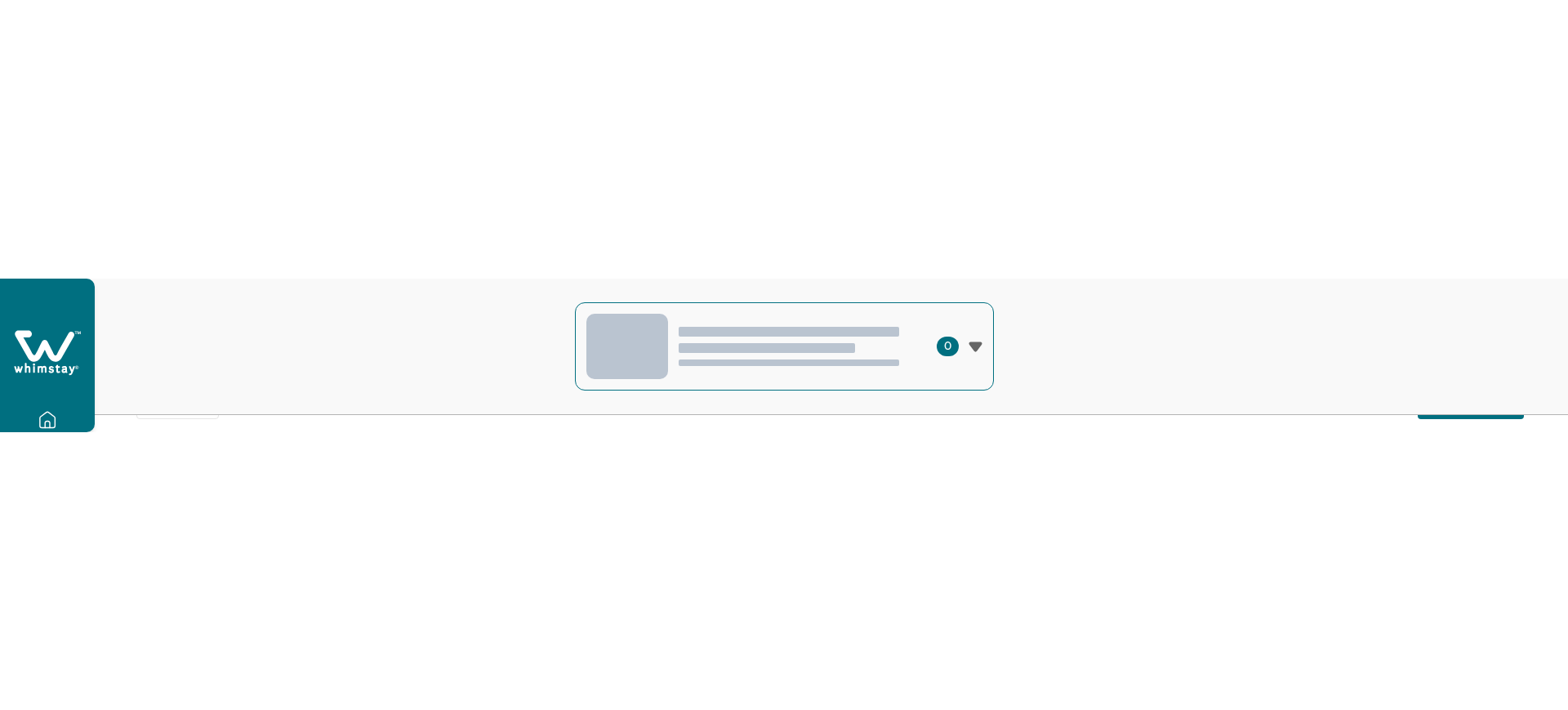 scroll, scrollTop: 0, scrollLeft: 0, axis: both 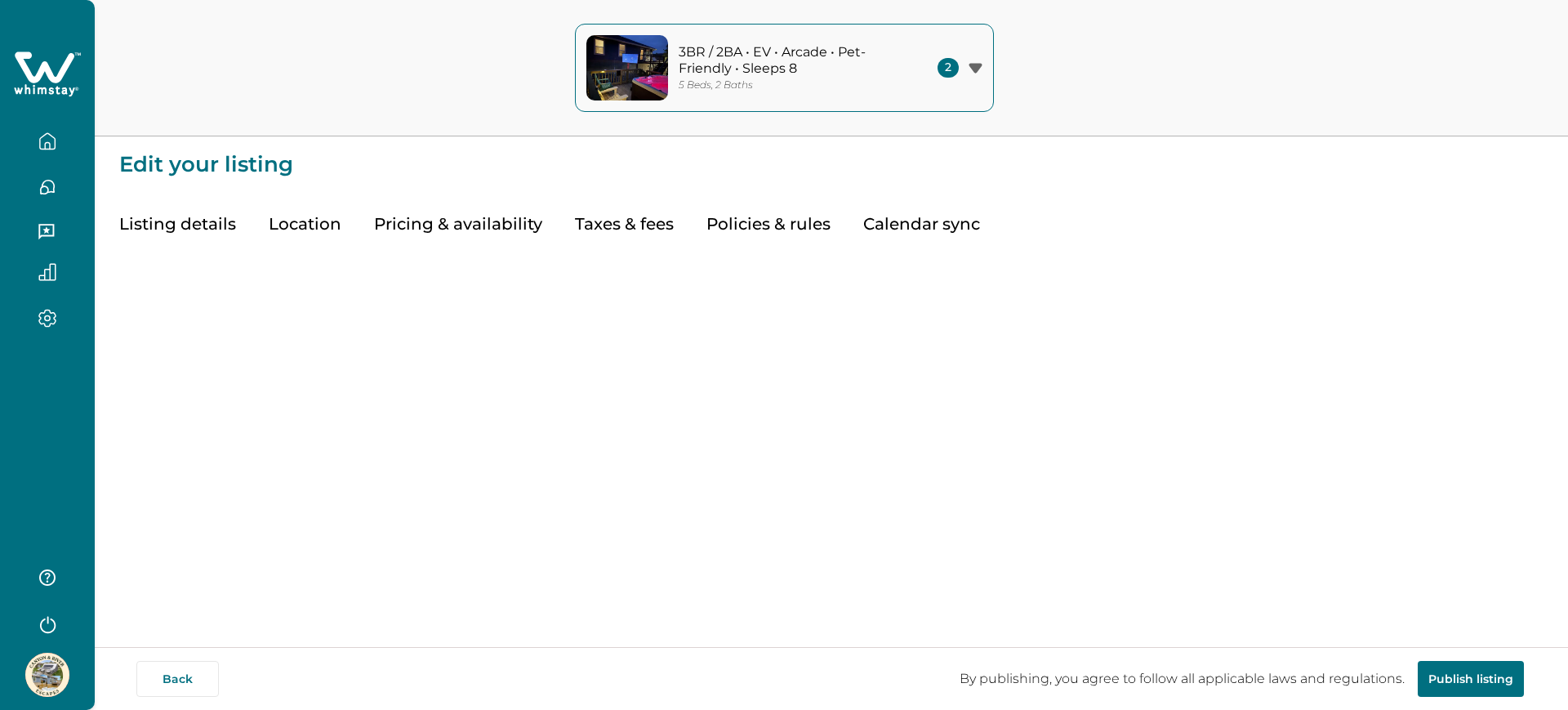 click on "3BR / 2BA • EV • Arcade • Pet-Friendly • Sleeps 8 5 Beds, 2 Baths" at bounding box center [742, 68] 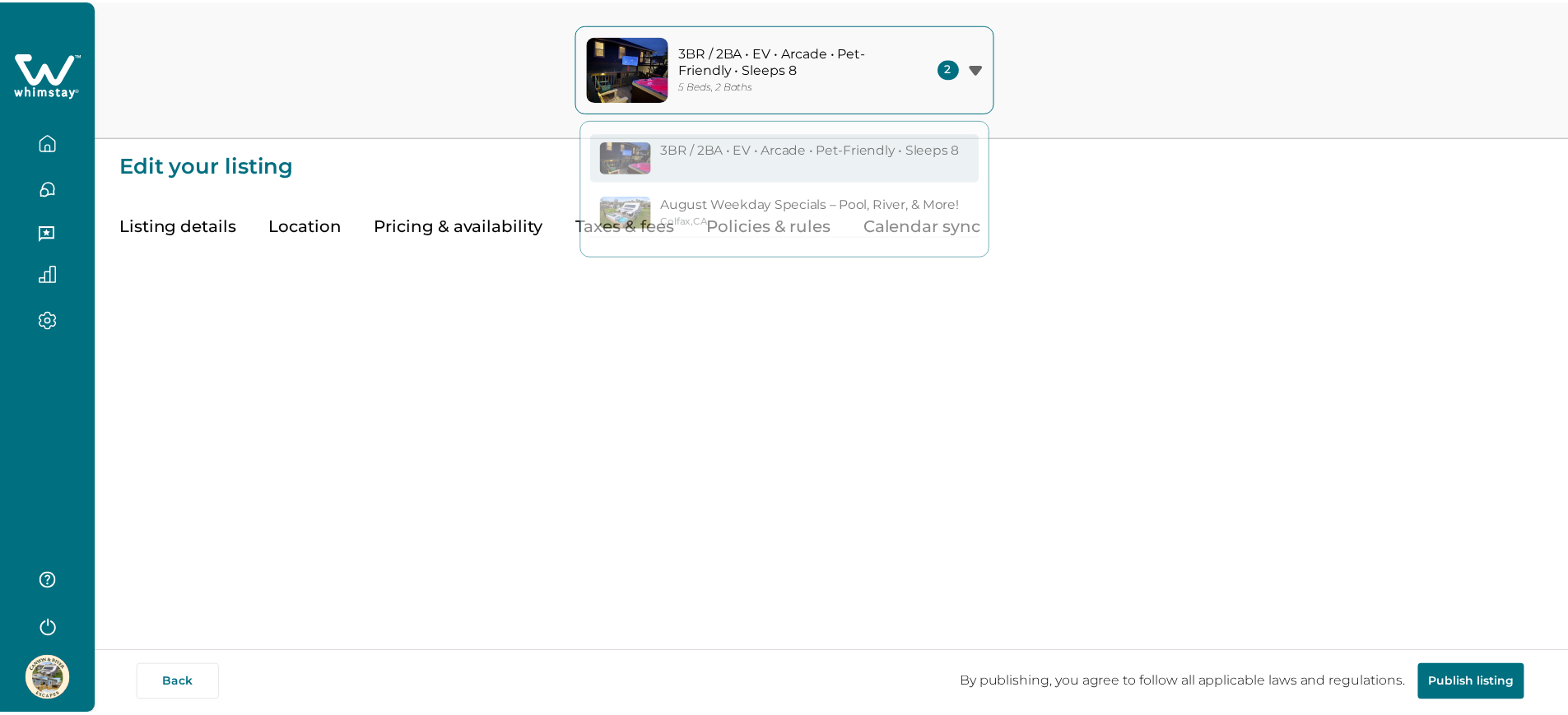 scroll, scrollTop: 0, scrollLeft: 0, axis: both 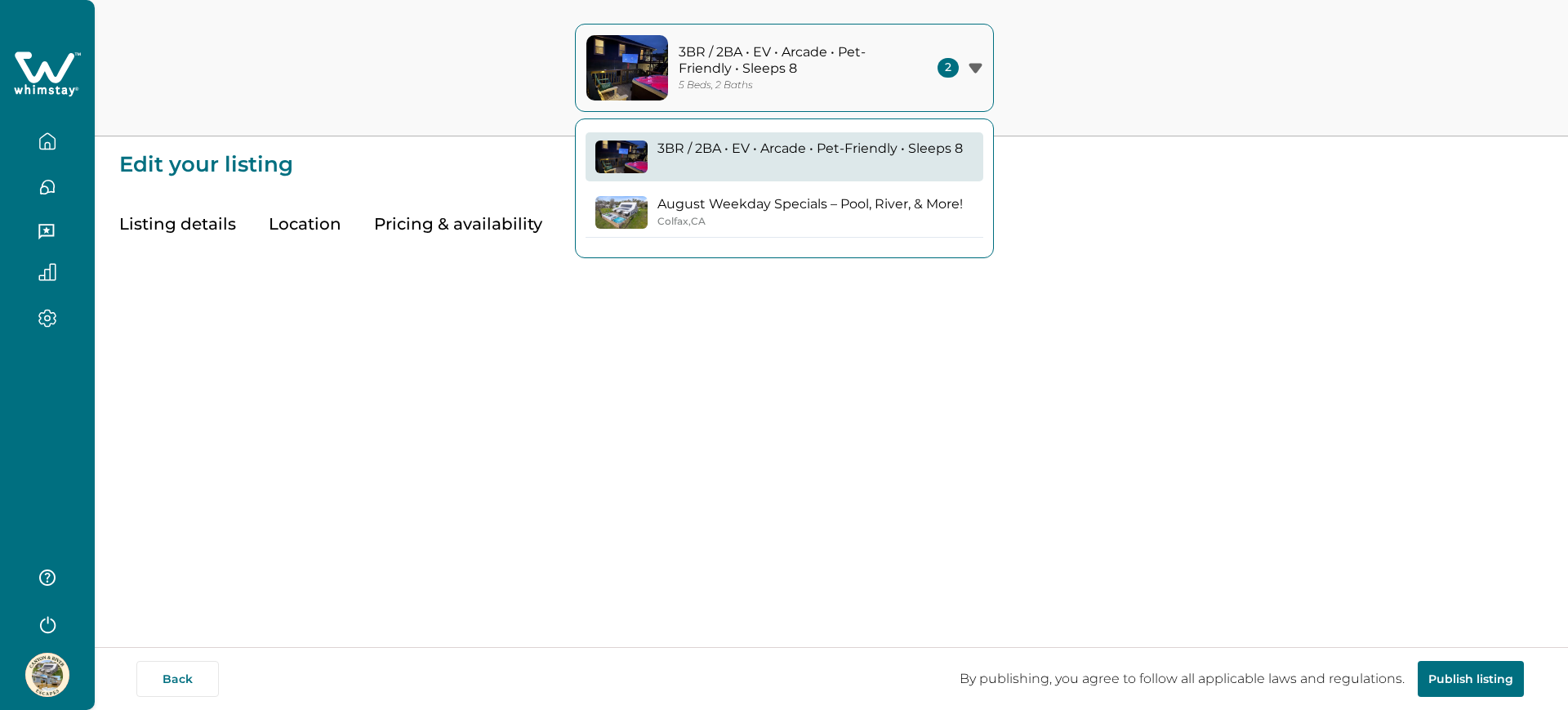 click on "August Weekday Specials – Pool, River, & More! [CITY], [STATE]" at bounding box center [810, 212] 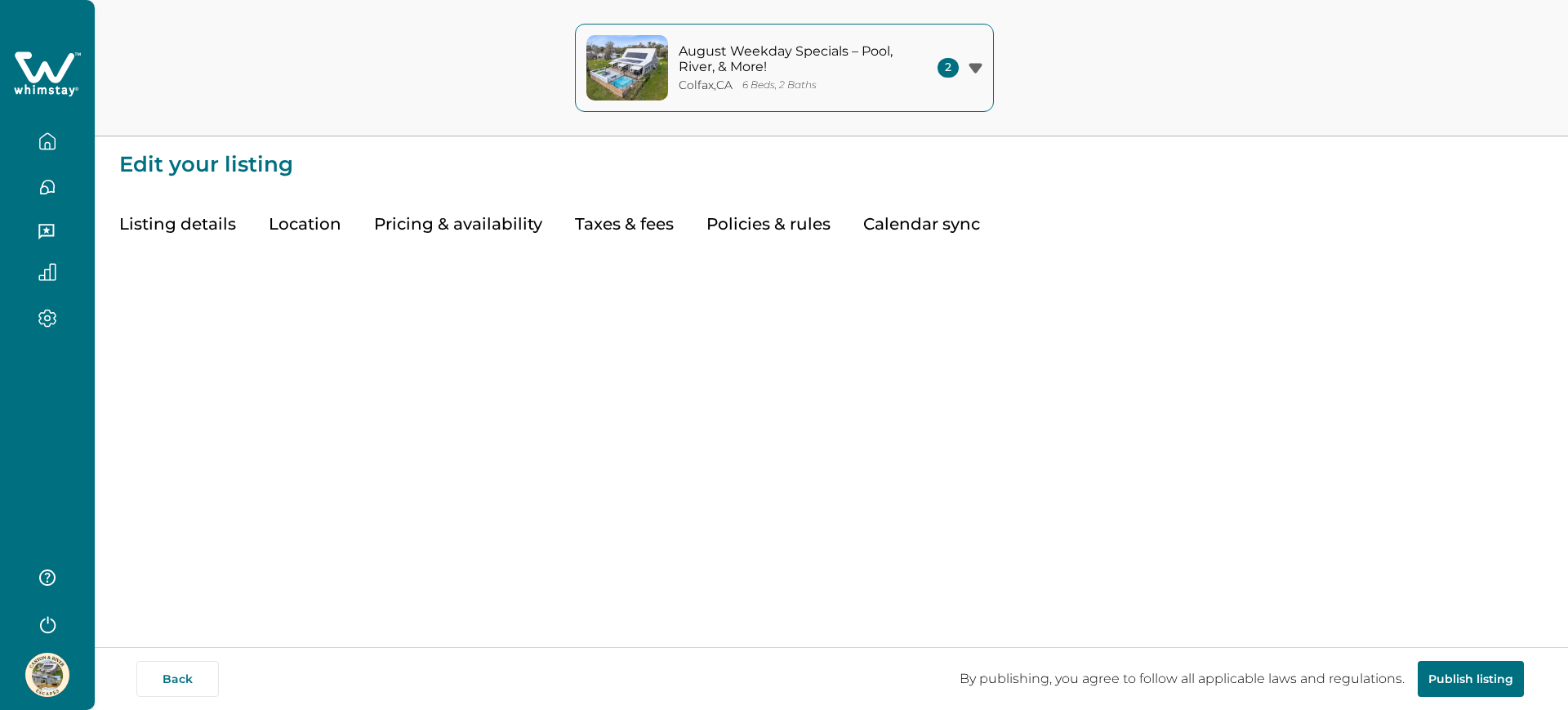 type on "***" 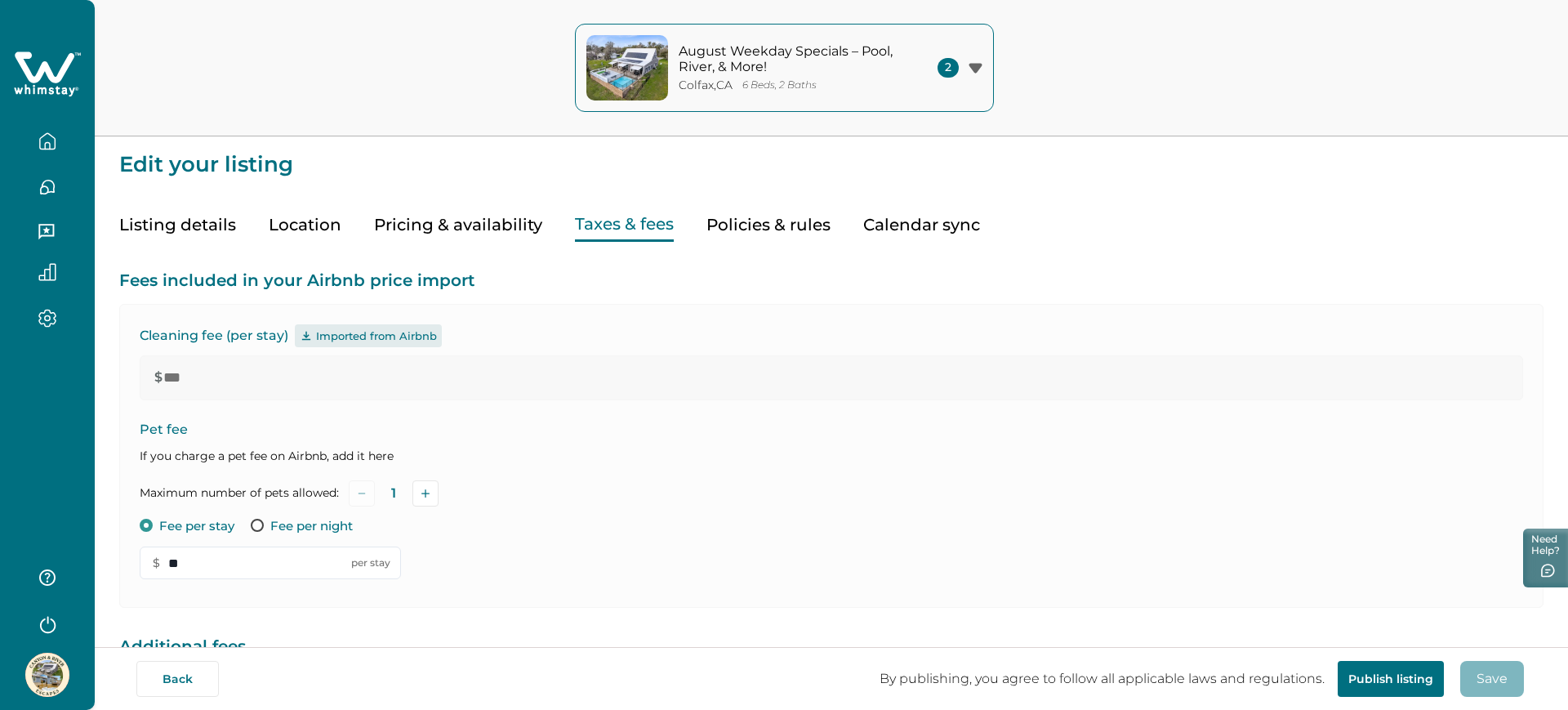 type on "**" 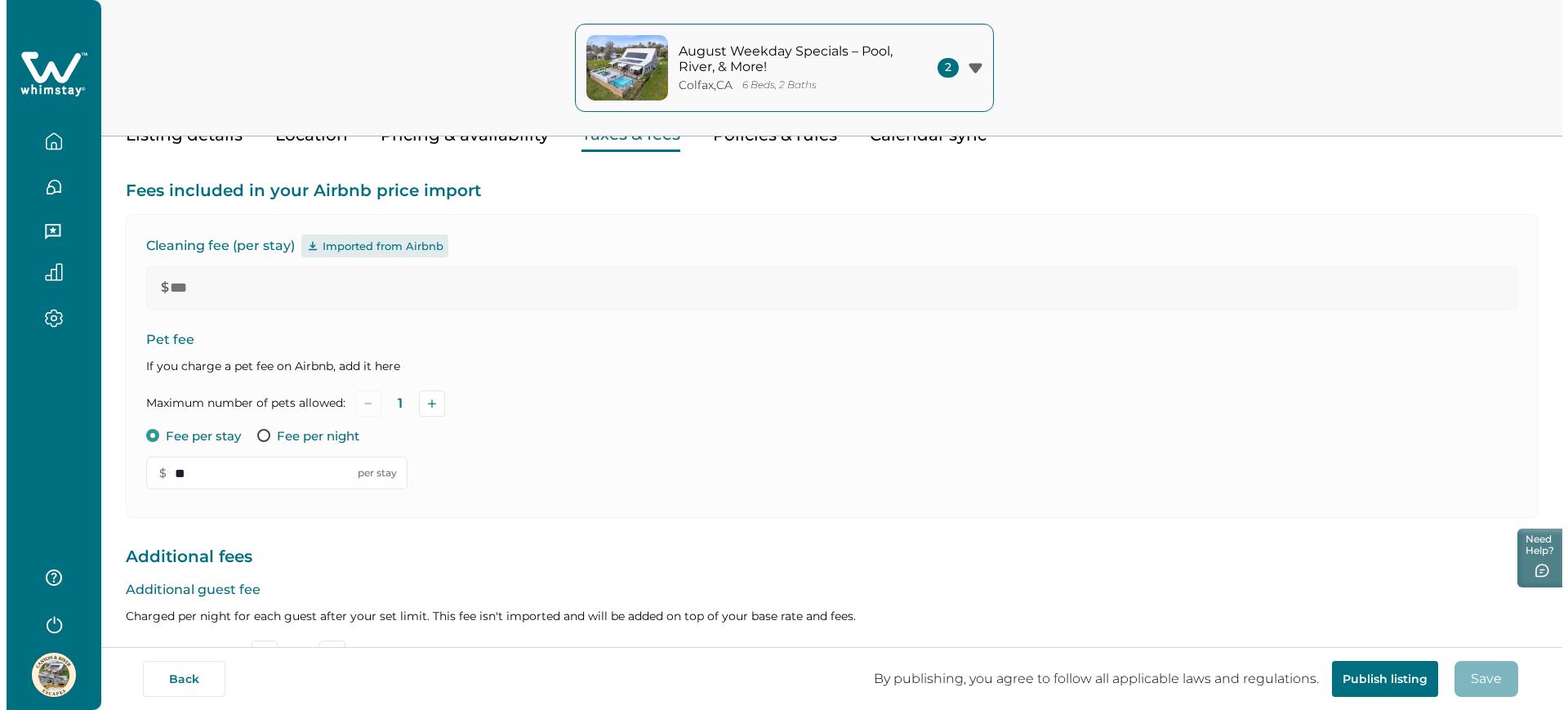 scroll, scrollTop: 432, scrollLeft: 0, axis: vertical 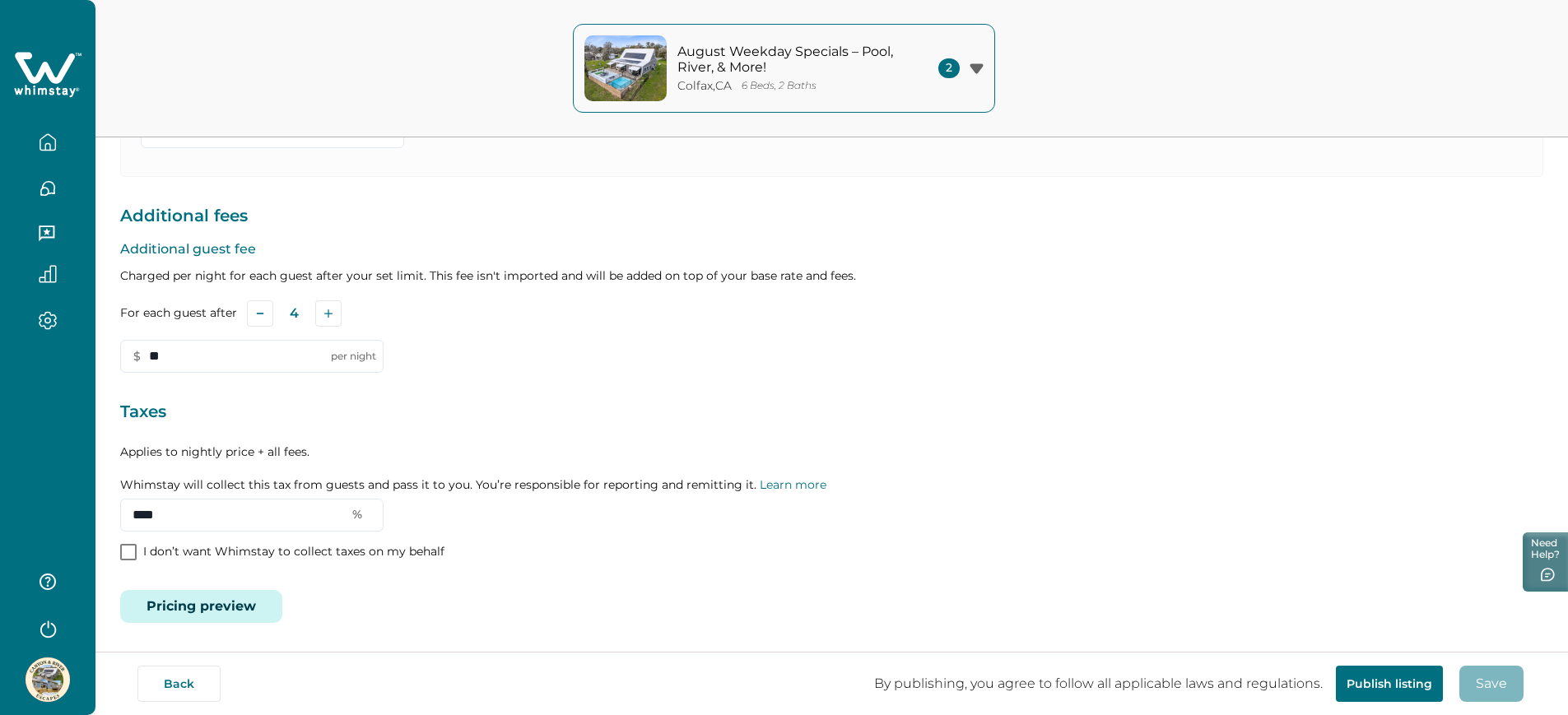 click on "Pricing preview" at bounding box center (201, 606) 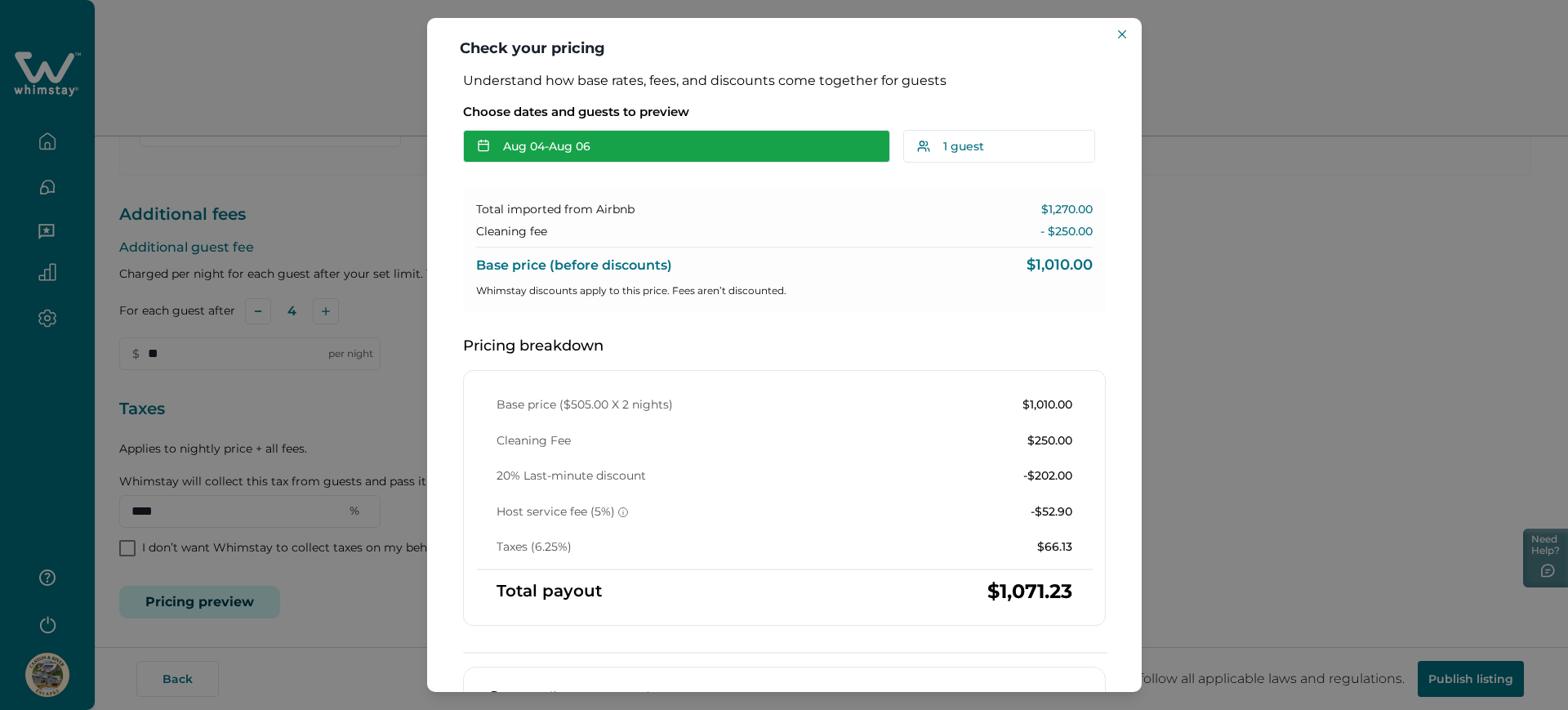click on "Aug 04  -  Aug 06" at bounding box center [676, 146] 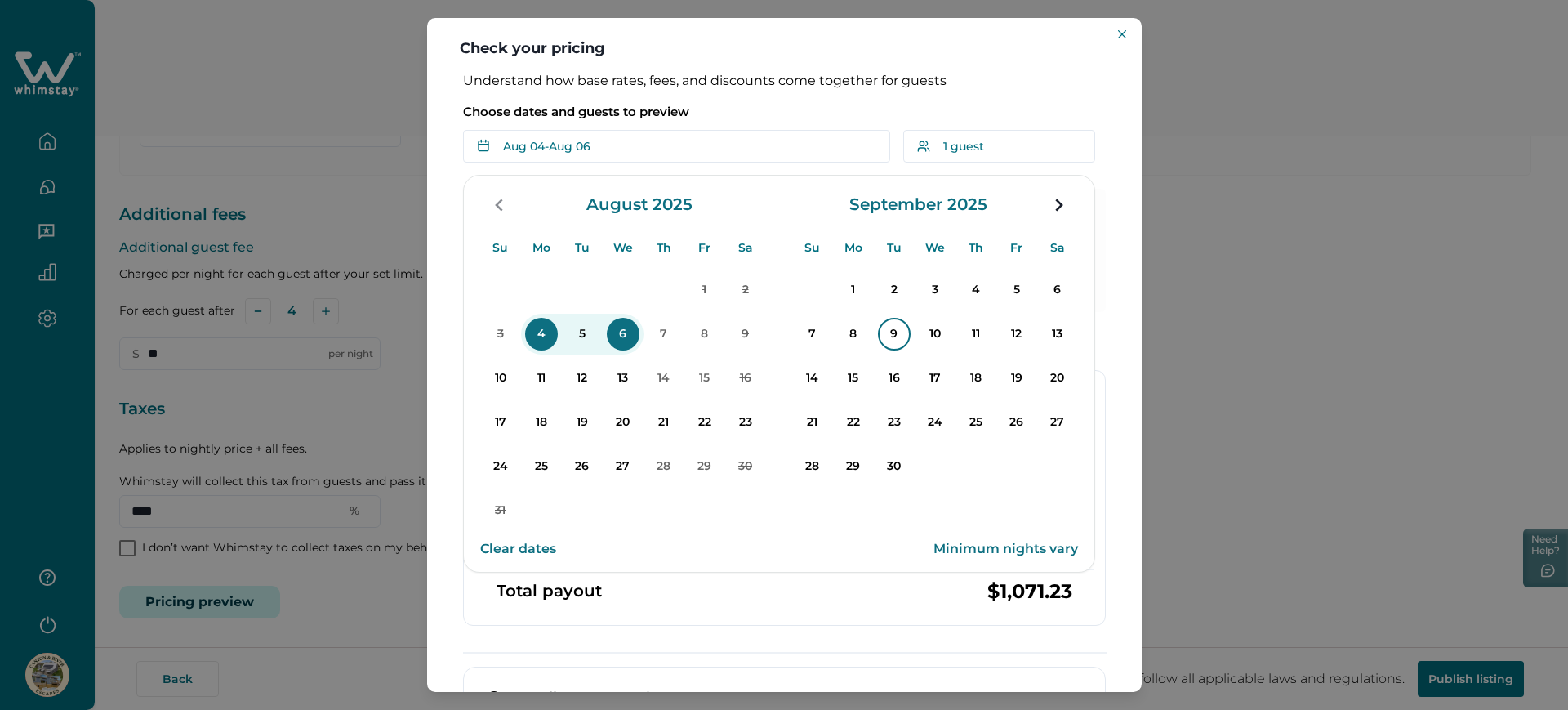 click on "9" at bounding box center (894, 334) 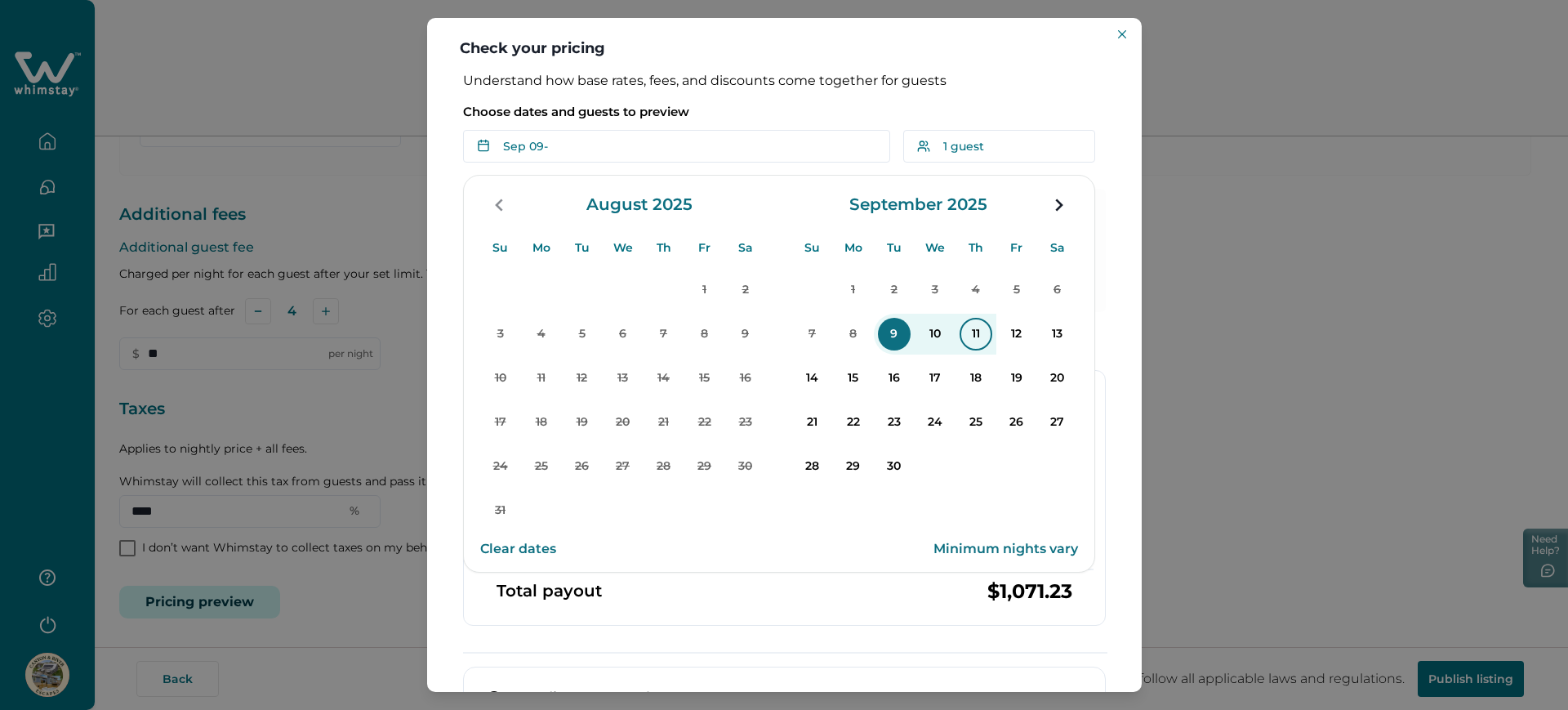 click on "11" at bounding box center (976, 334) 